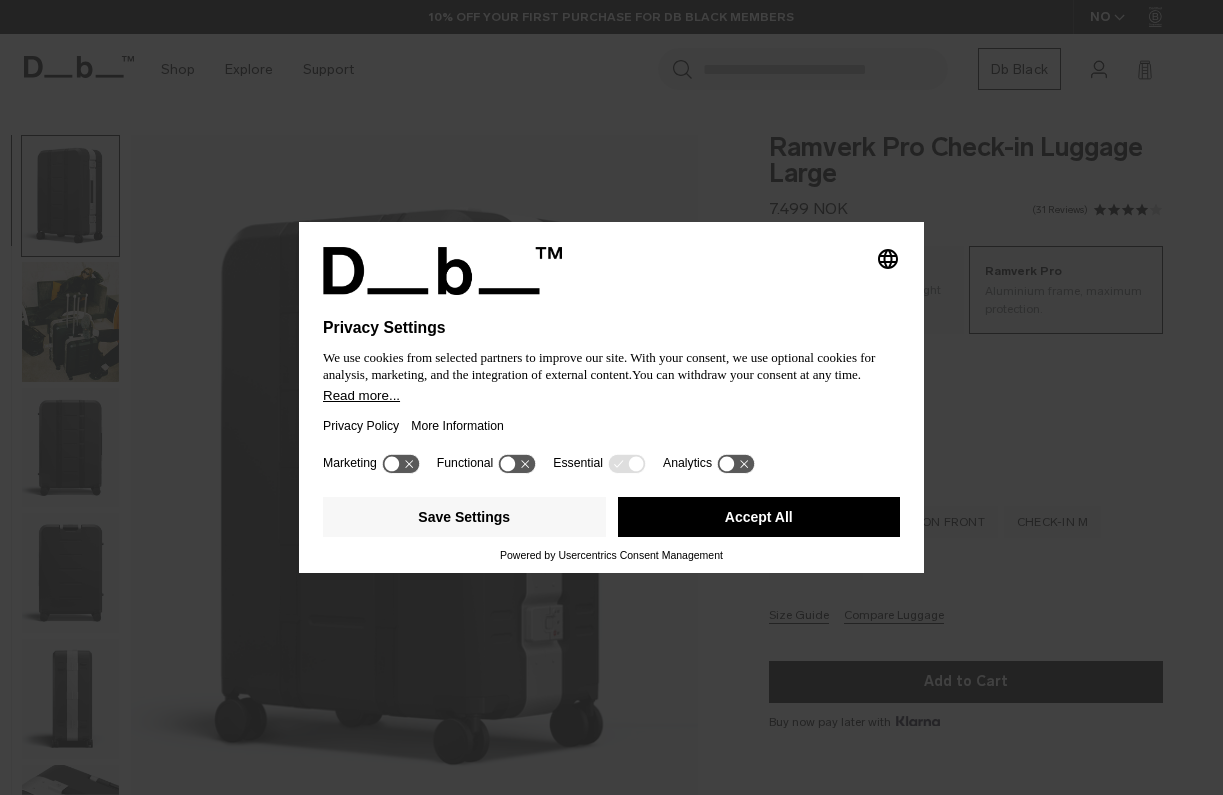 scroll, scrollTop: 0, scrollLeft: 0, axis: both 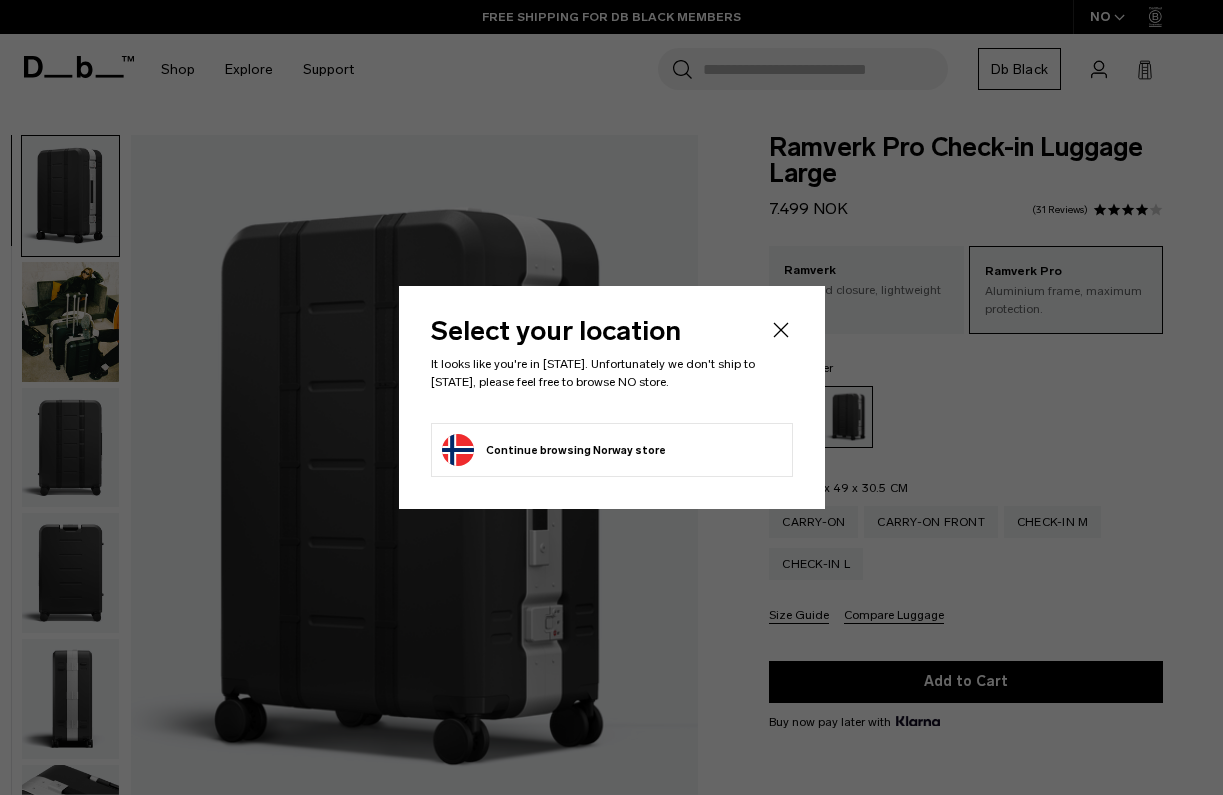 click 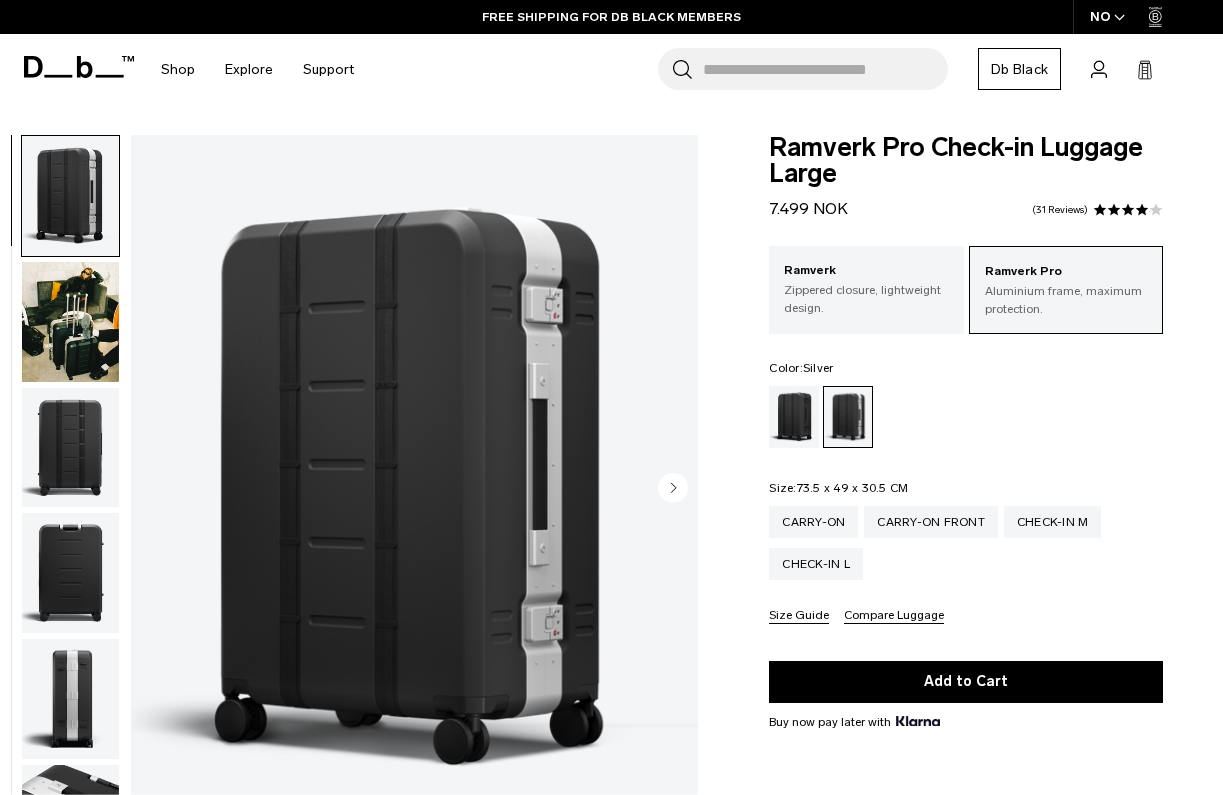 click at bounding box center [70, 322] 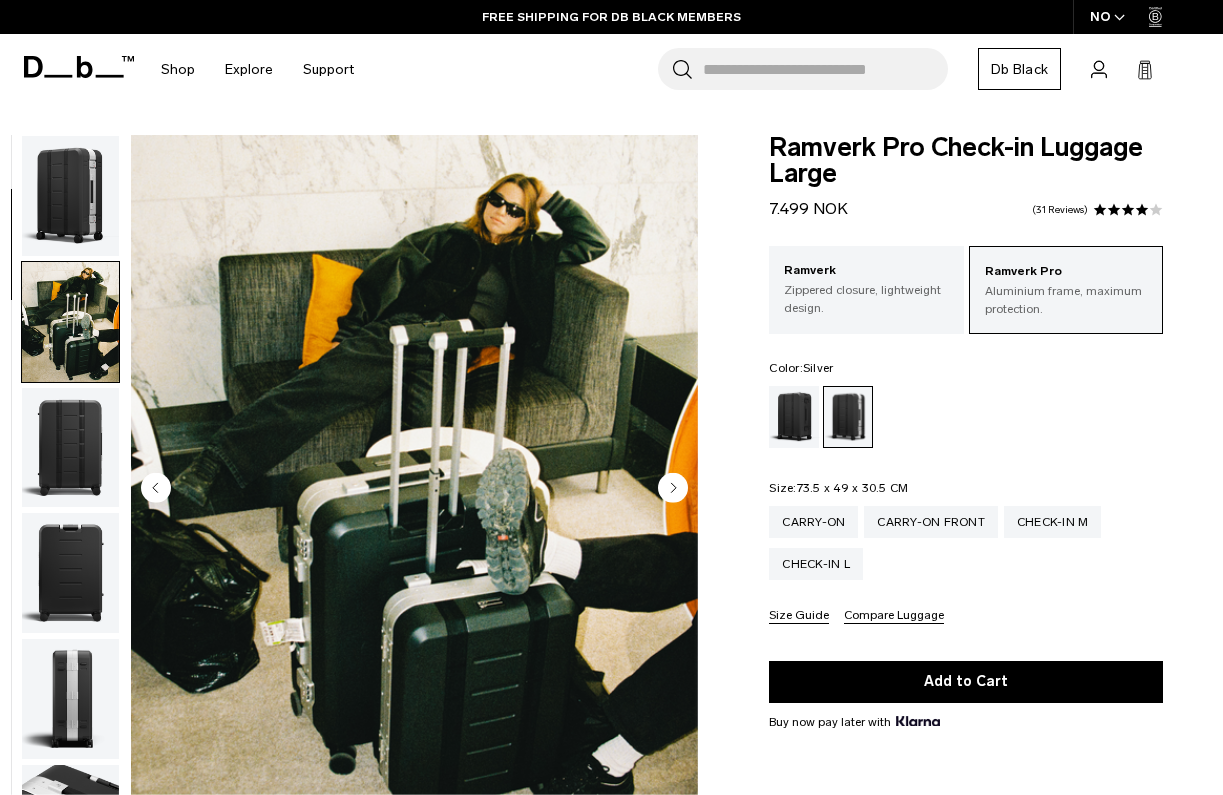 scroll, scrollTop: 127, scrollLeft: 0, axis: vertical 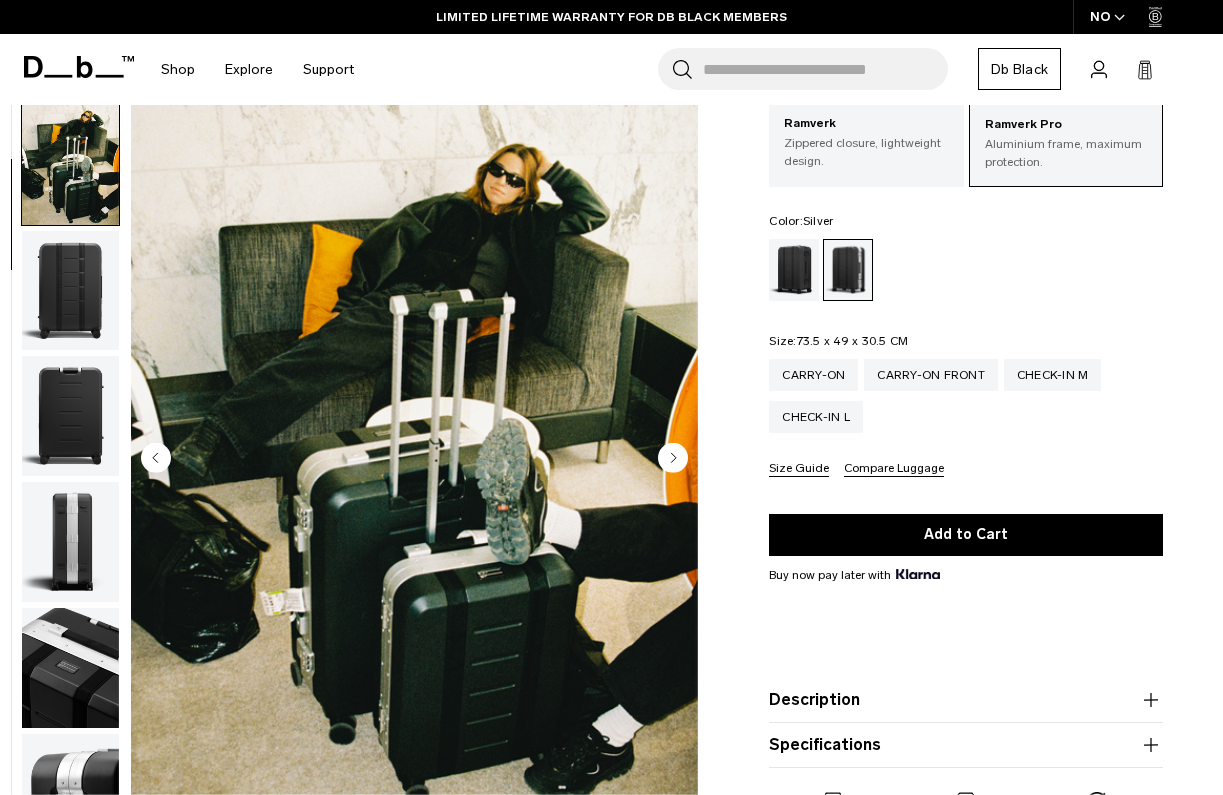 click at bounding box center (70, 291) 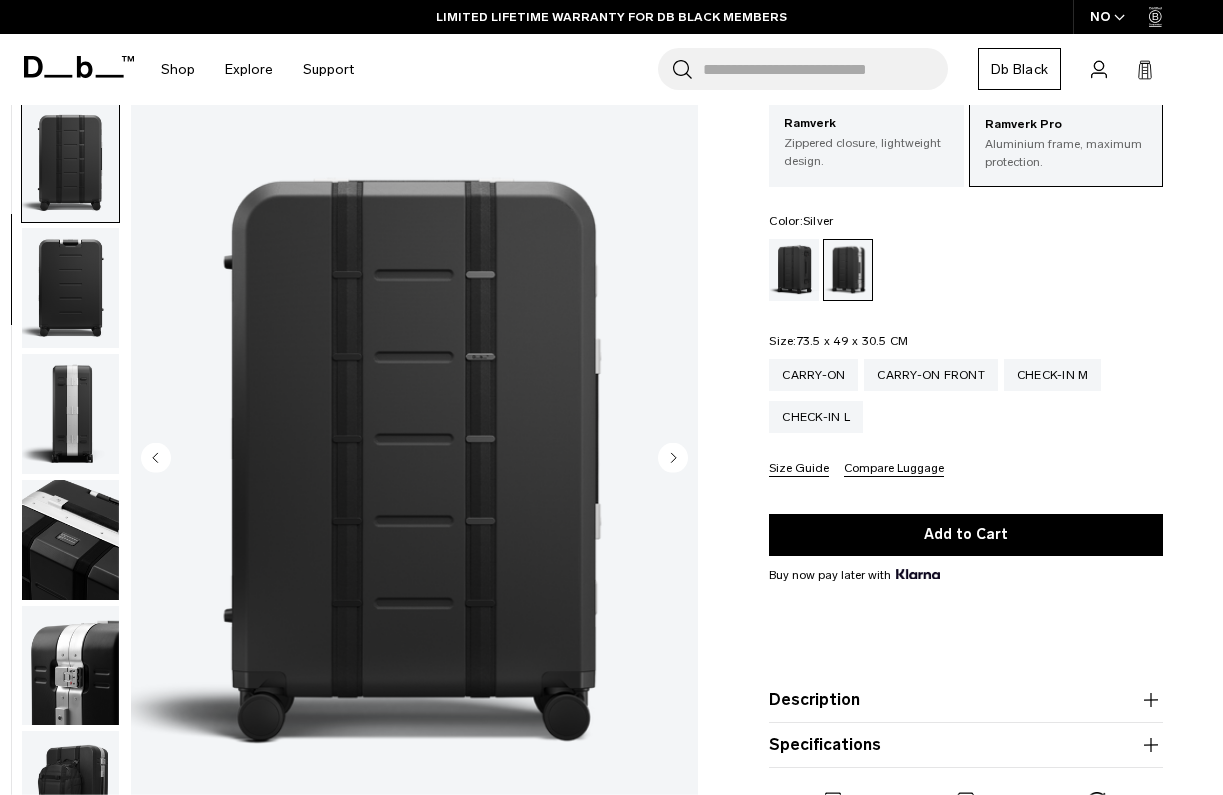 click at bounding box center [70, 288] 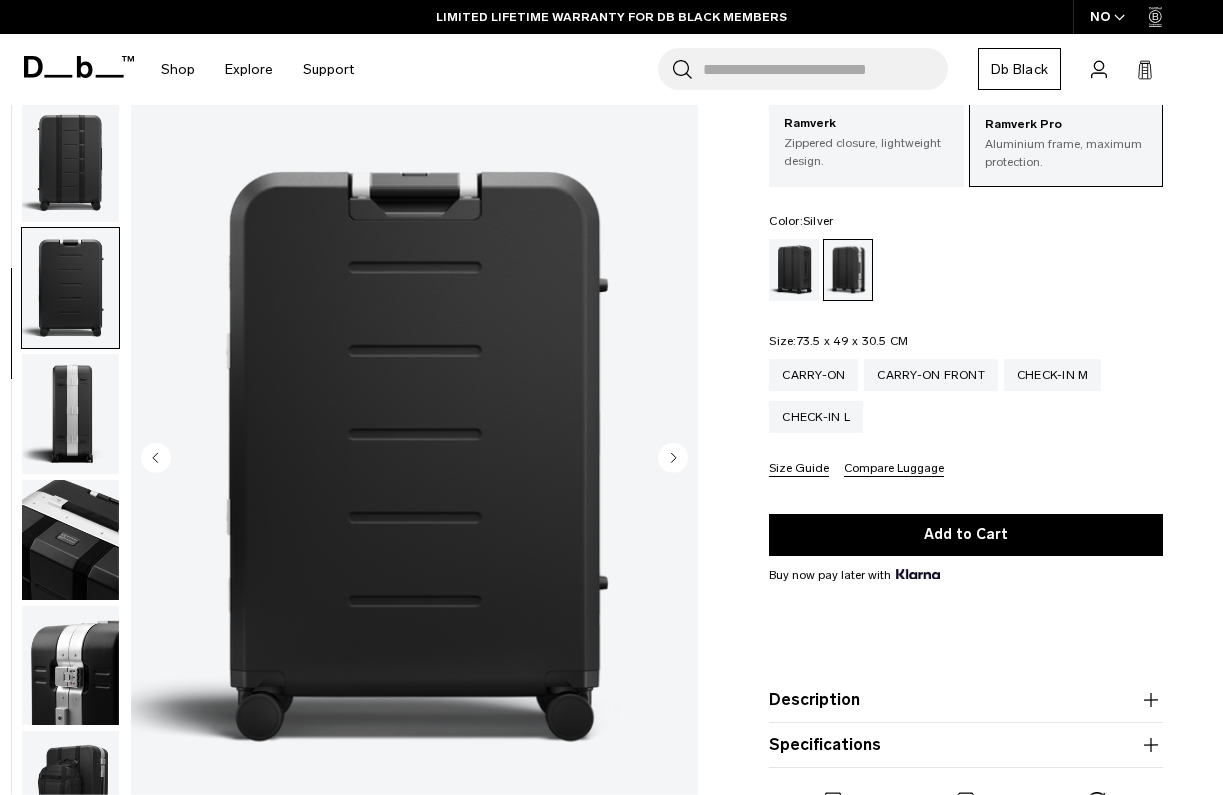 scroll, scrollTop: 382, scrollLeft: 0, axis: vertical 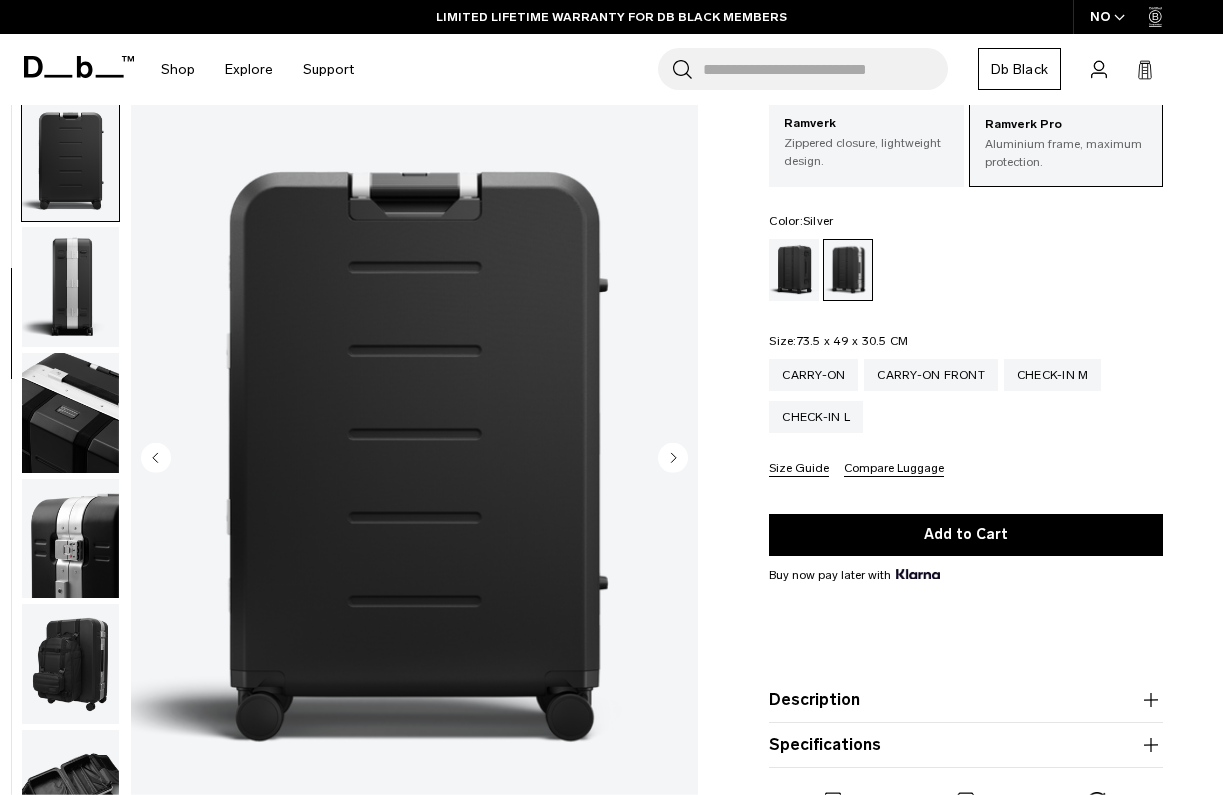 click at bounding box center (70, 287) 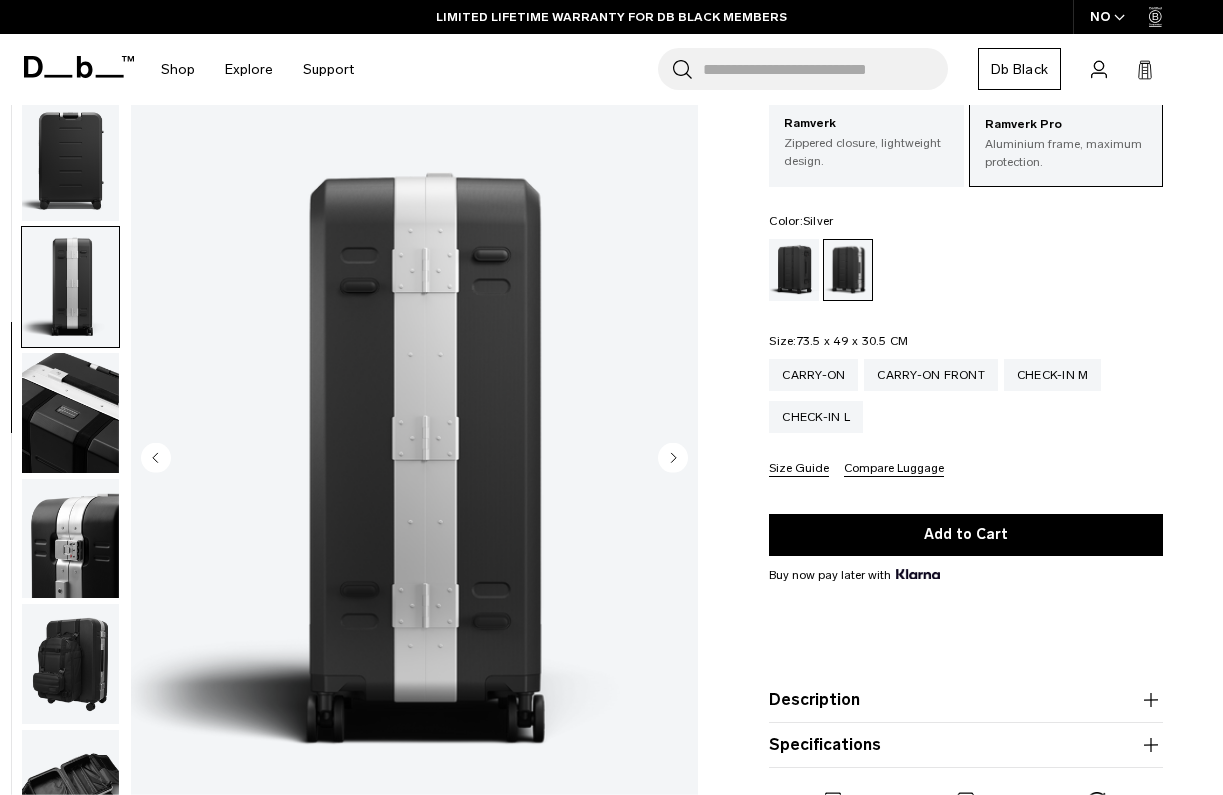scroll, scrollTop: 509, scrollLeft: 0, axis: vertical 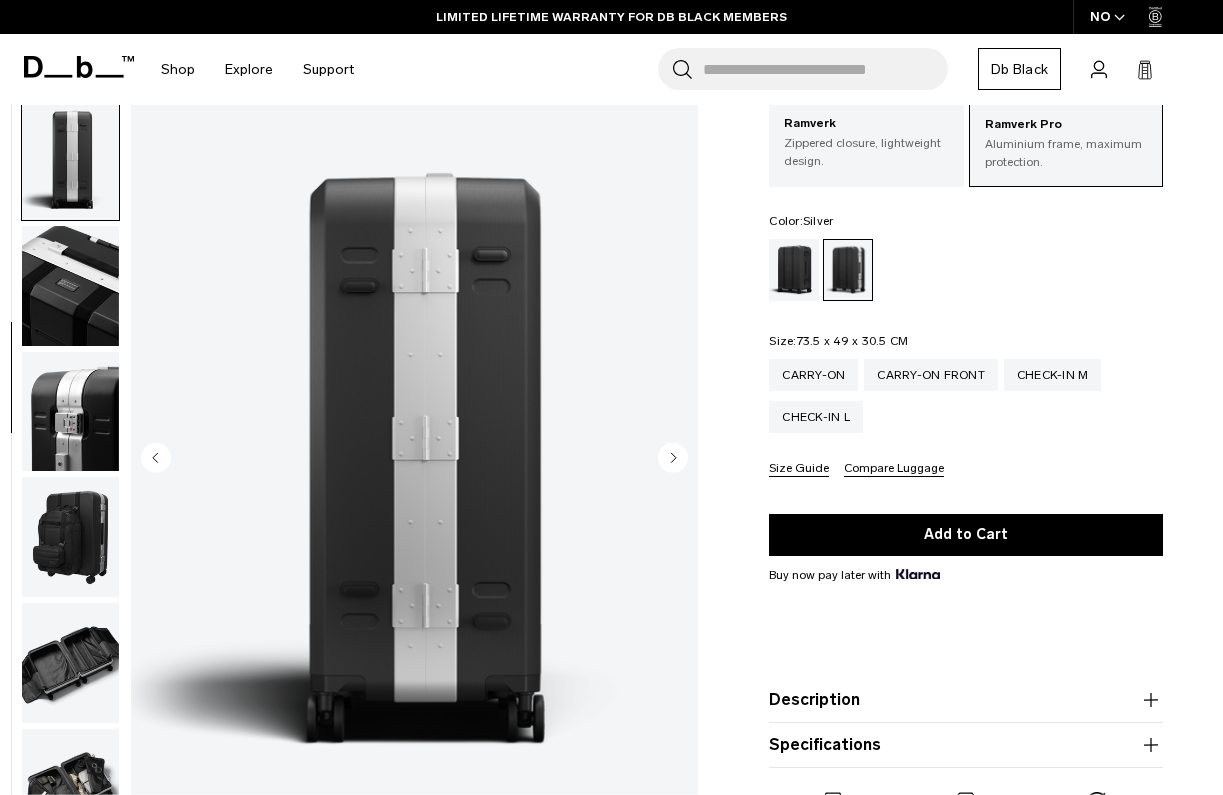 click at bounding box center (70, 286) 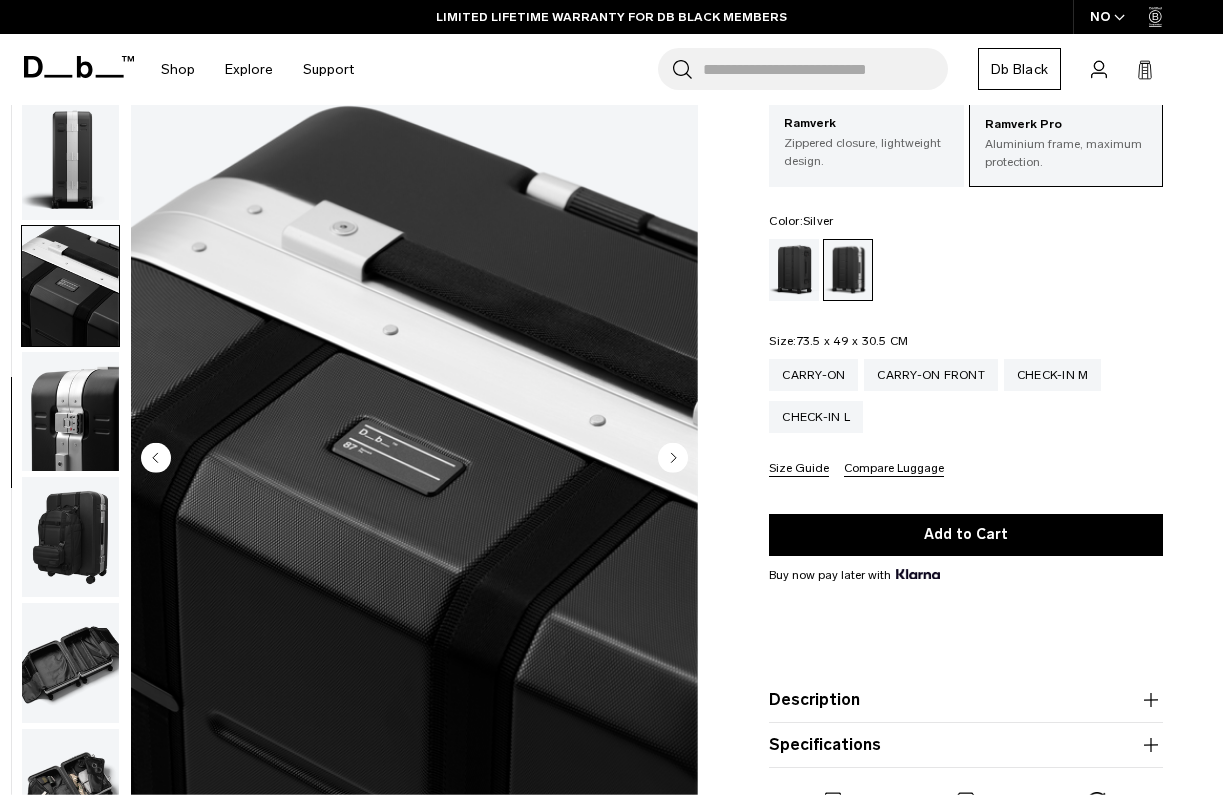 scroll, scrollTop: 636, scrollLeft: 0, axis: vertical 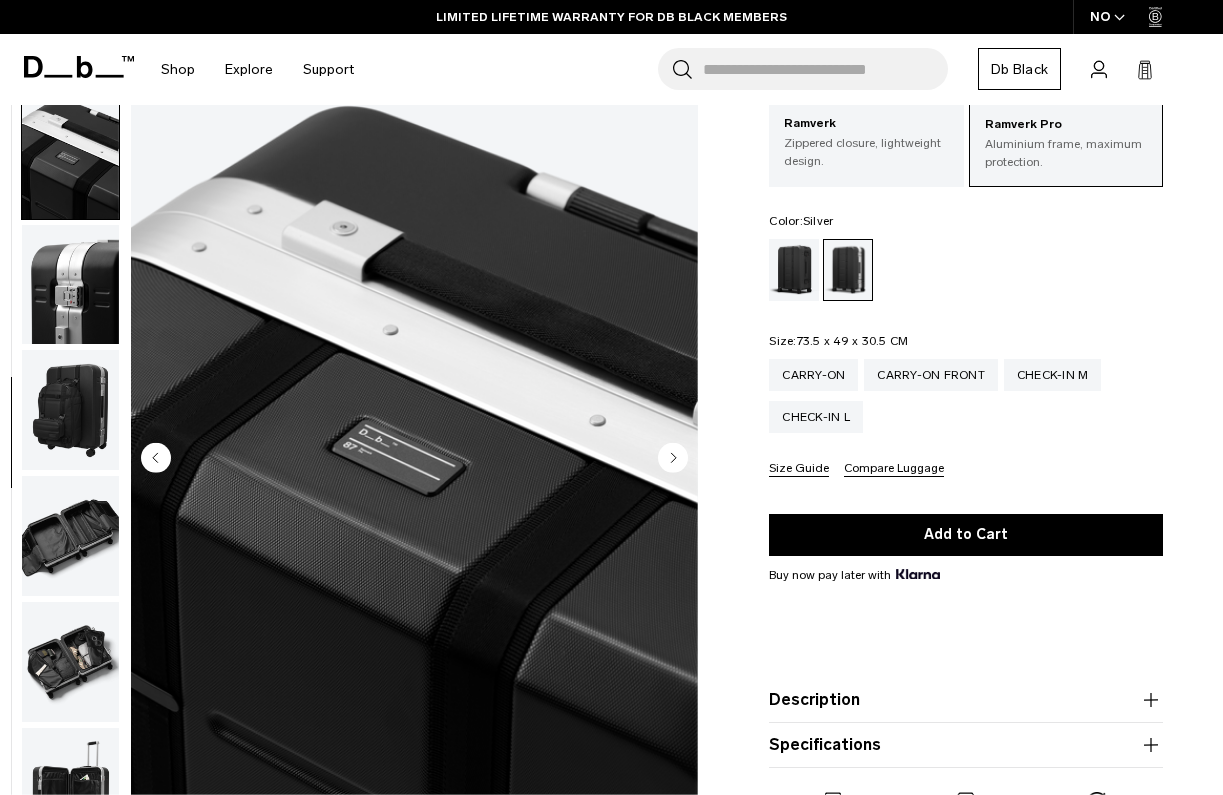 click at bounding box center (70, 285) 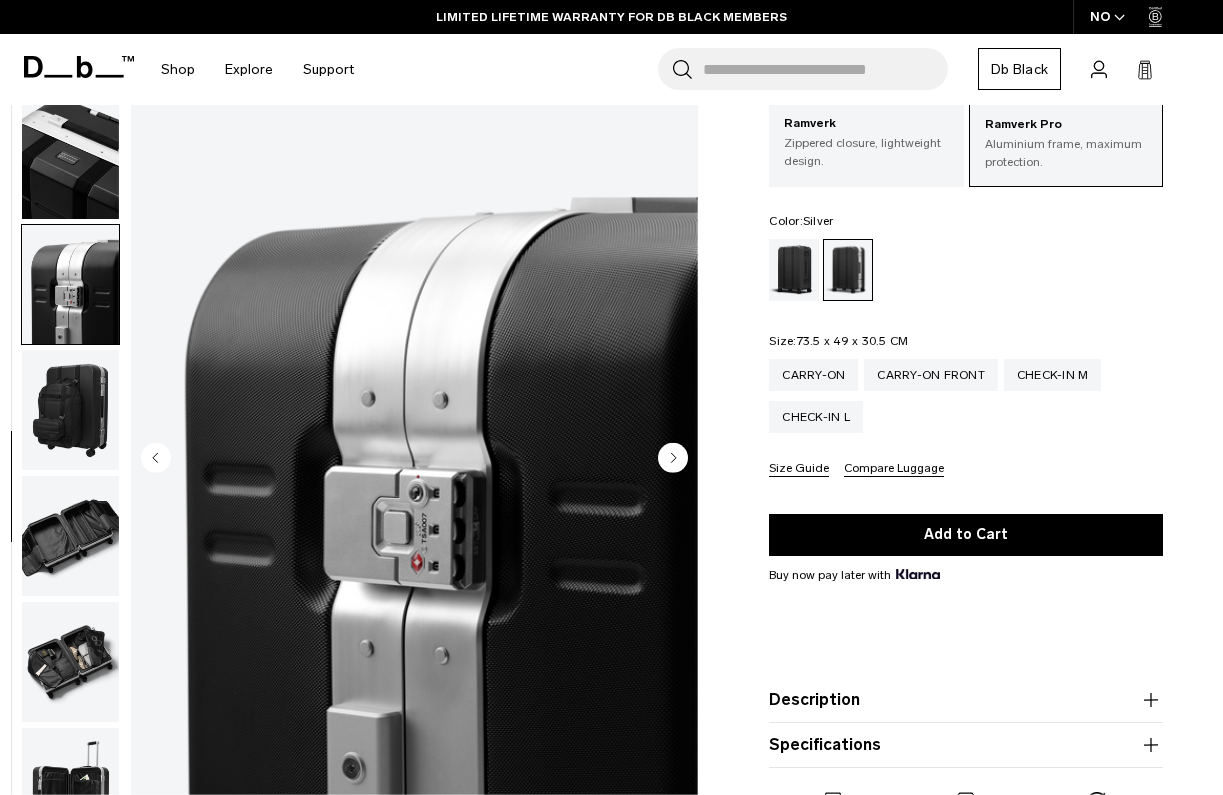 scroll, scrollTop: 764, scrollLeft: 0, axis: vertical 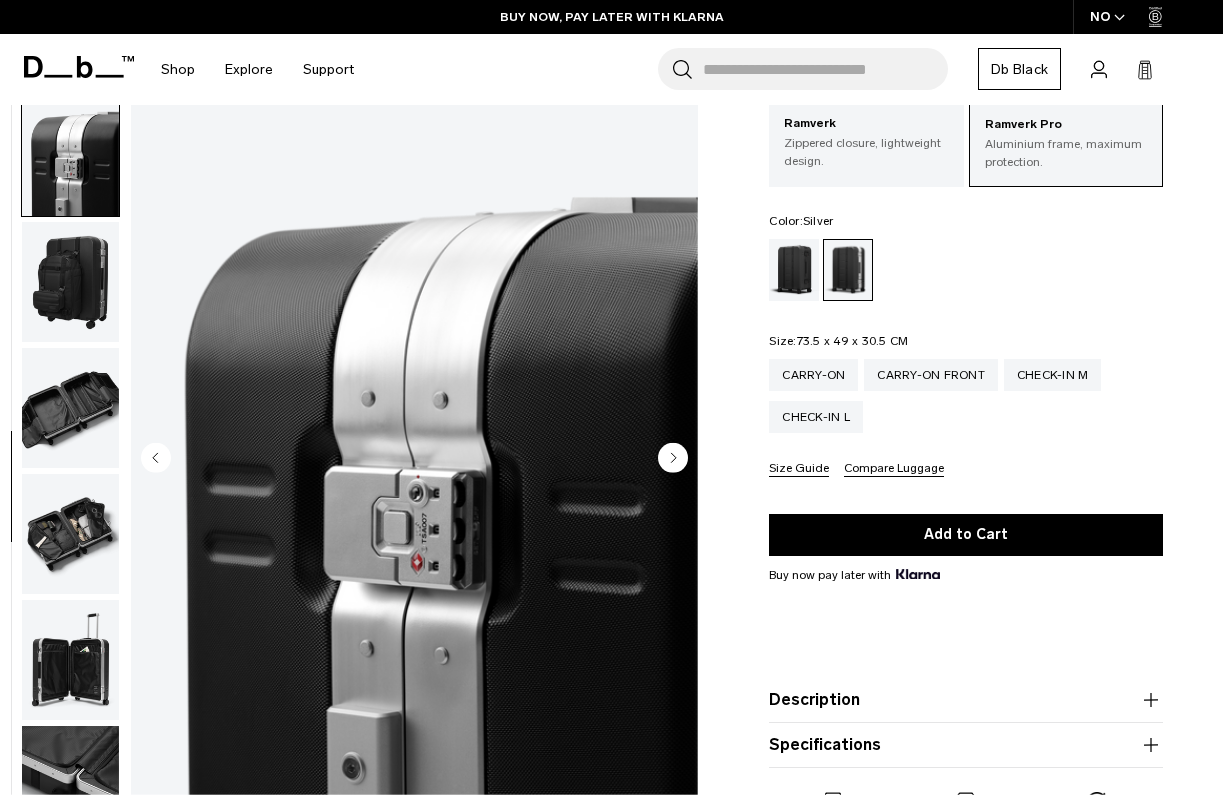 click at bounding box center [70, 282] 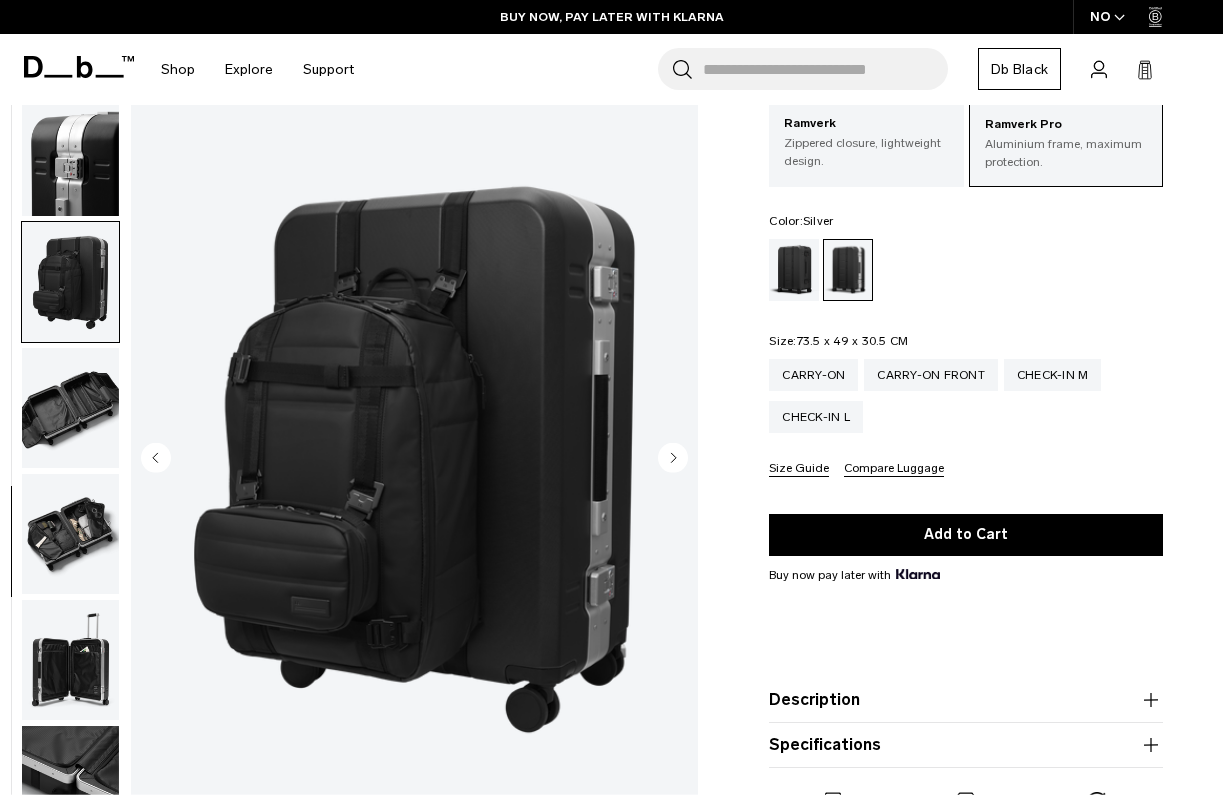 scroll, scrollTop: 814, scrollLeft: 0, axis: vertical 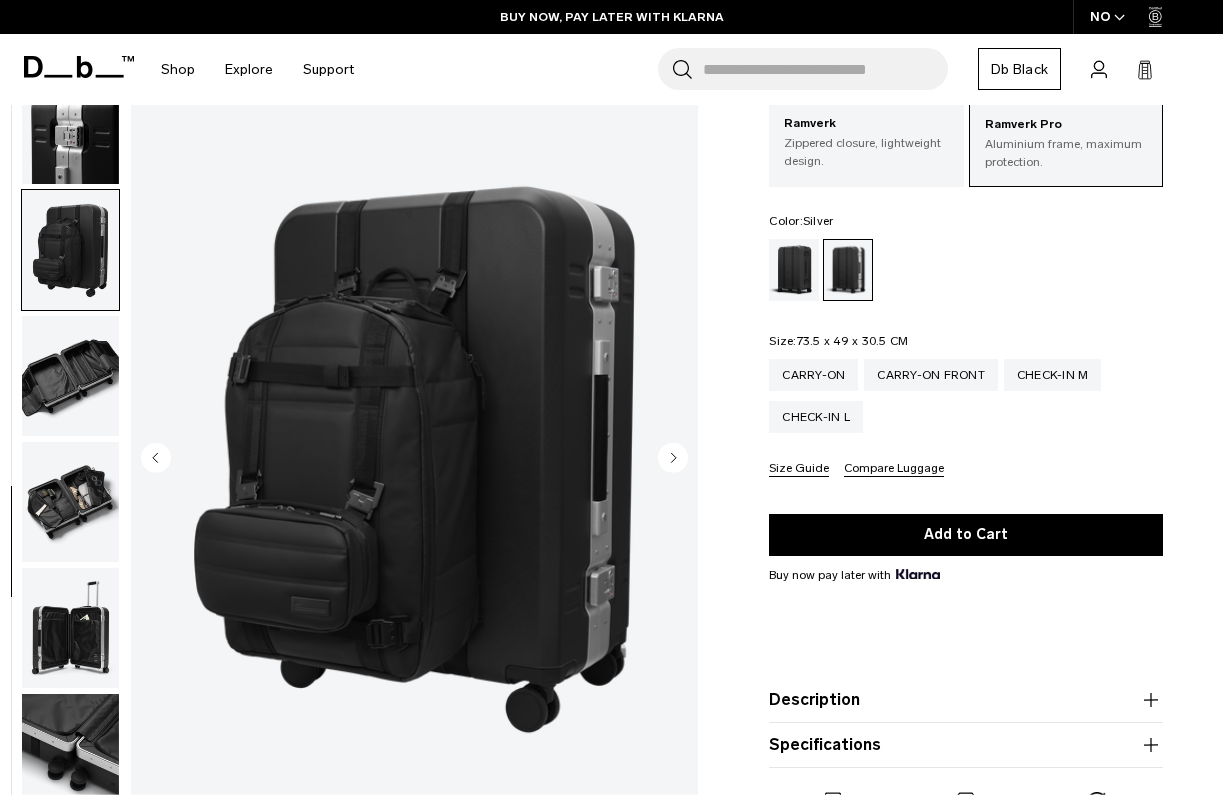 click at bounding box center (70, 376) 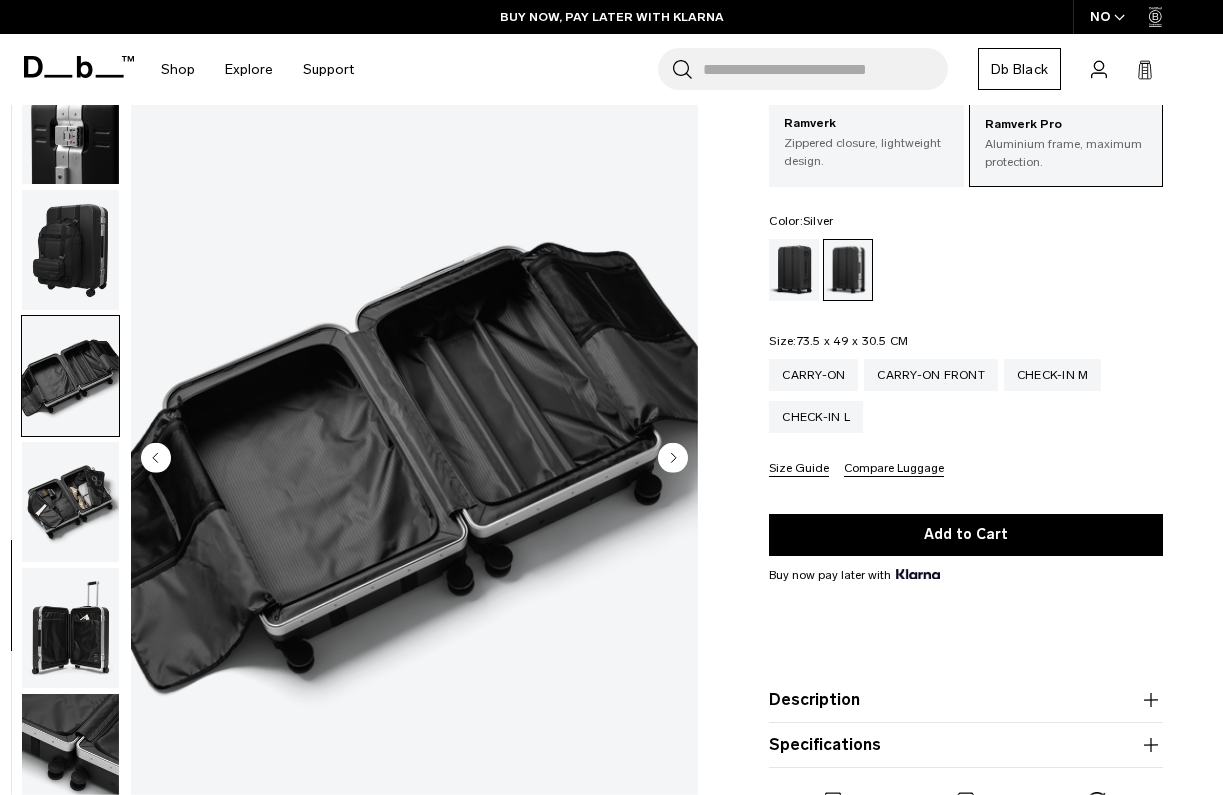 click at bounding box center (70, 502) 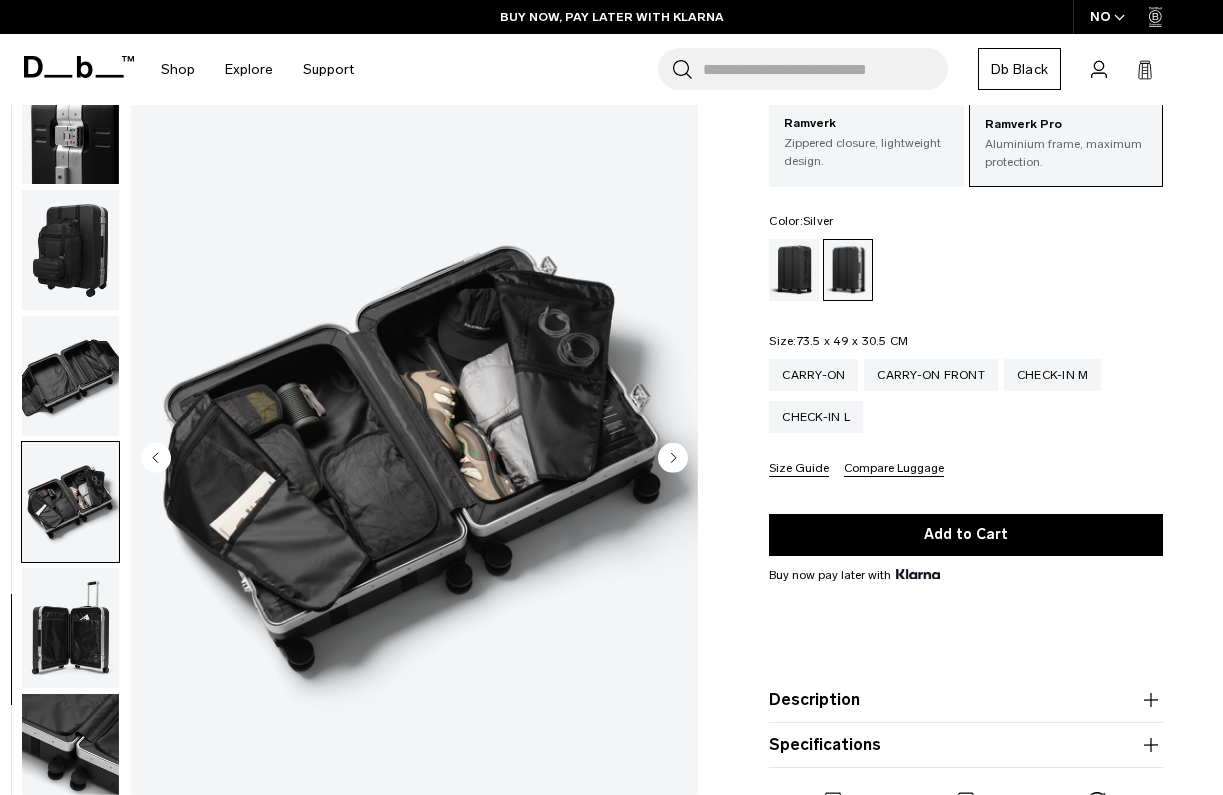 click at bounding box center (70, 628) 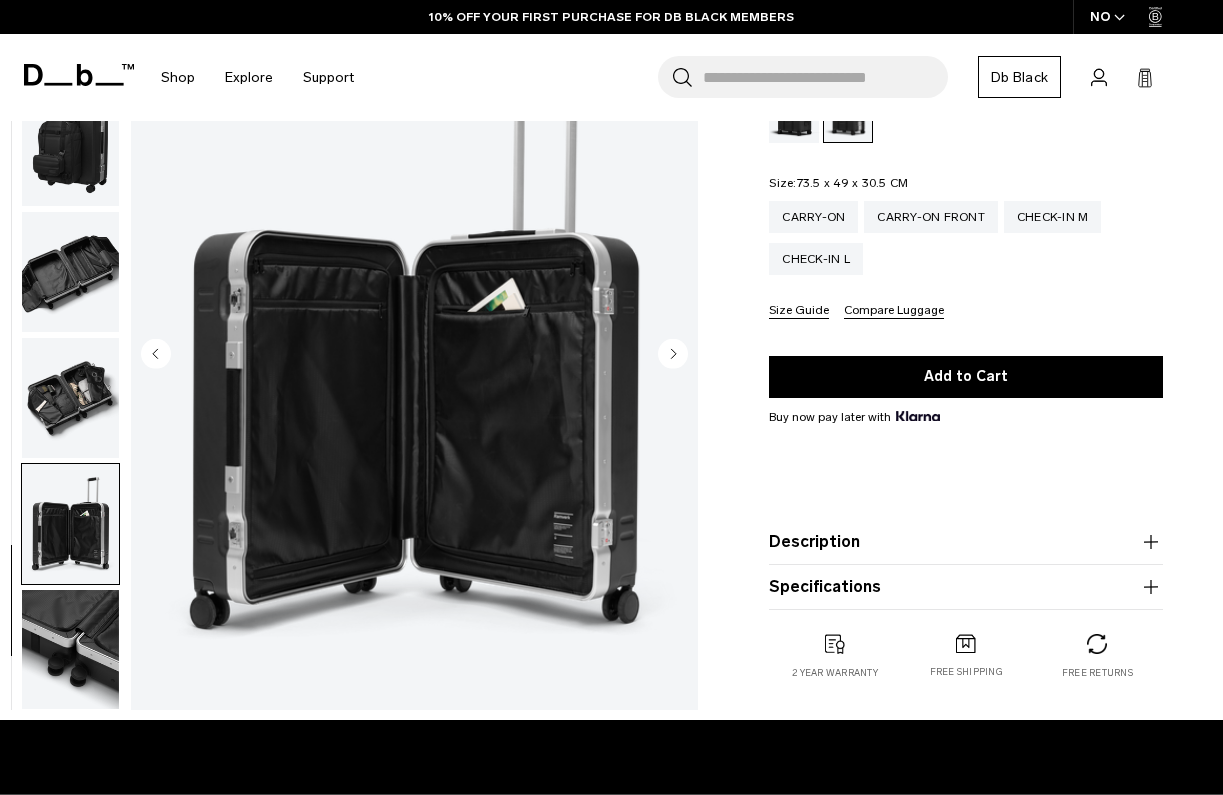 scroll, scrollTop: 317, scrollLeft: 0, axis: vertical 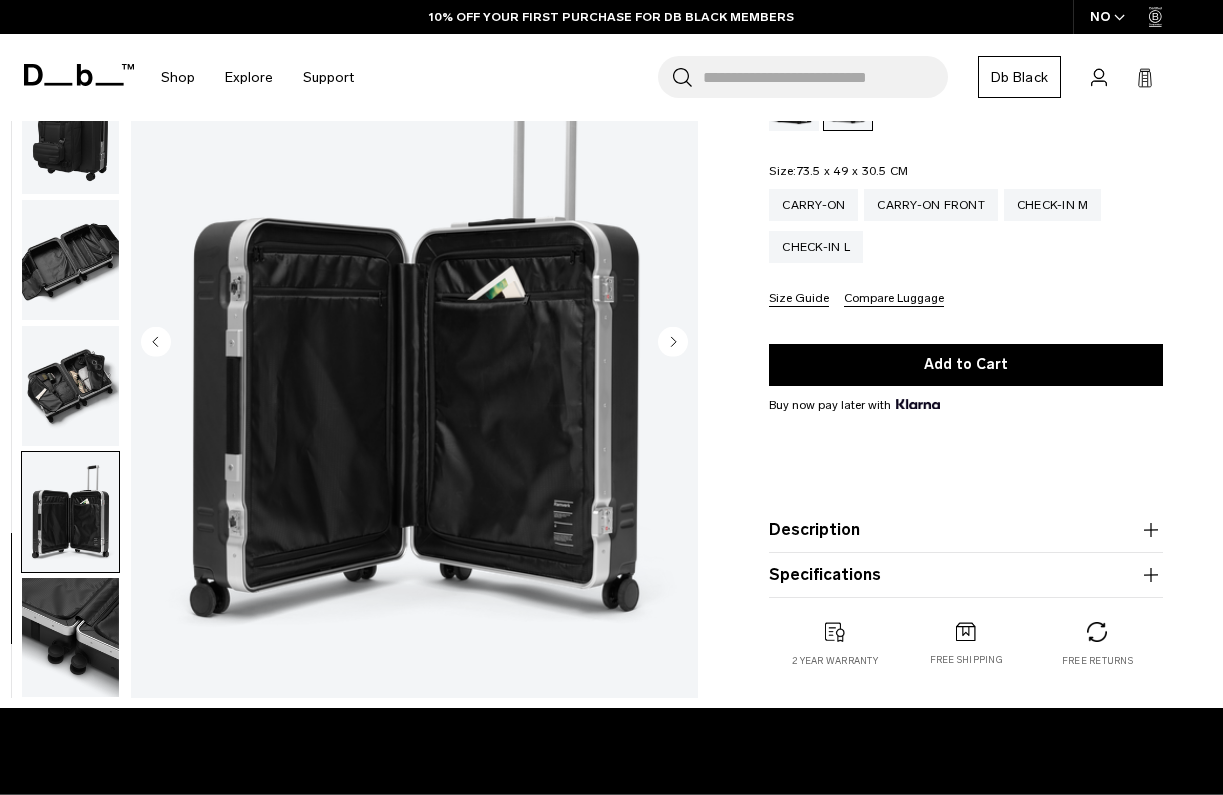 click at bounding box center [70, 637] 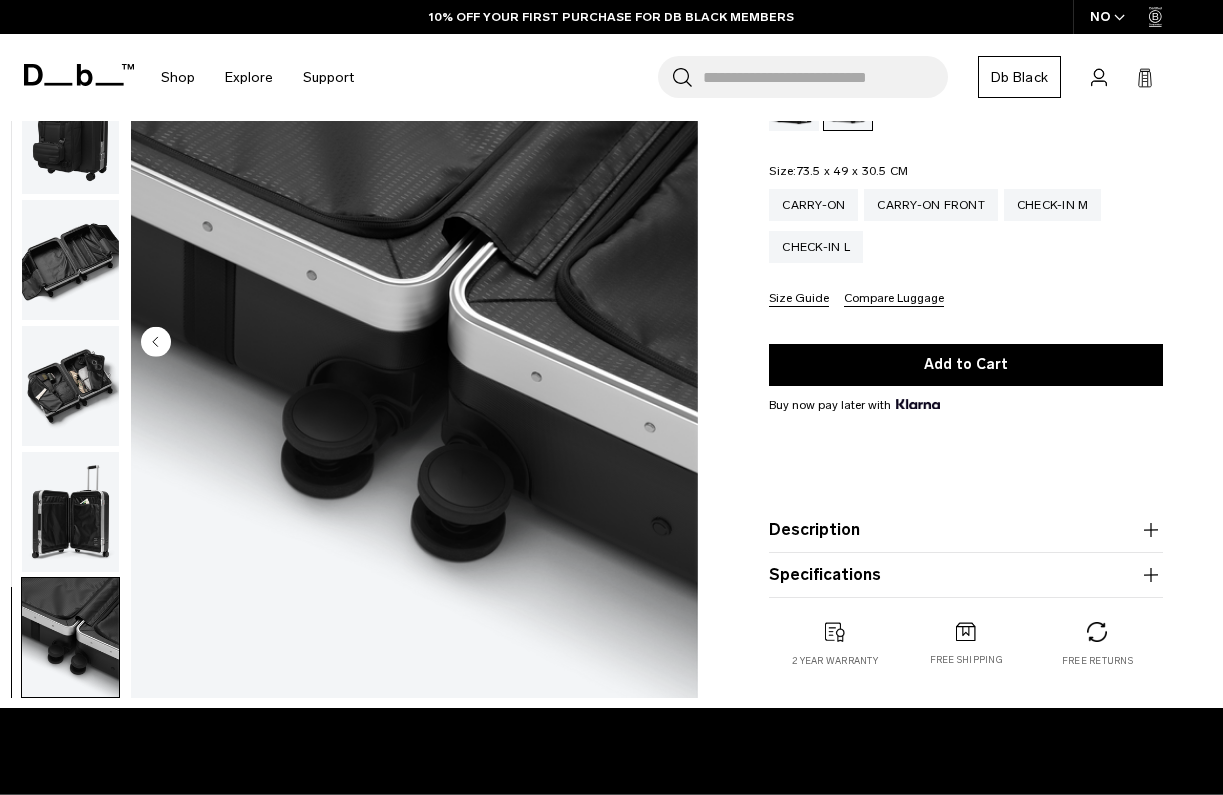 click at bounding box center (414, 343) 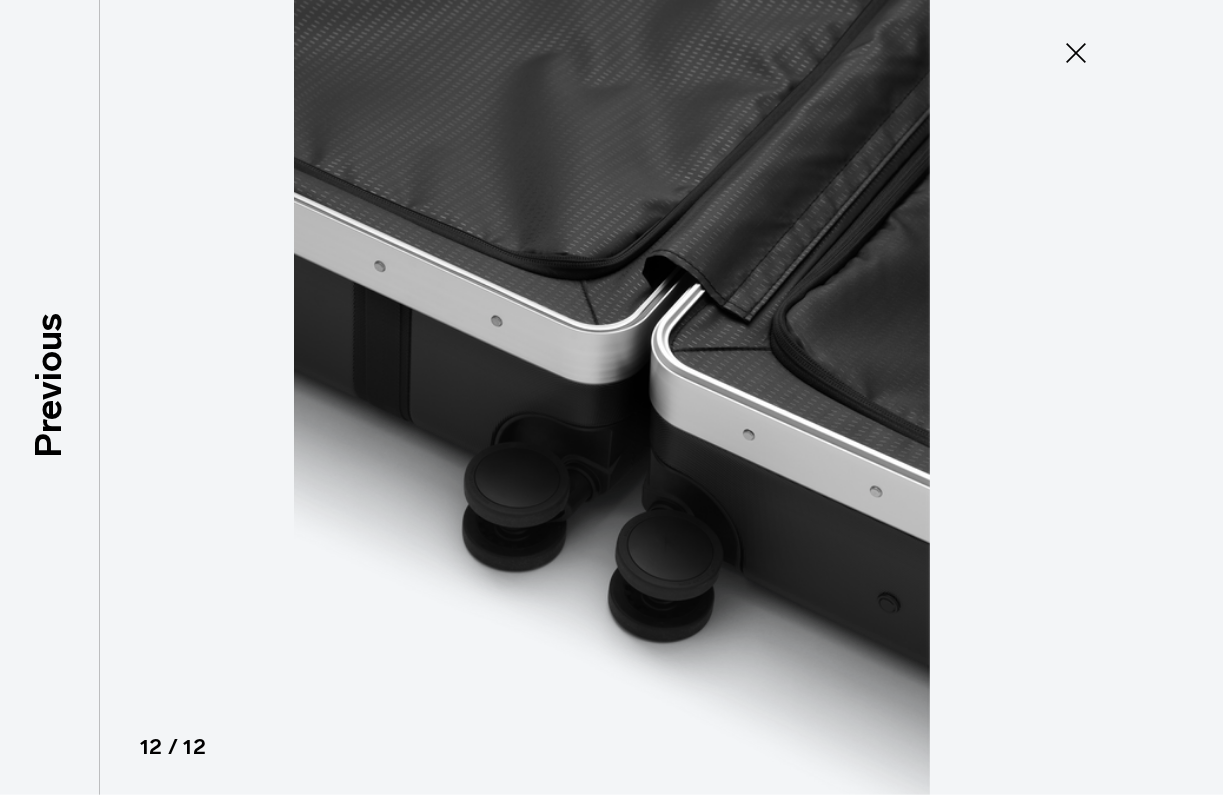 click 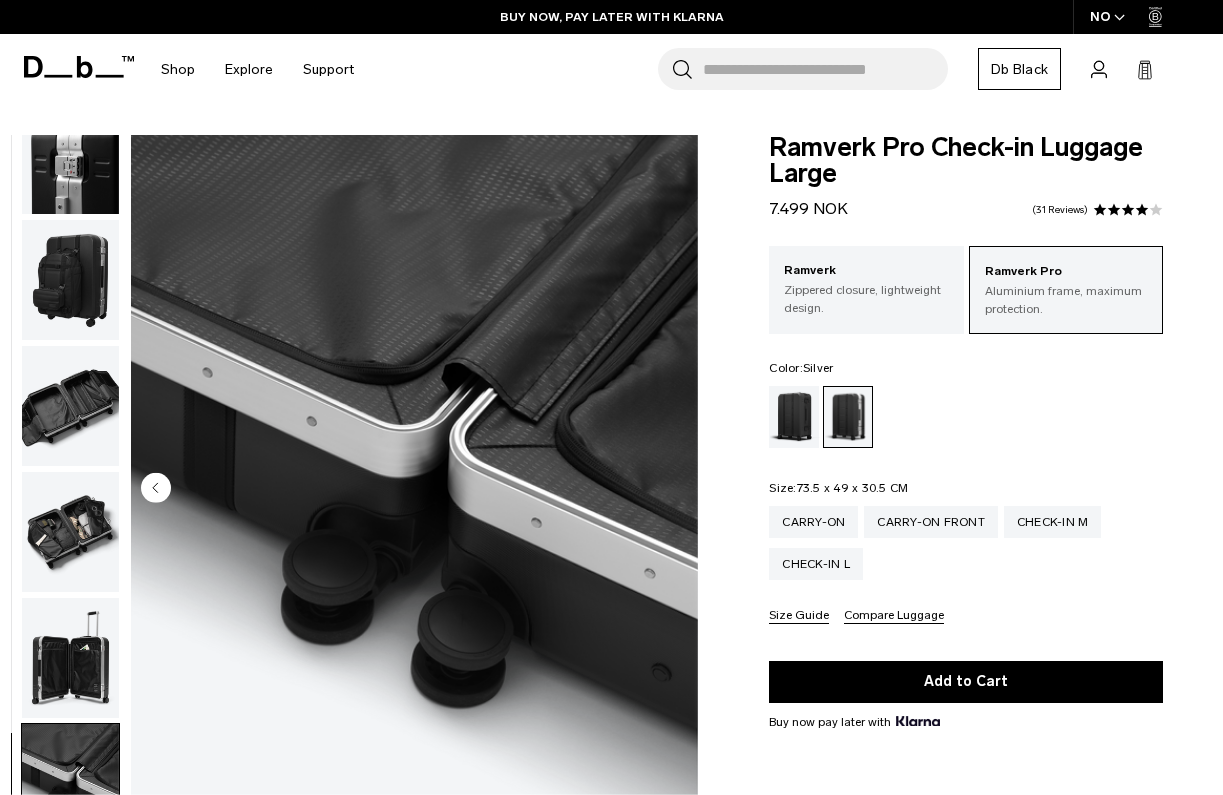 scroll, scrollTop: 0, scrollLeft: 0, axis: both 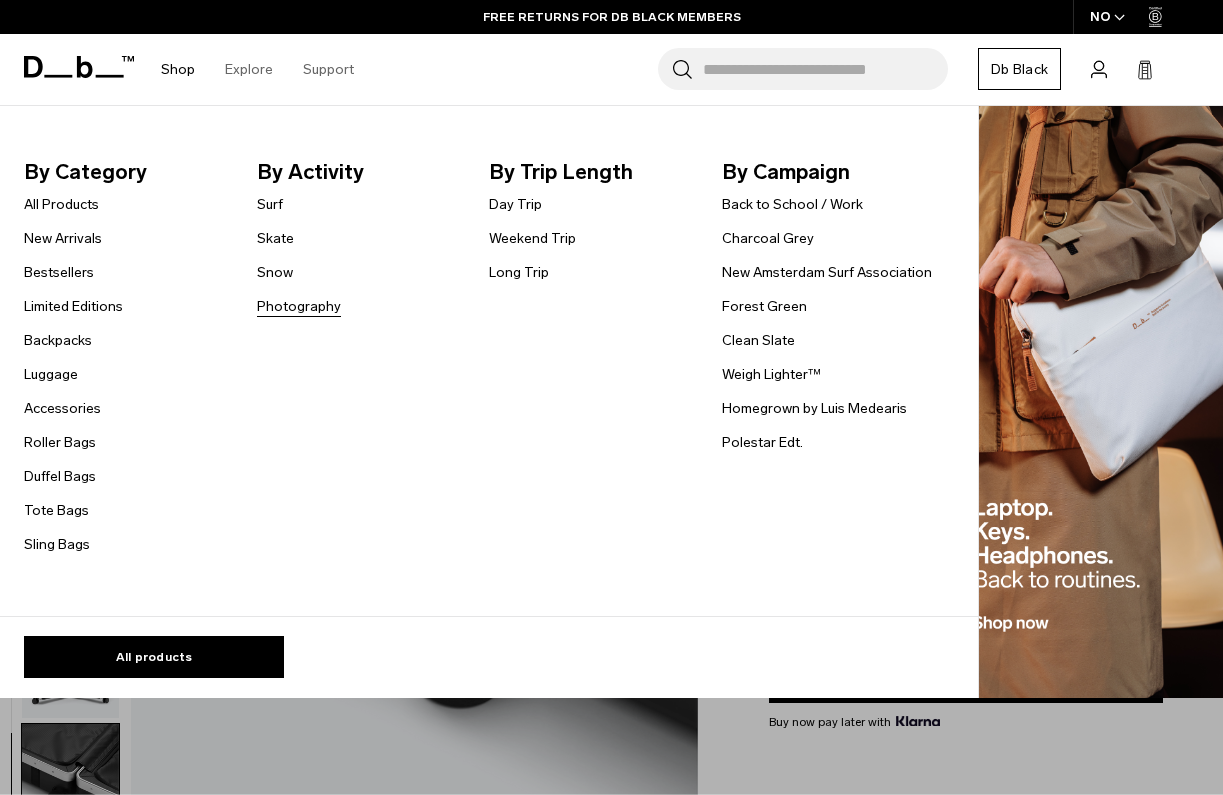 click on "Photography" at bounding box center [299, 306] 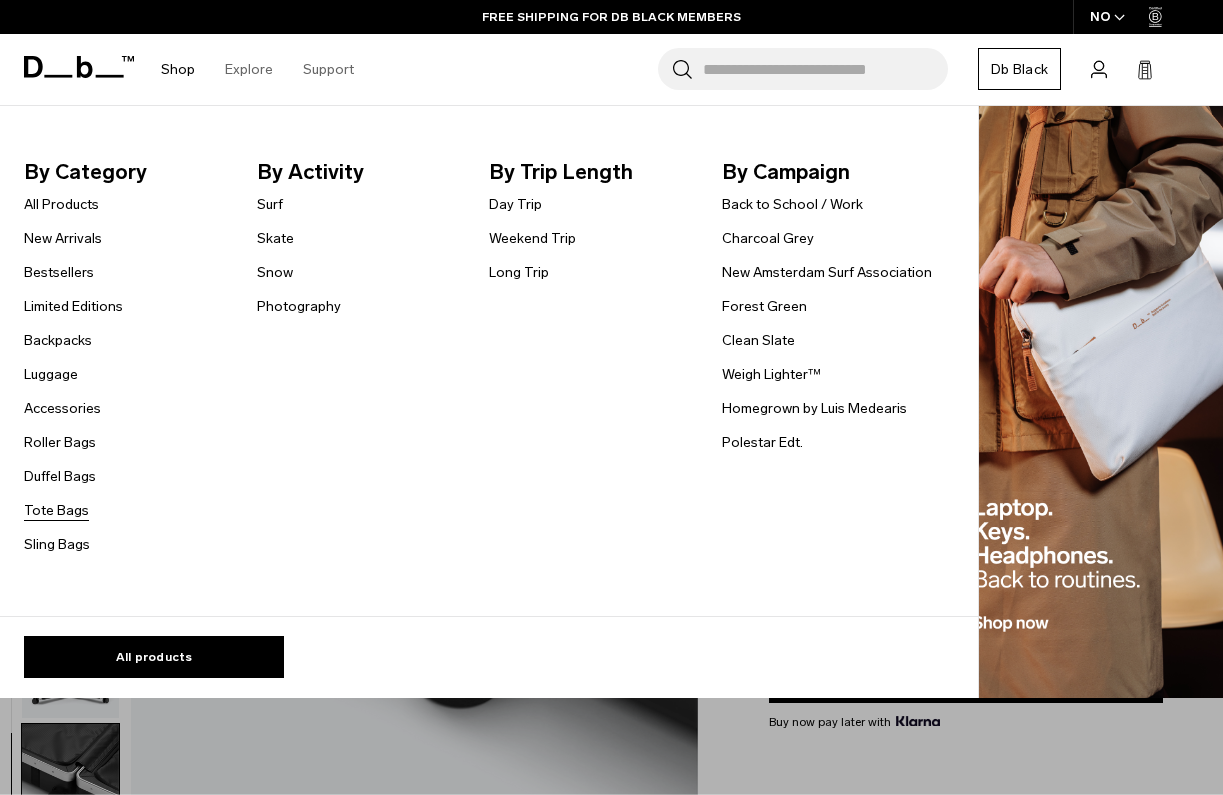 click on "Tote Bags" at bounding box center (56, 510) 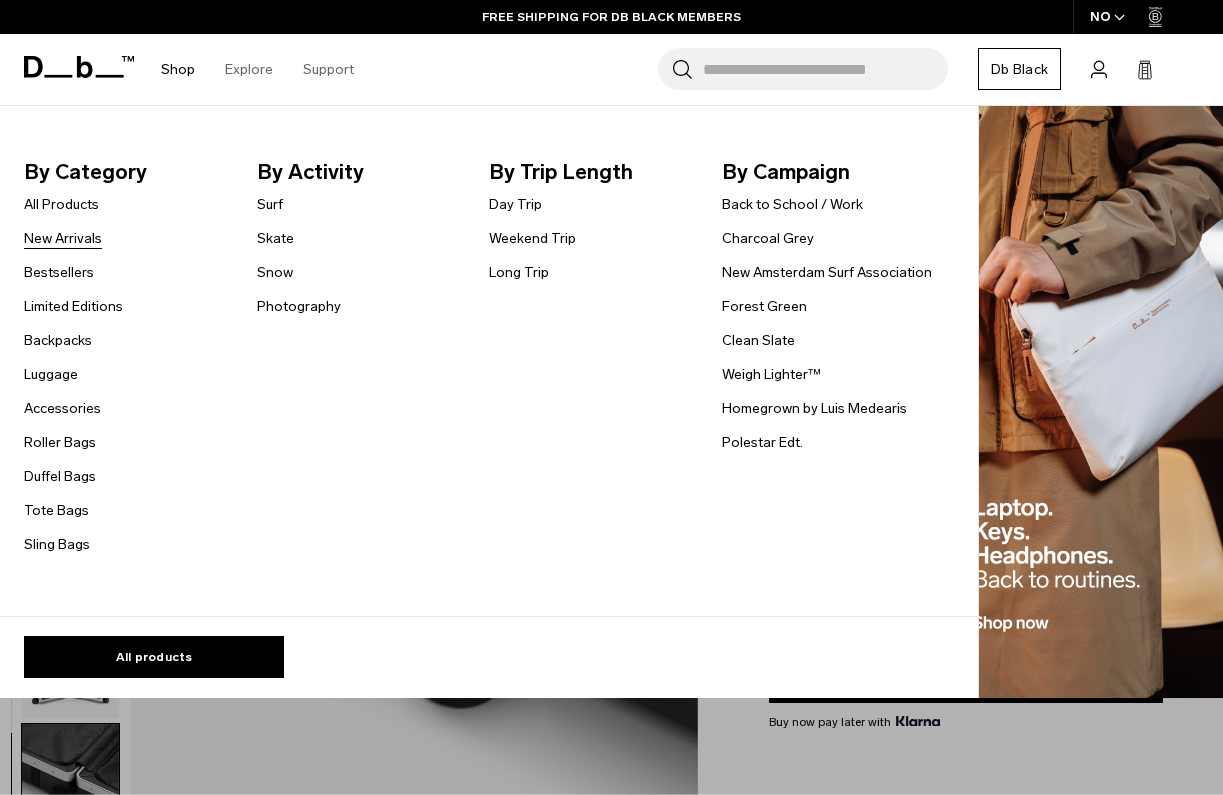 click on "New Arrivals" at bounding box center (63, 238) 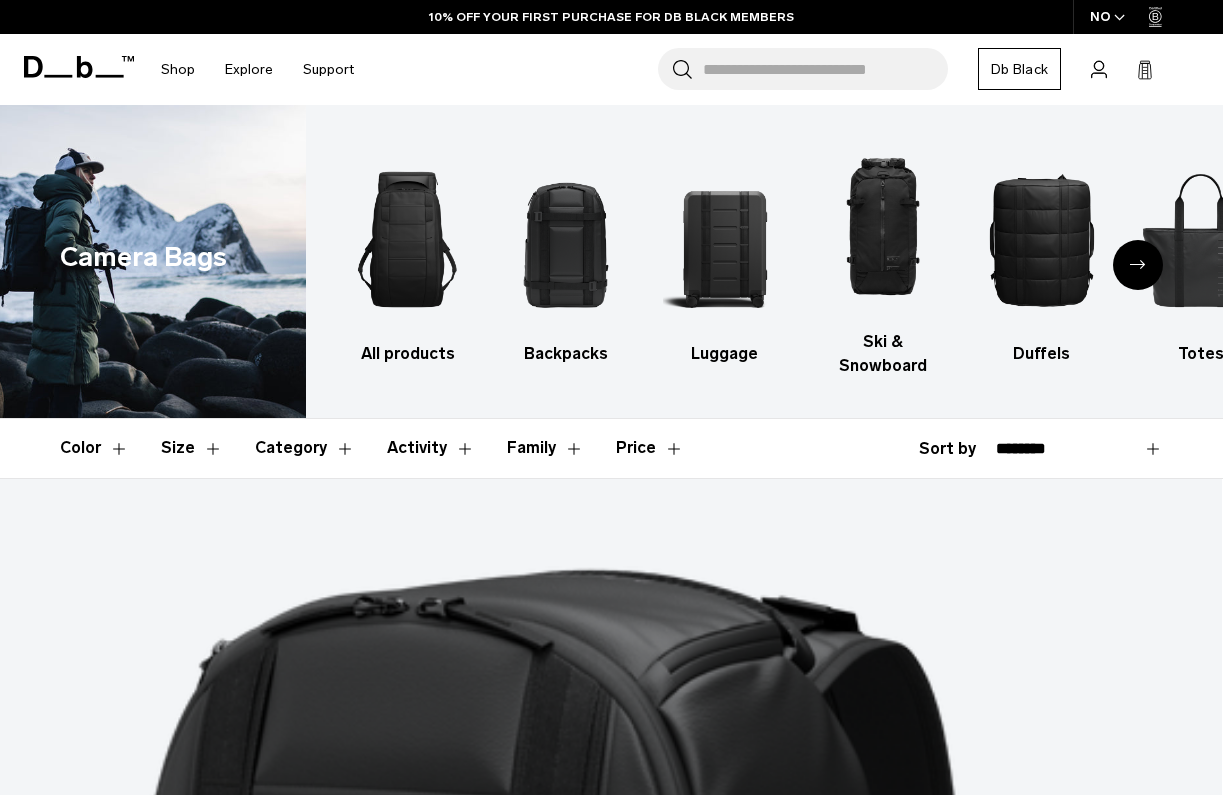 scroll, scrollTop: 0, scrollLeft: 0, axis: both 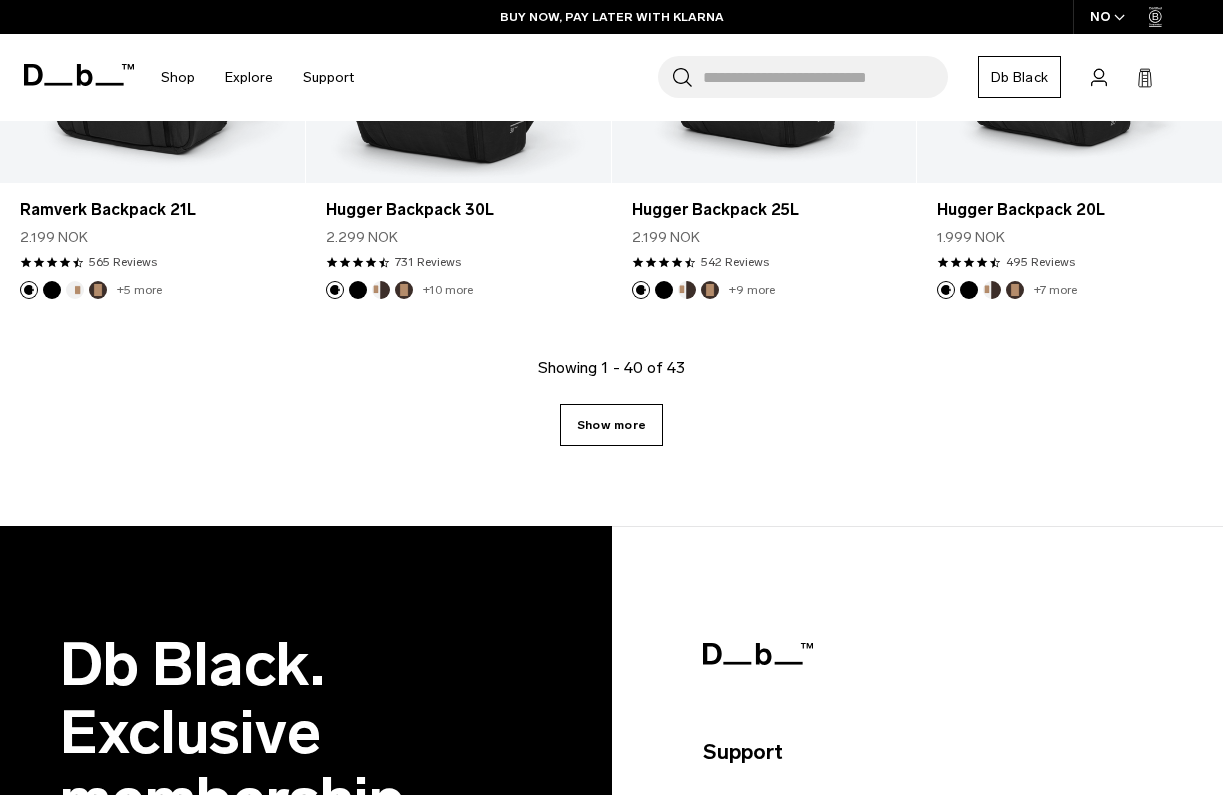 click on "Show more" at bounding box center [611, 425] 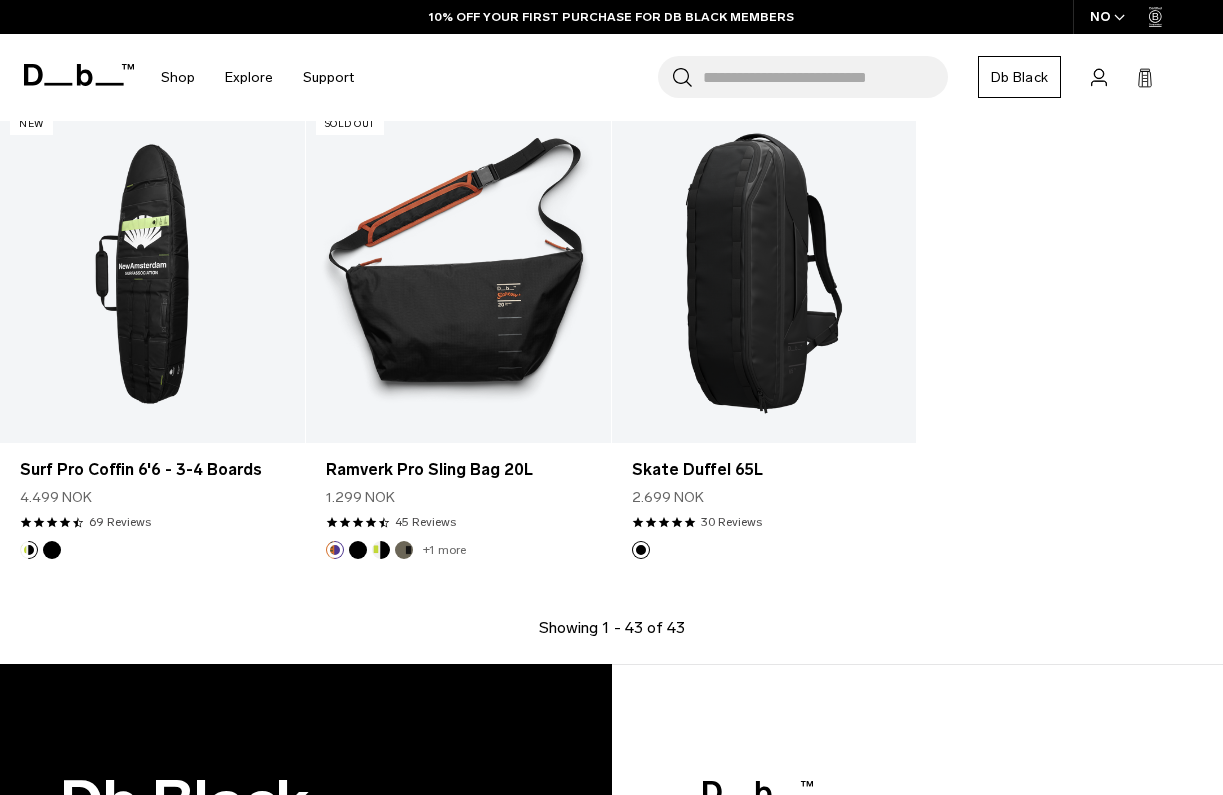 scroll, scrollTop: 5565, scrollLeft: 0, axis: vertical 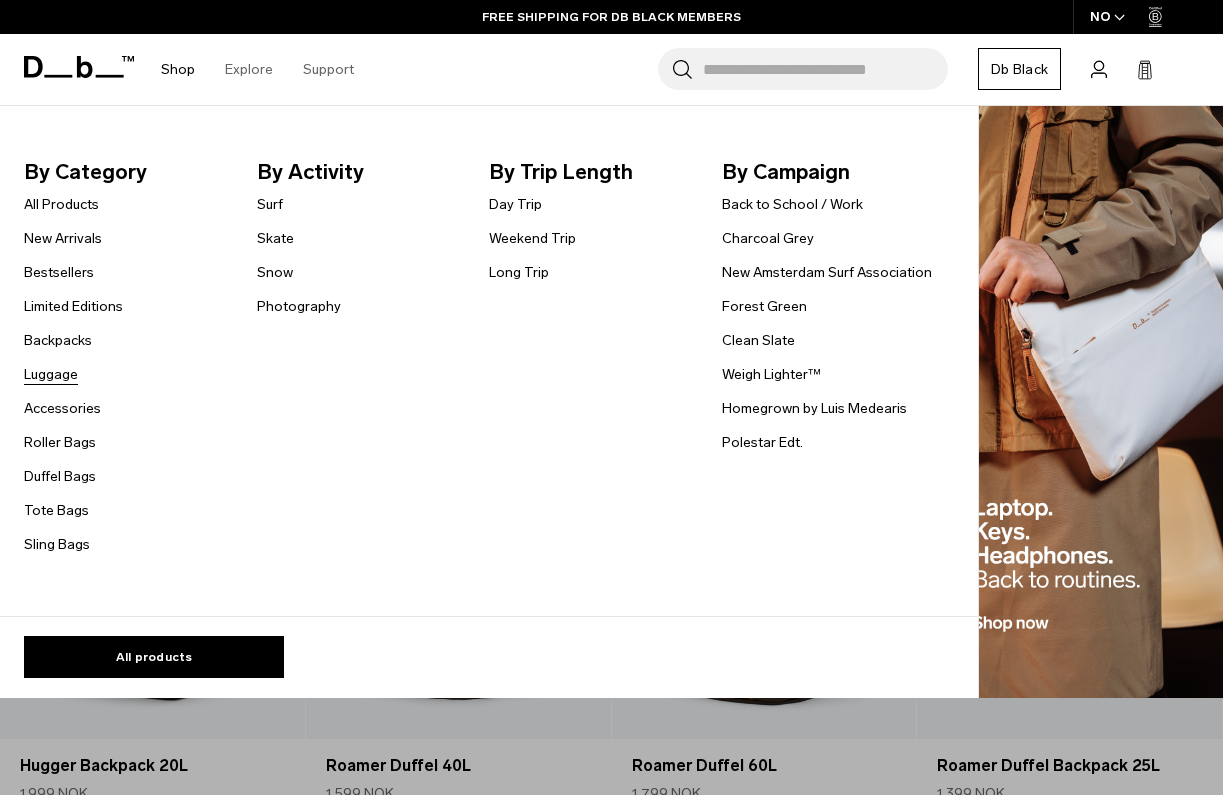click on "Luggage" at bounding box center (51, 374) 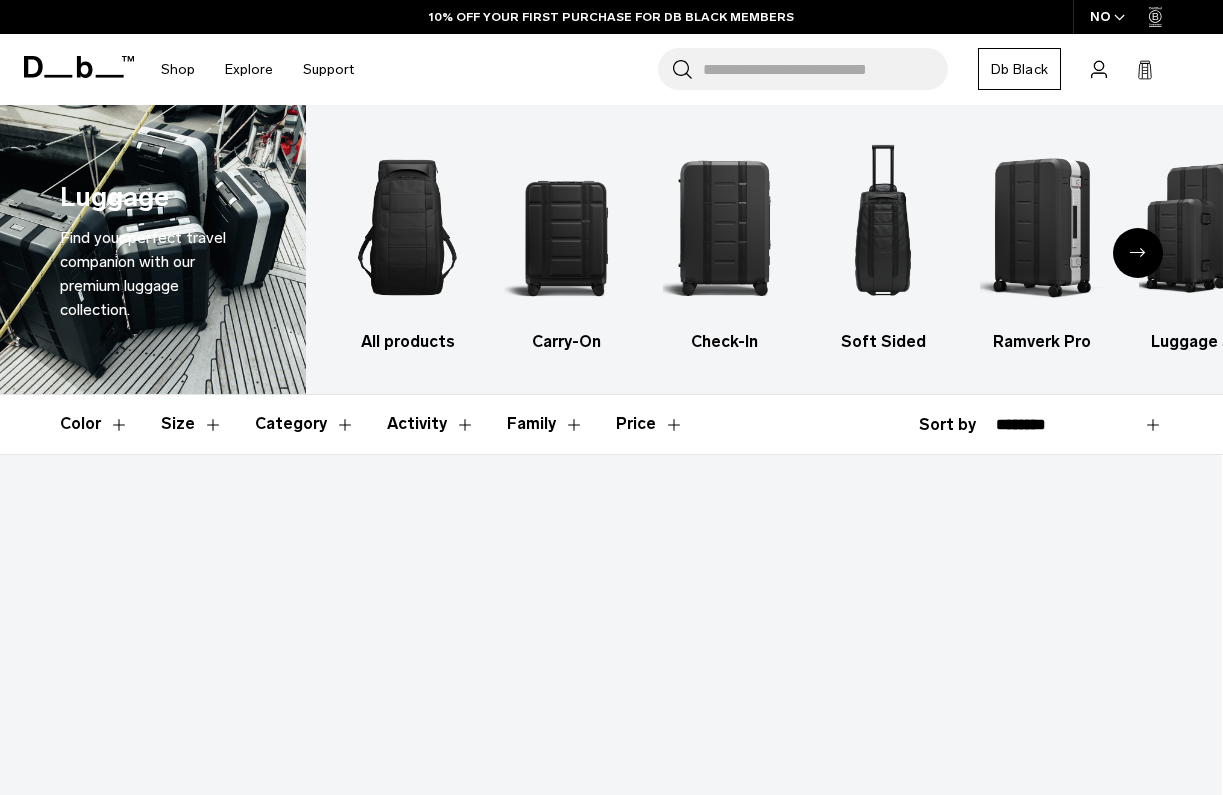 scroll, scrollTop: 0, scrollLeft: 0, axis: both 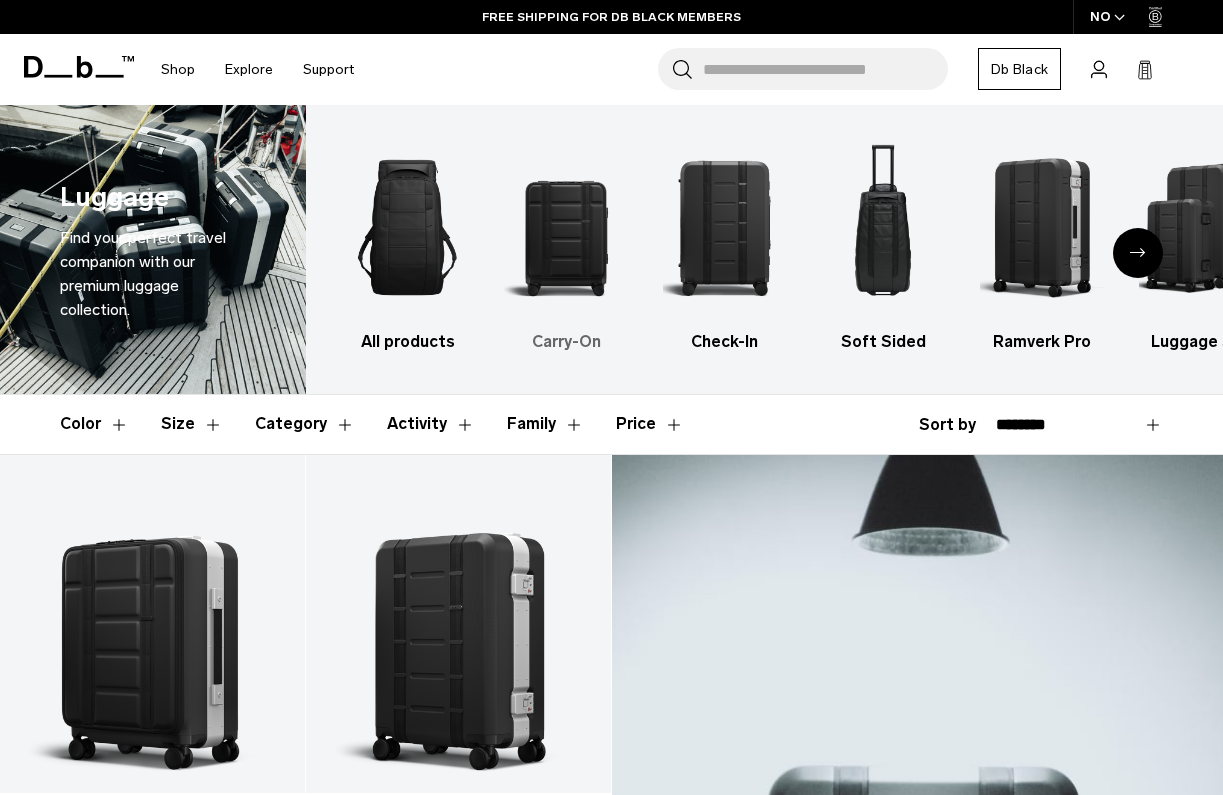 click on "Carry-On" at bounding box center (566, 342) 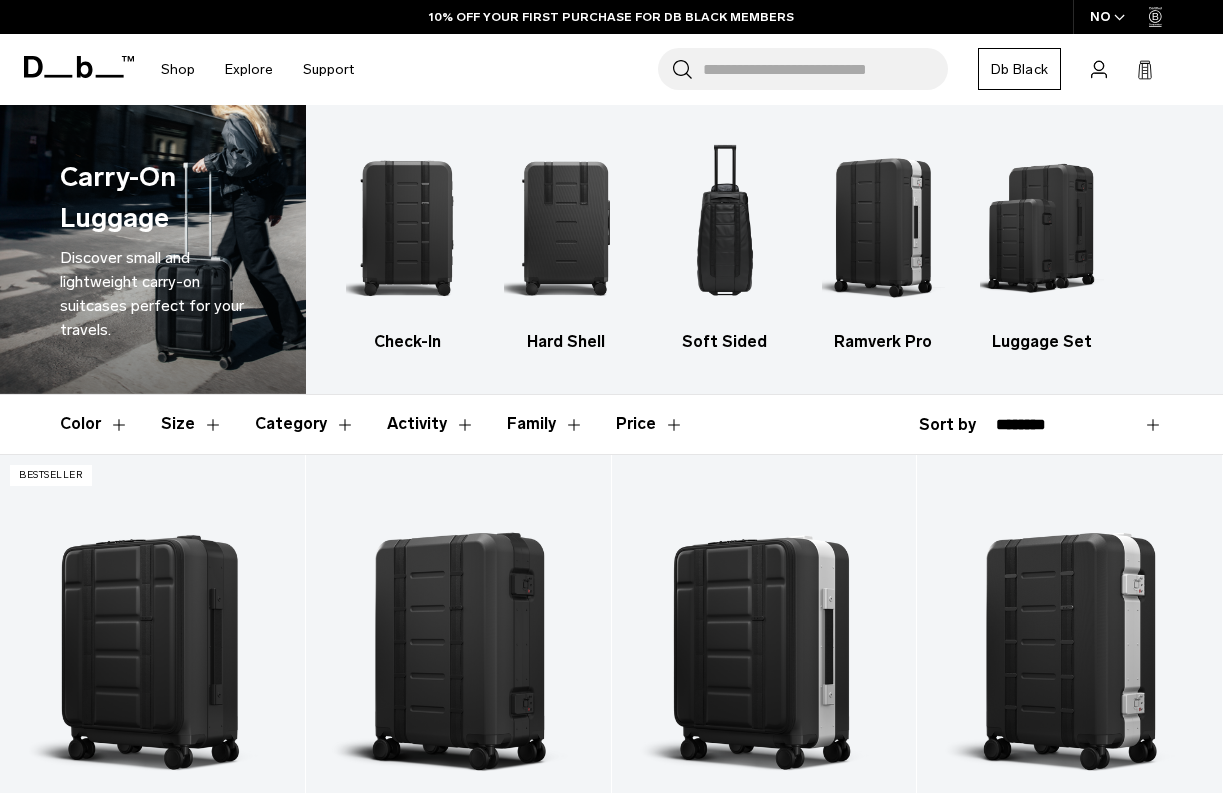 scroll, scrollTop: 0, scrollLeft: 0, axis: both 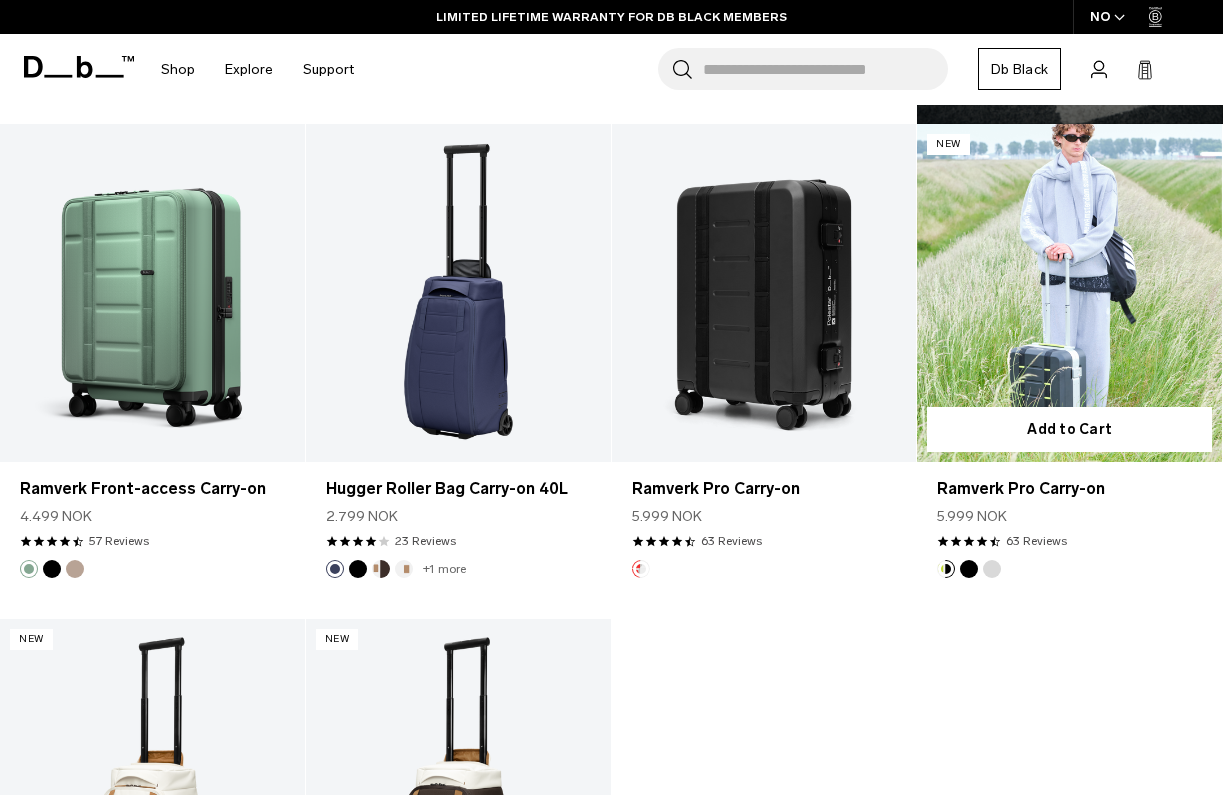 click at bounding box center (1069, 293) 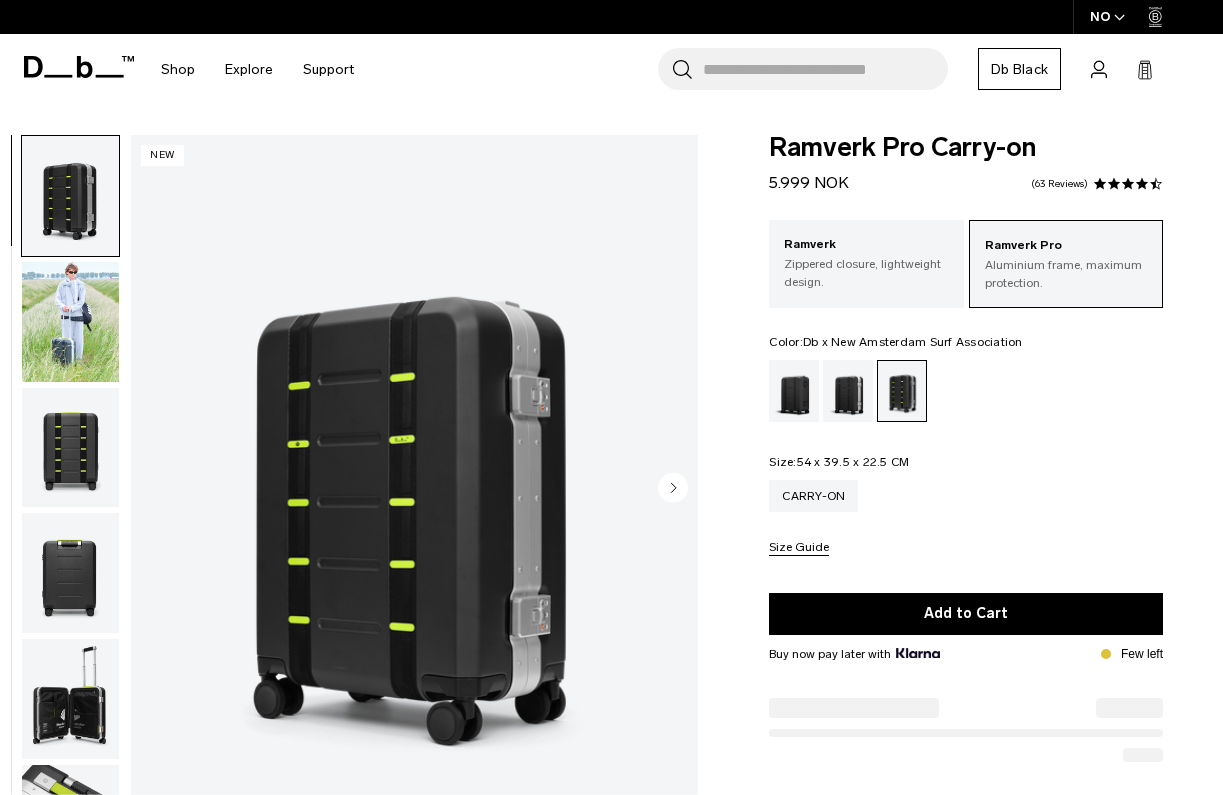 scroll, scrollTop: 0, scrollLeft: 0, axis: both 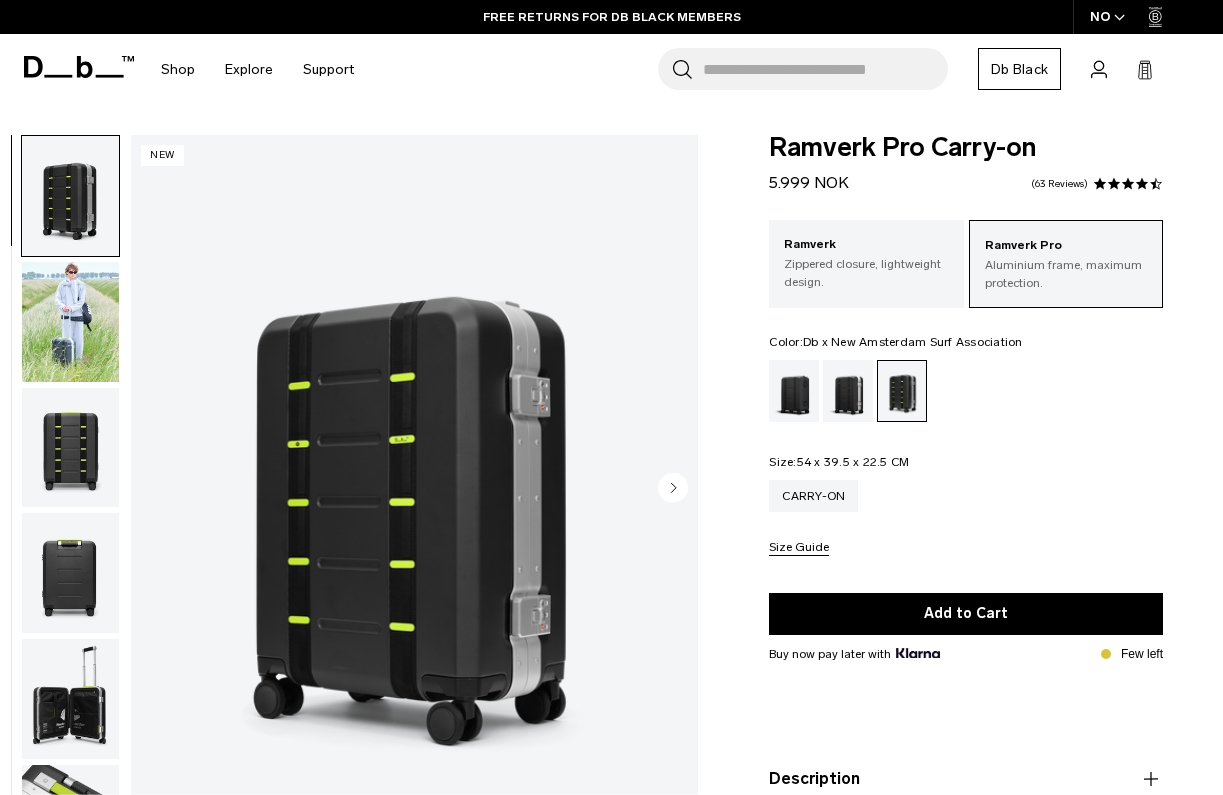 click at bounding box center [414, 489] 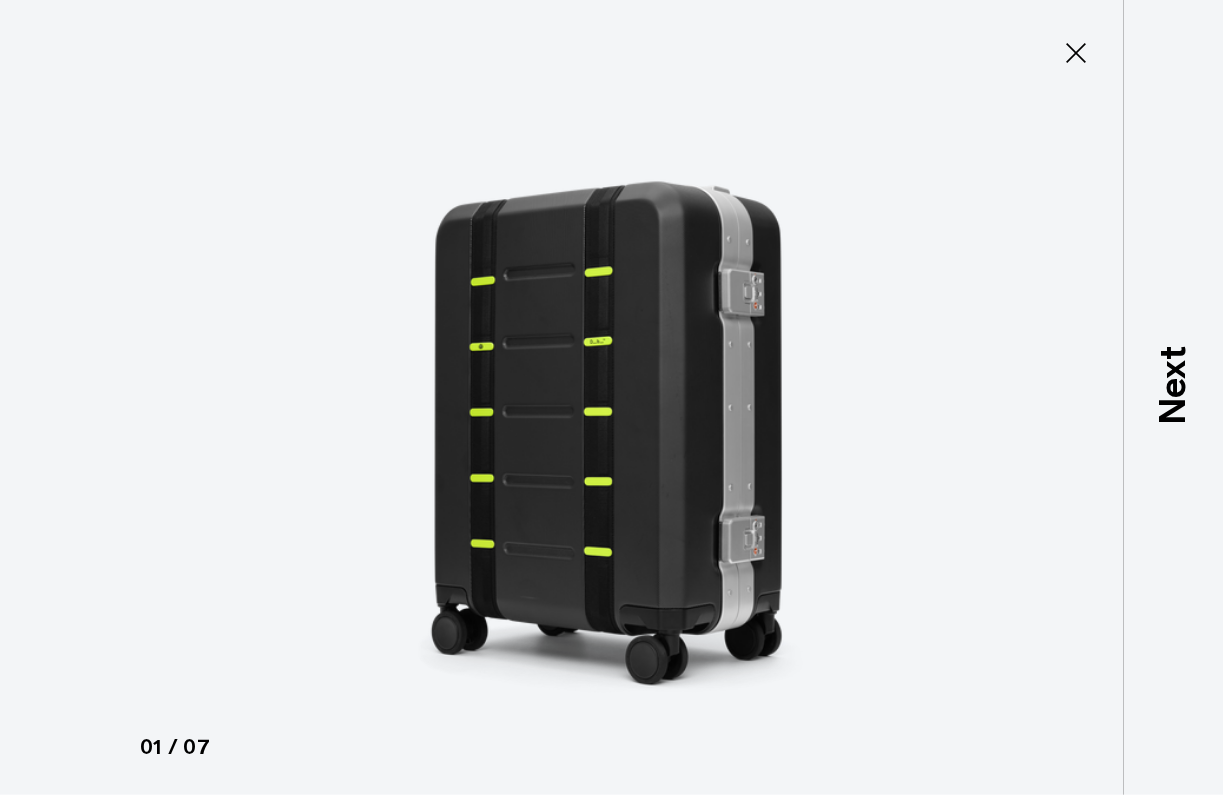 click at bounding box center [612, 397] 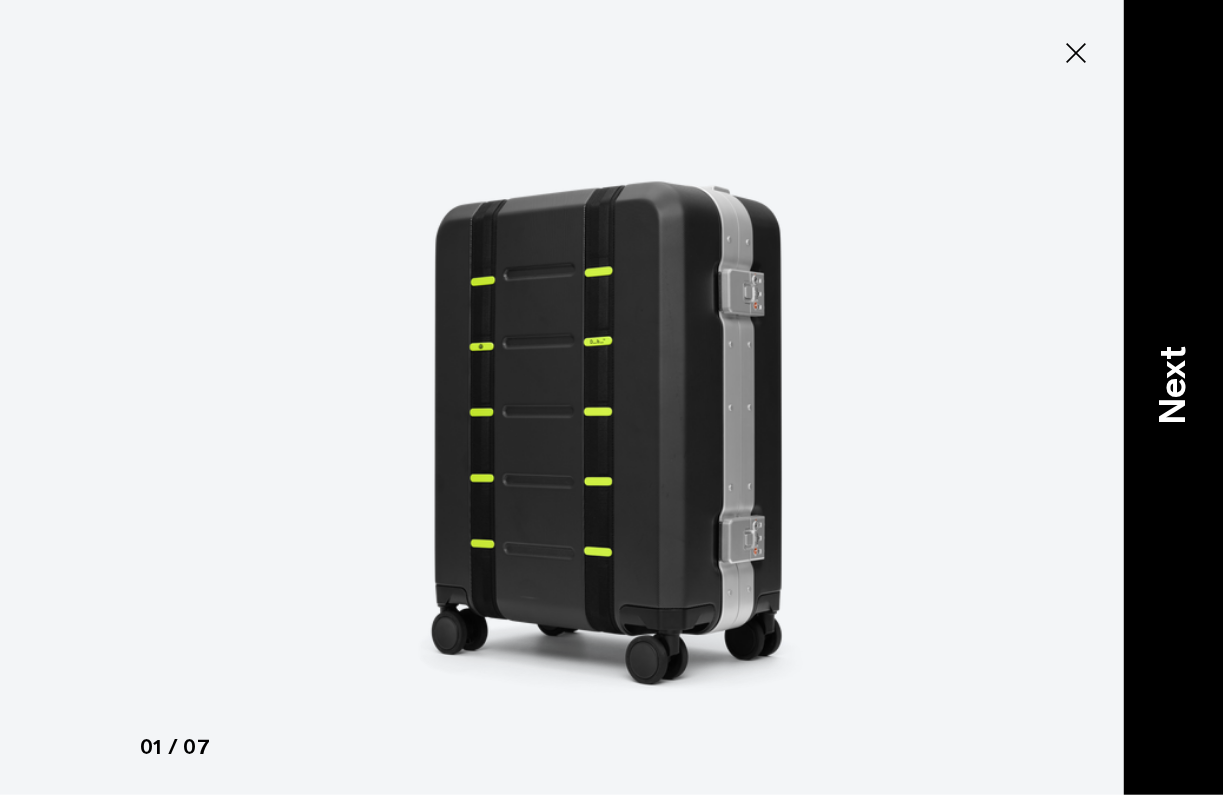 click on "Next" at bounding box center (1173, 385) 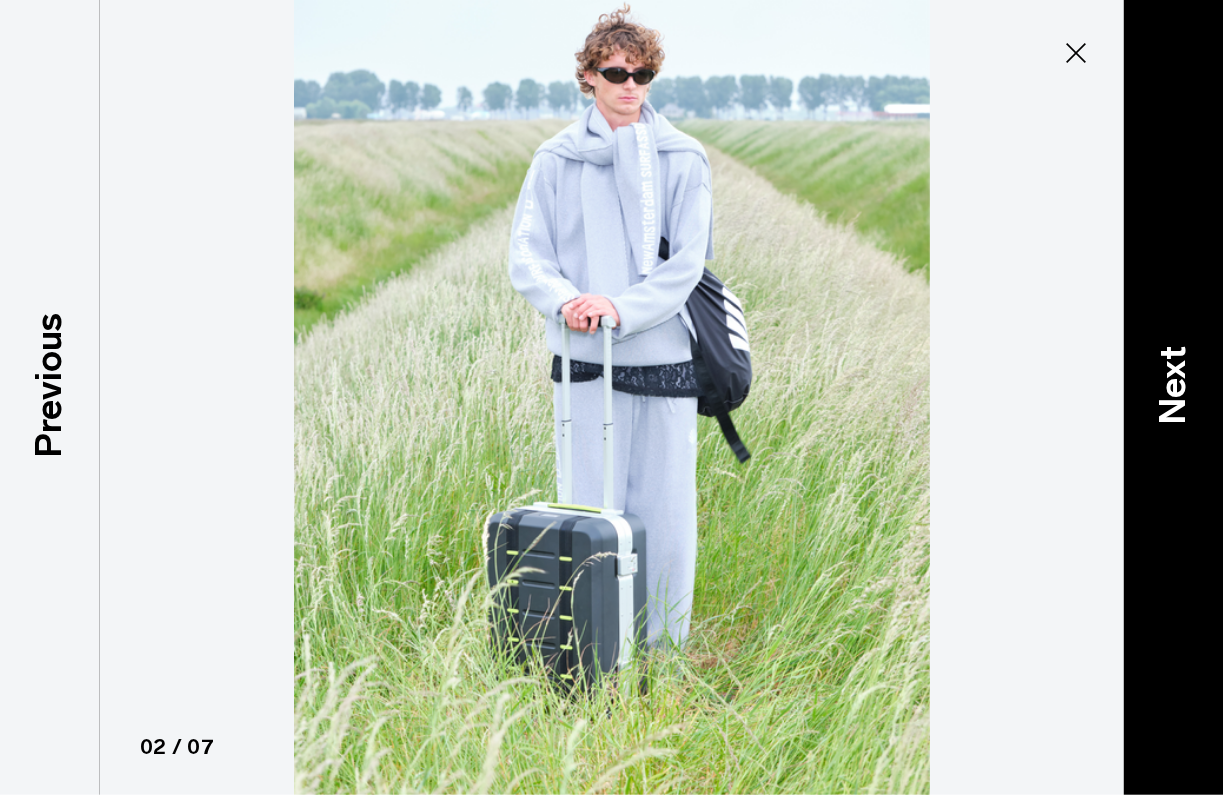 click on "Next" at bounding box center [1173, 385] 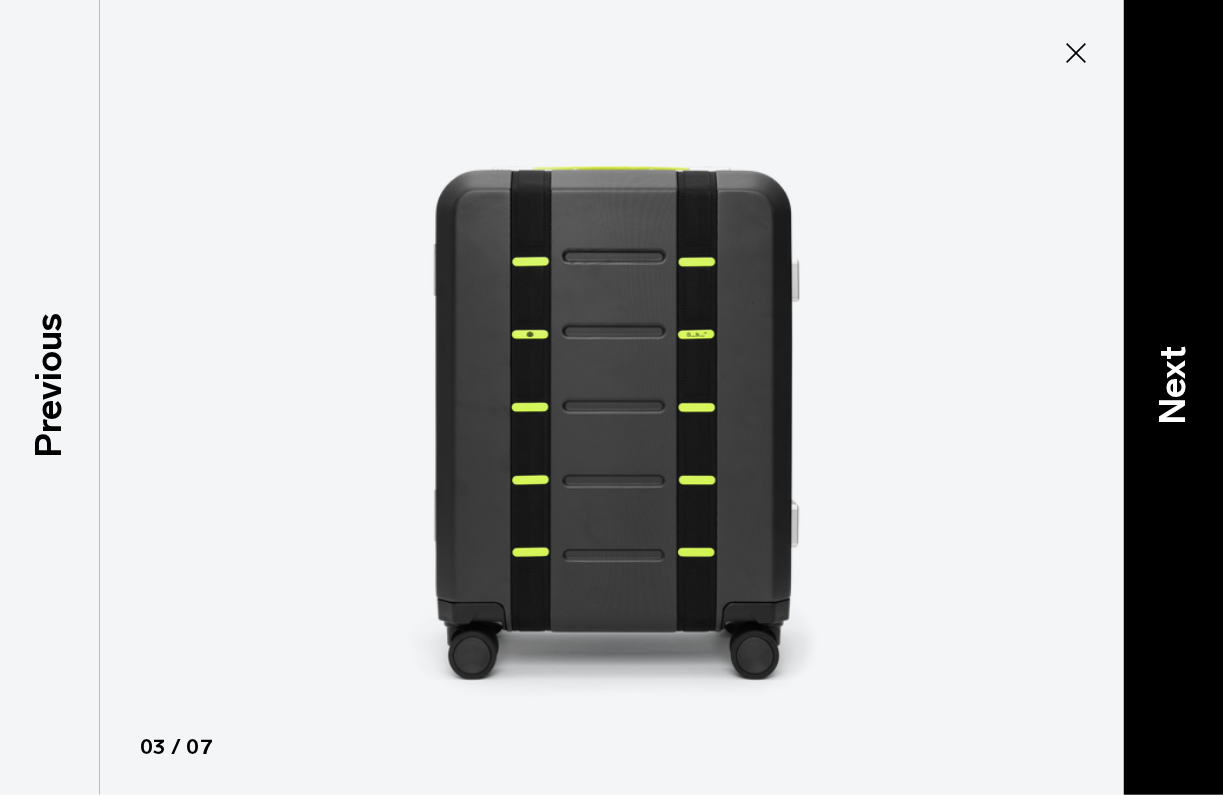 click on "Next" at bounding box center [1173, 385] 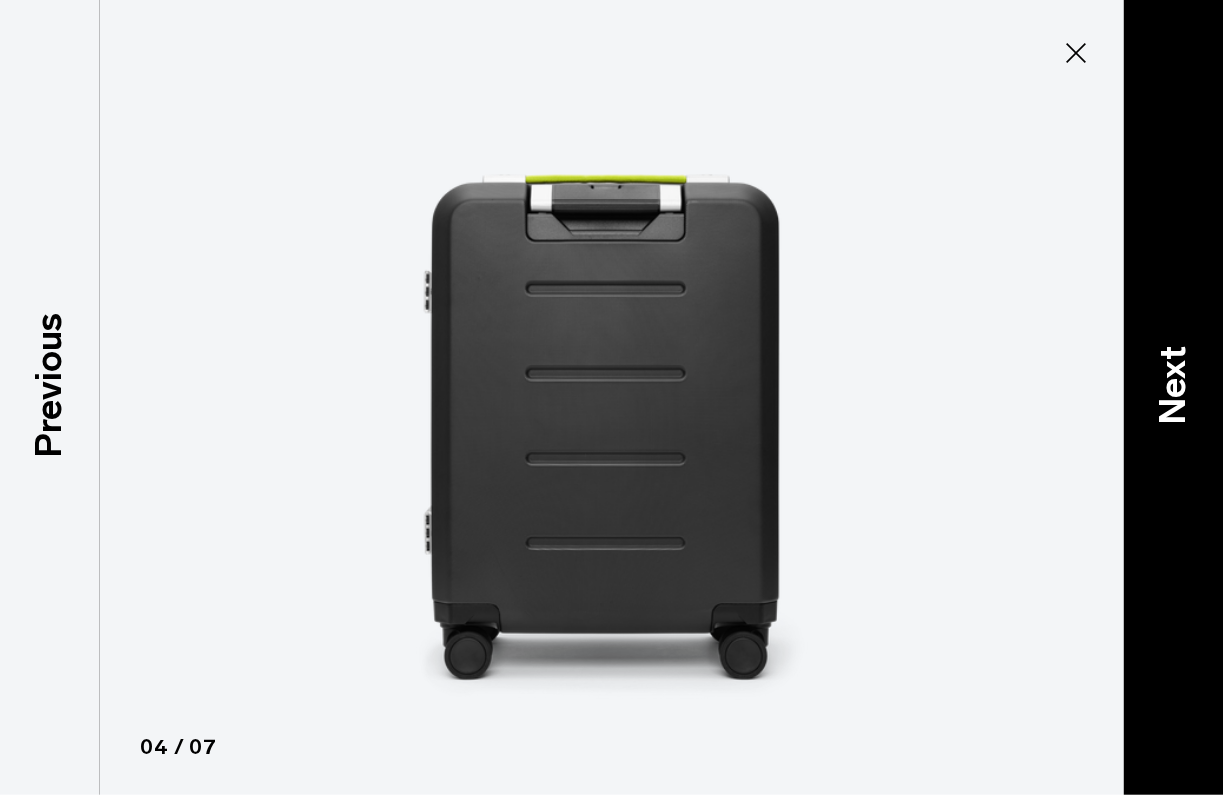 click on "Next" at bounding box center [1173, 385] 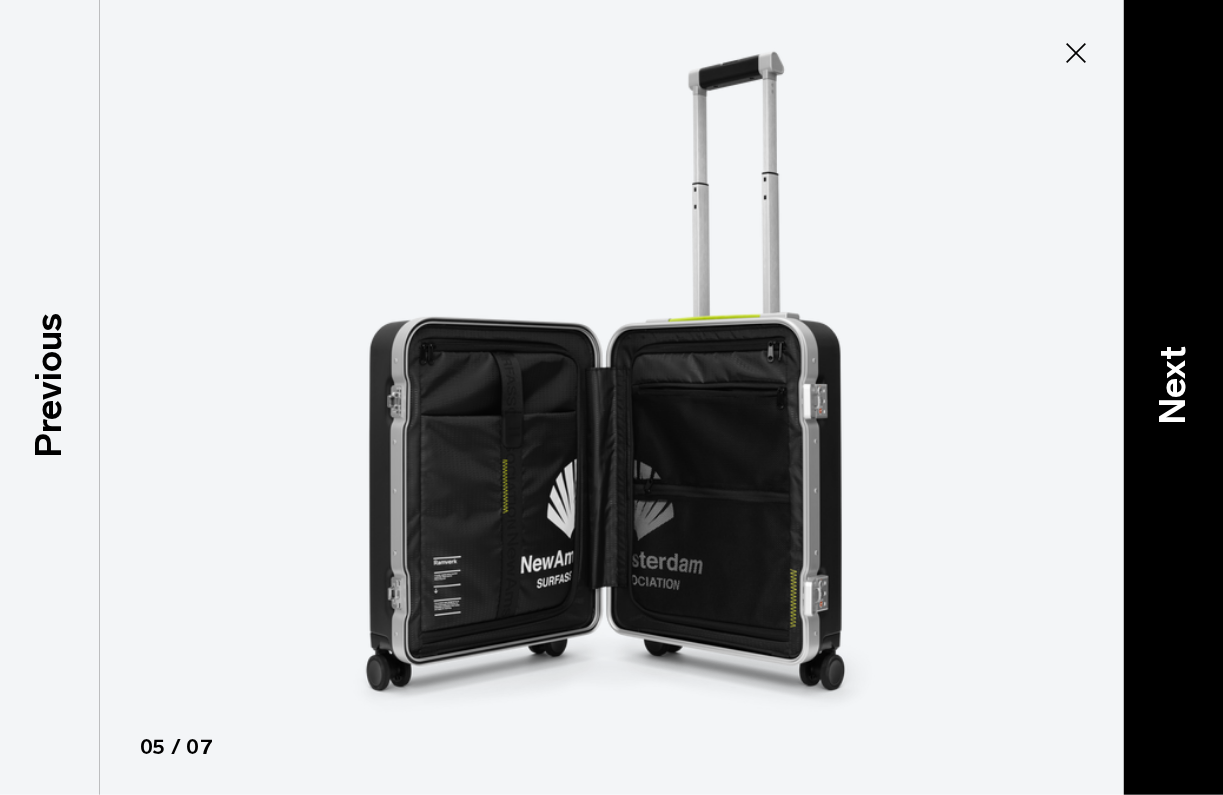 click on "Next" at bounding box center [1173, 385] 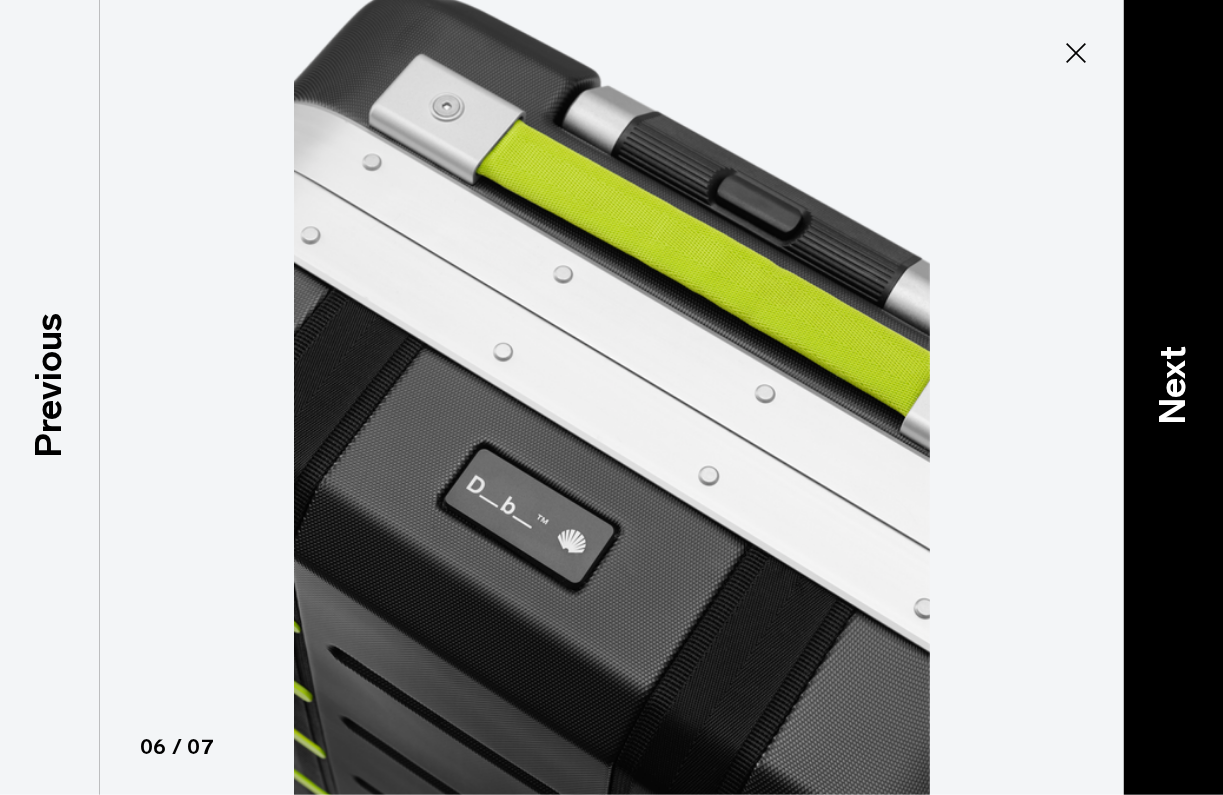click on "Next" at bounding box center [1173, 385] 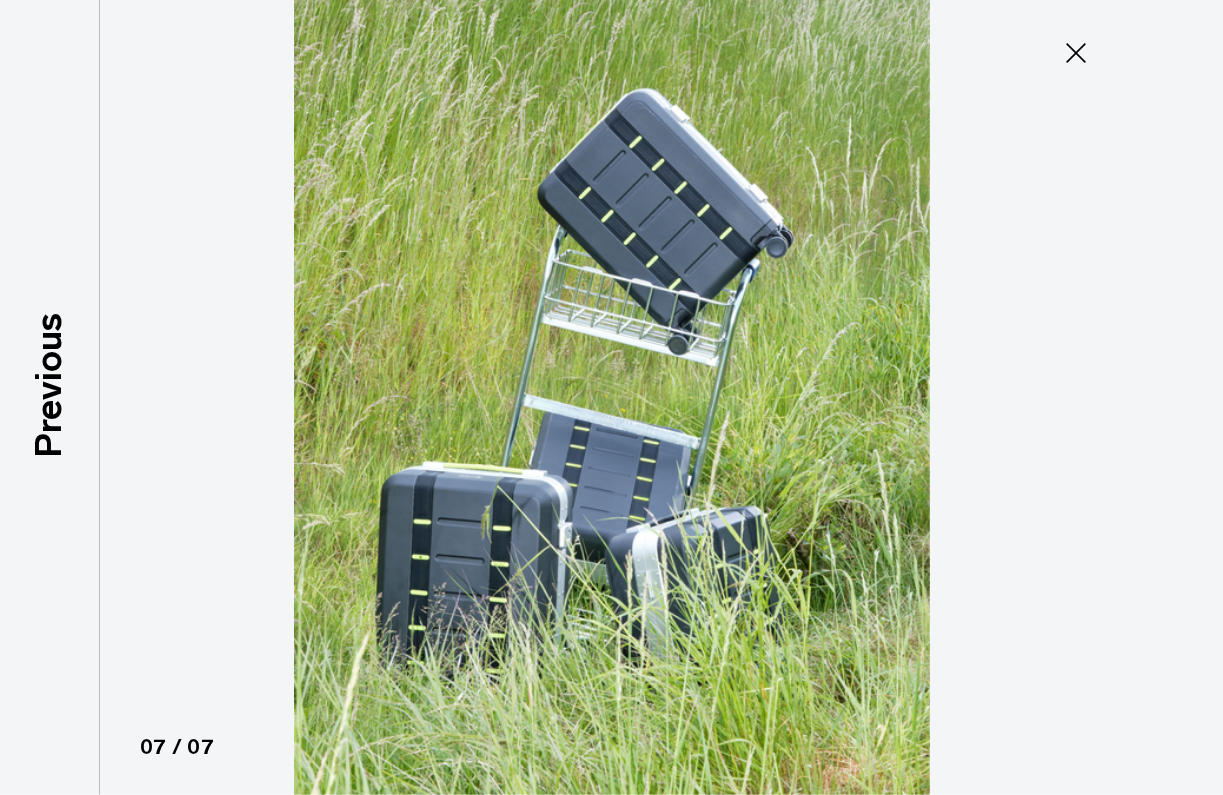 click at bounding box center (611, 397) 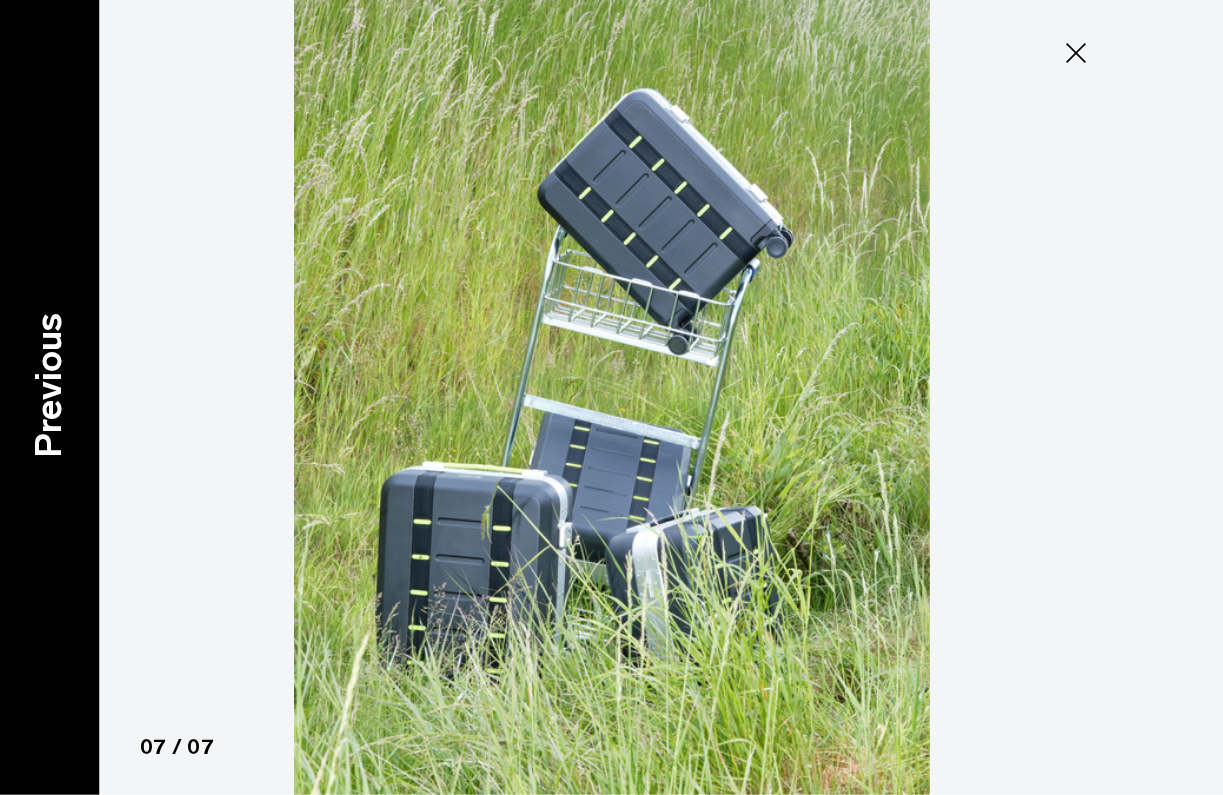 click on "Previous" at bounding box center [49, 385] 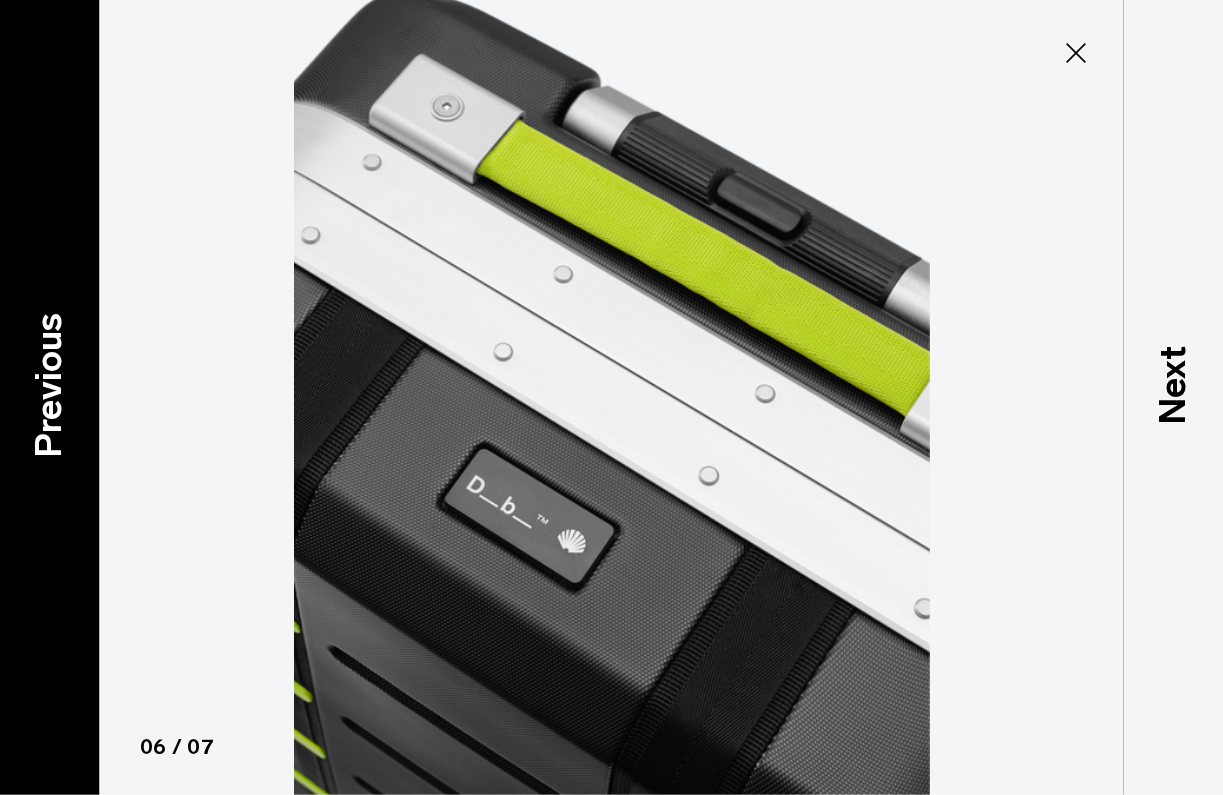 click on "Previous" at bounding box center (49, 385) 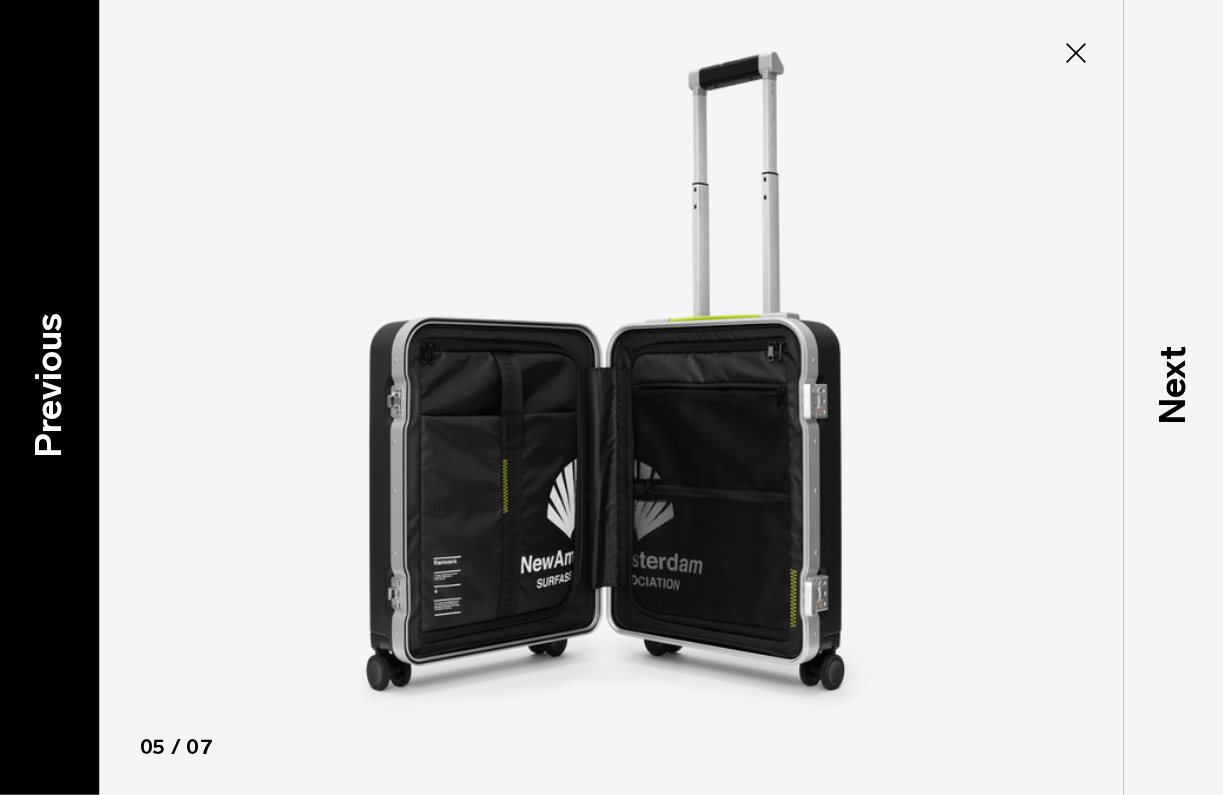 click on "Previous" at bounding box center [49, 385] 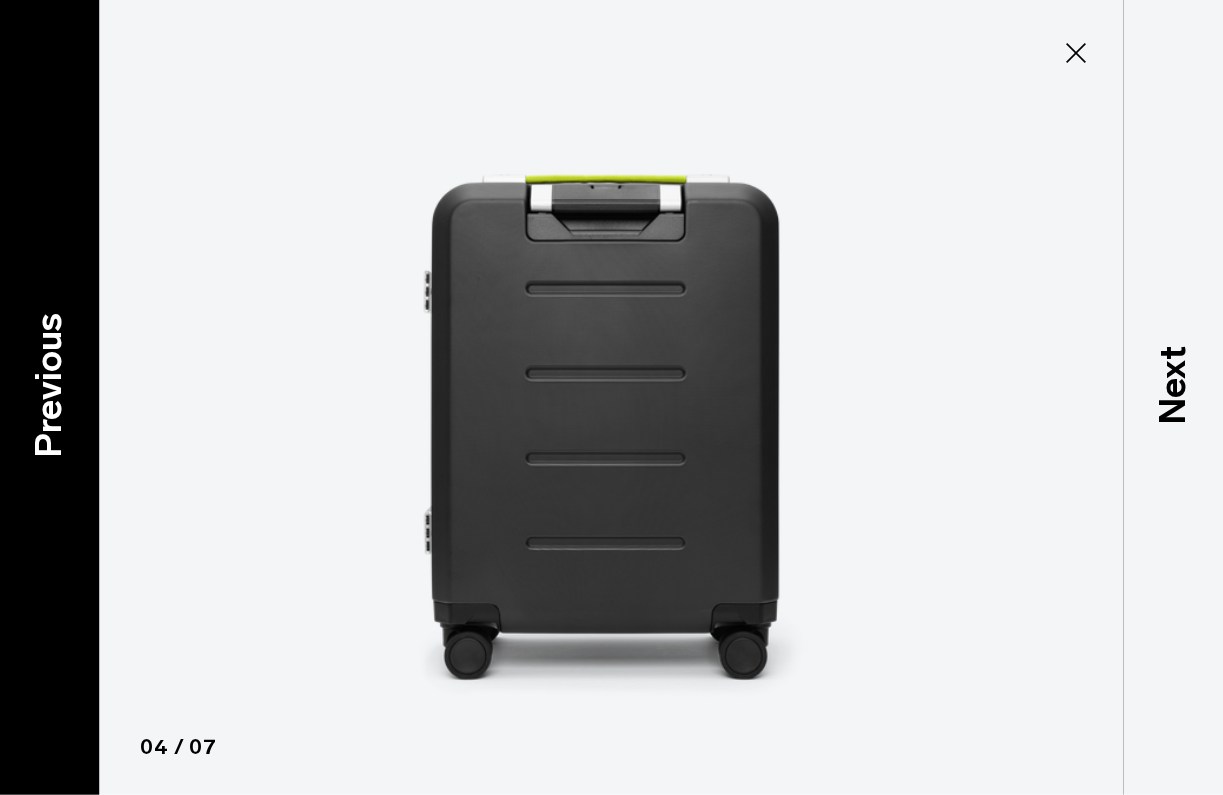 click on "Previous" at bounding box center [49, 385] 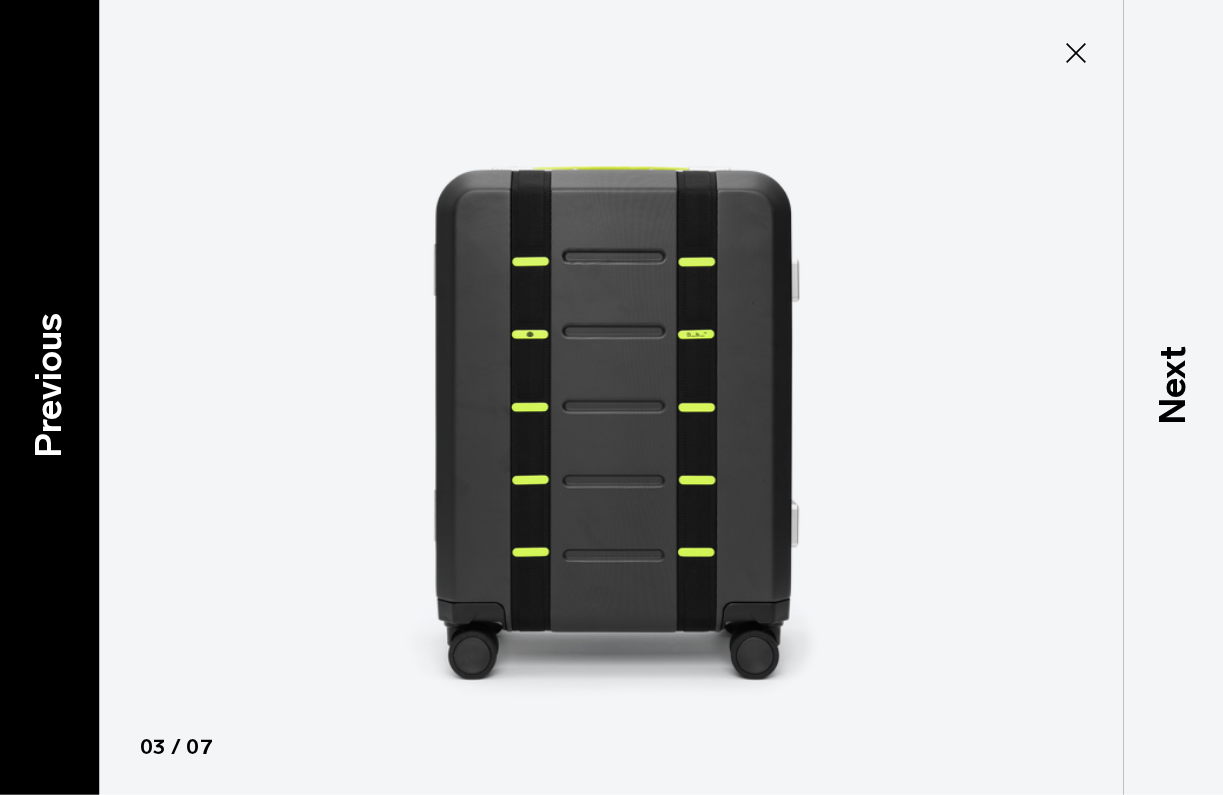 click on "Previous" at bounding box center [49, 385] 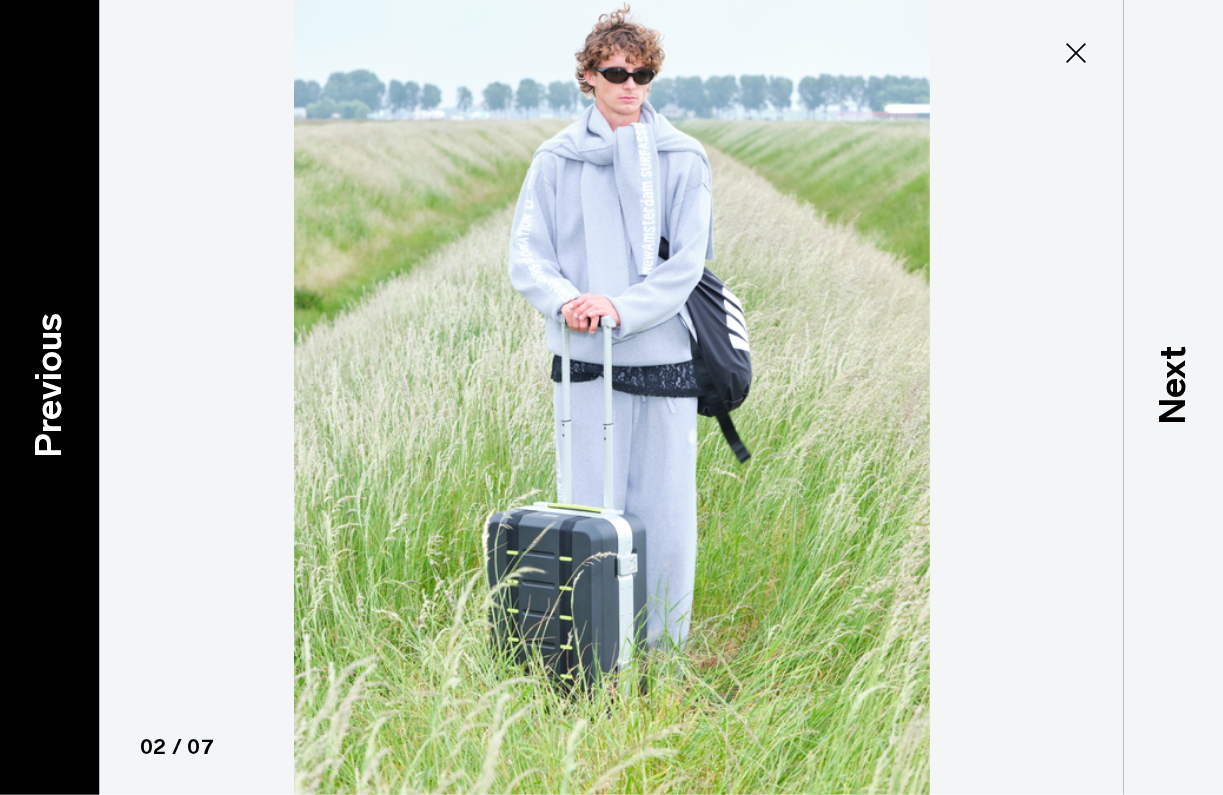 click on "Previous" at bounding box center [49, 385] 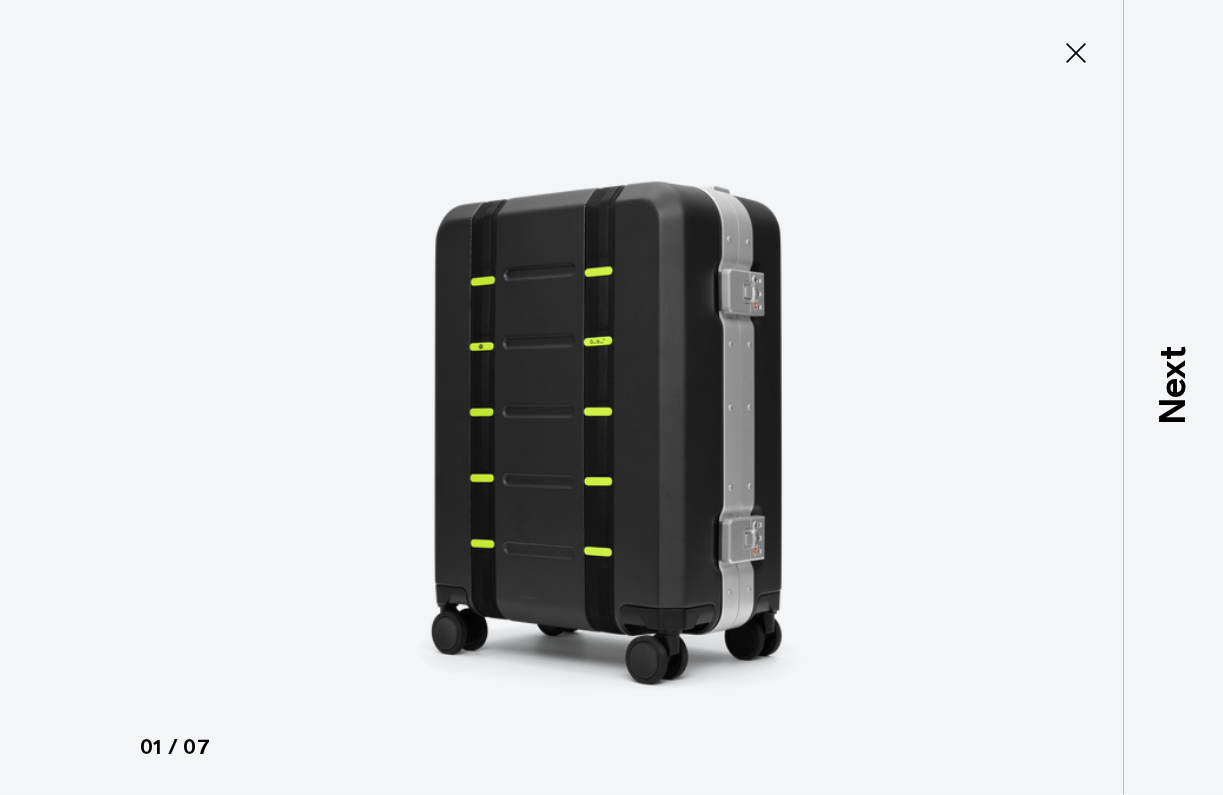 click at bounding box center [611, 397] 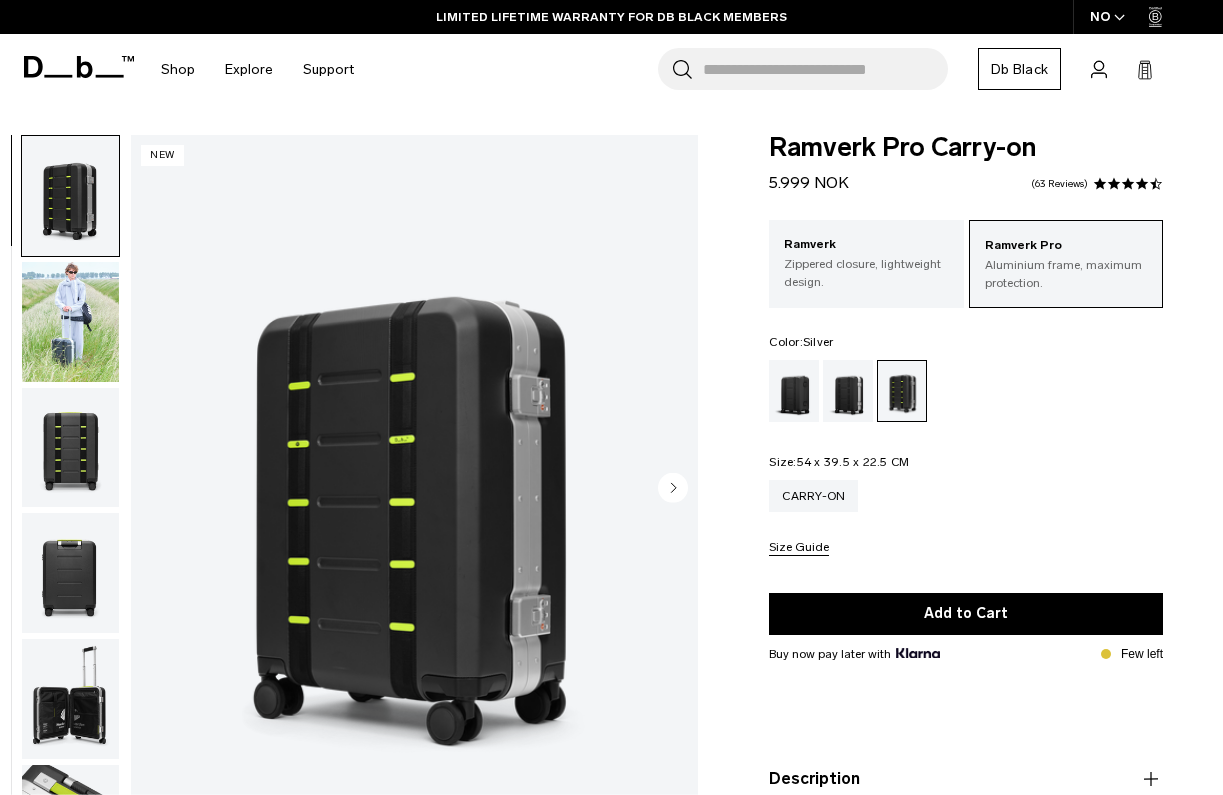 click at bounding box center (848, 391) 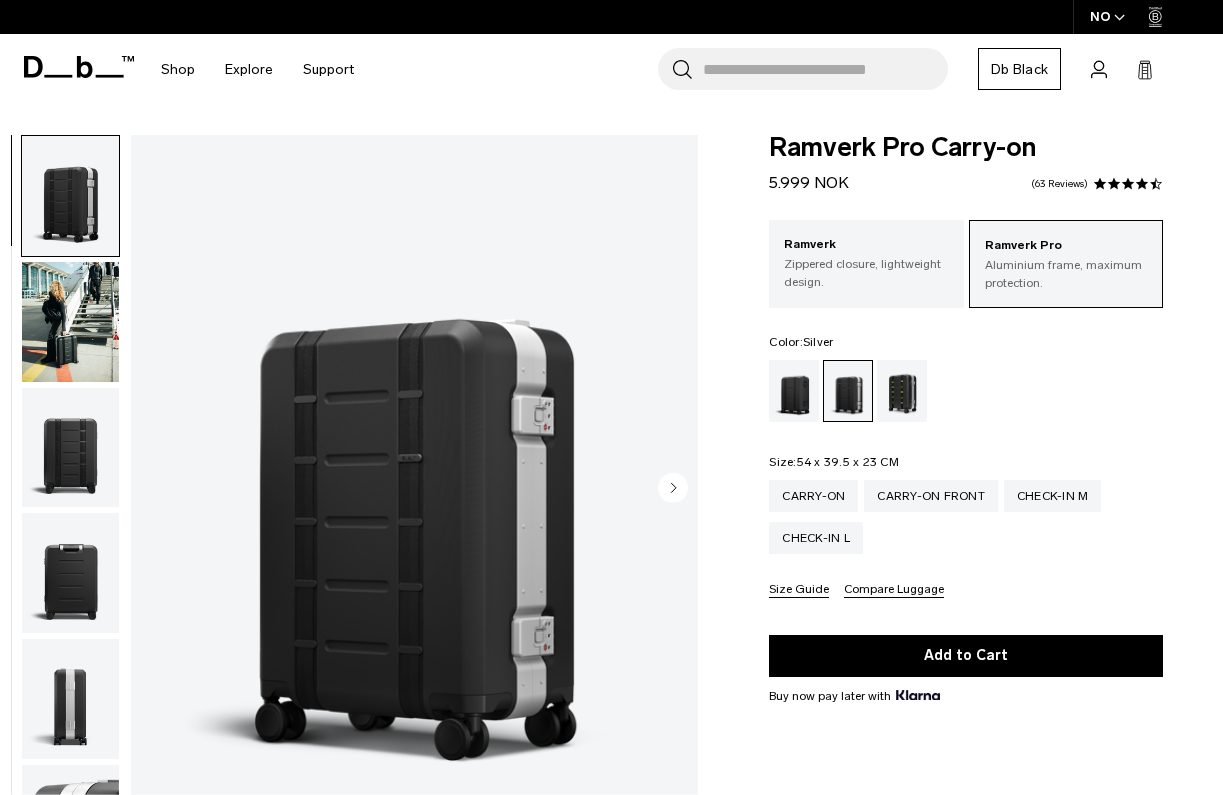 scroll, scrollTop: 0, scrollLeft: 0, axis: both 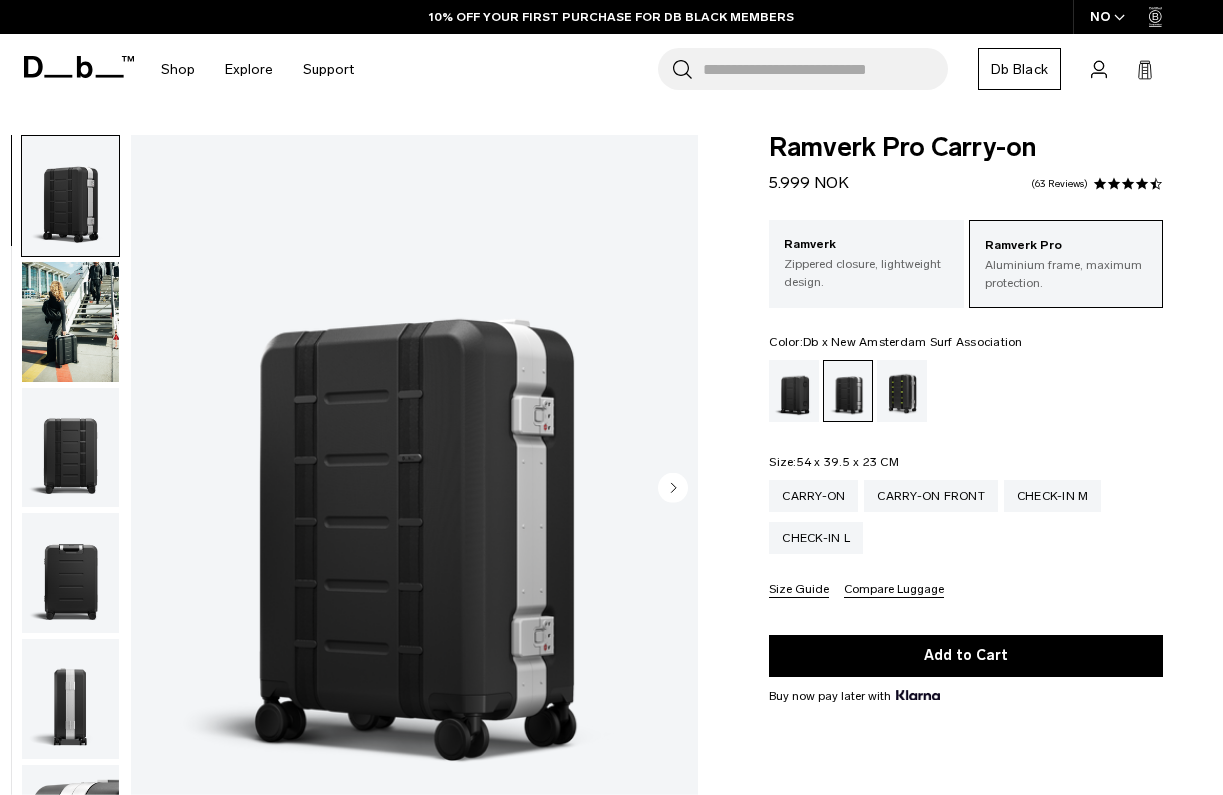 click at bounding box center [902, 391] 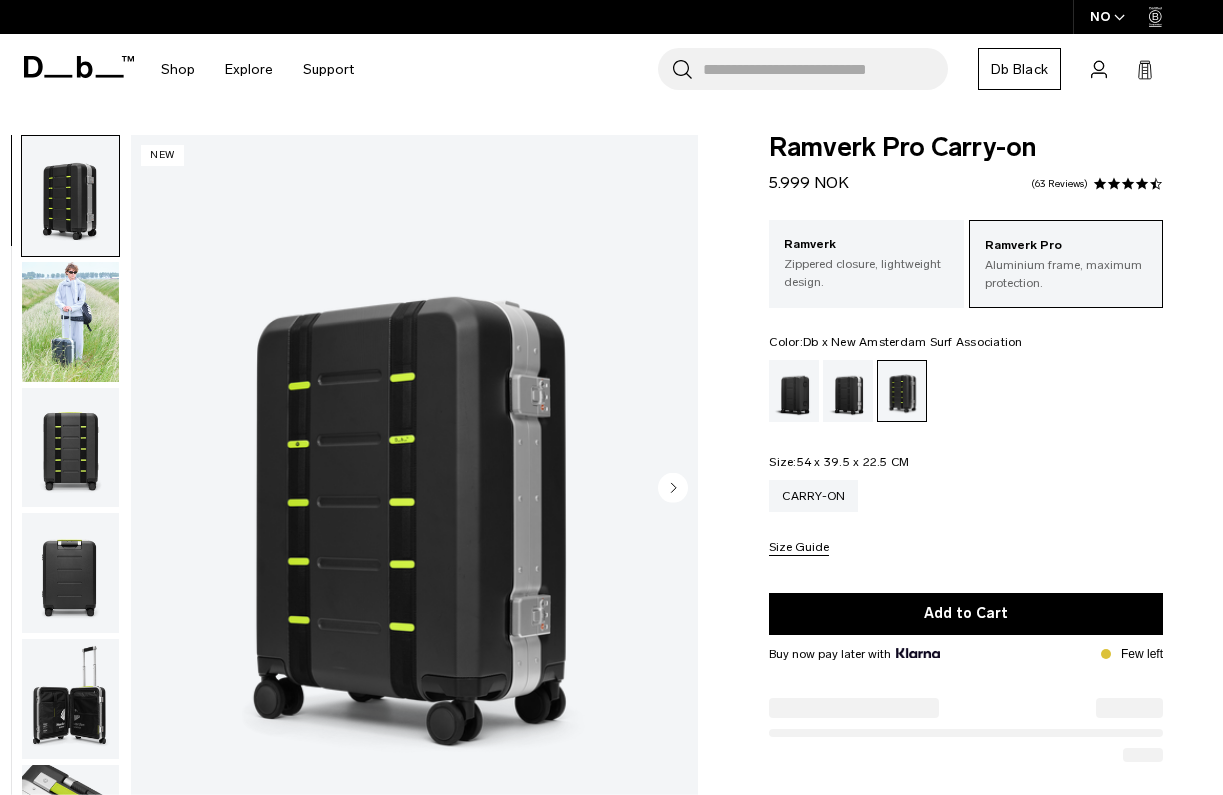 scroll, scrollTop: 0, scrollLeft: 0, axis: both 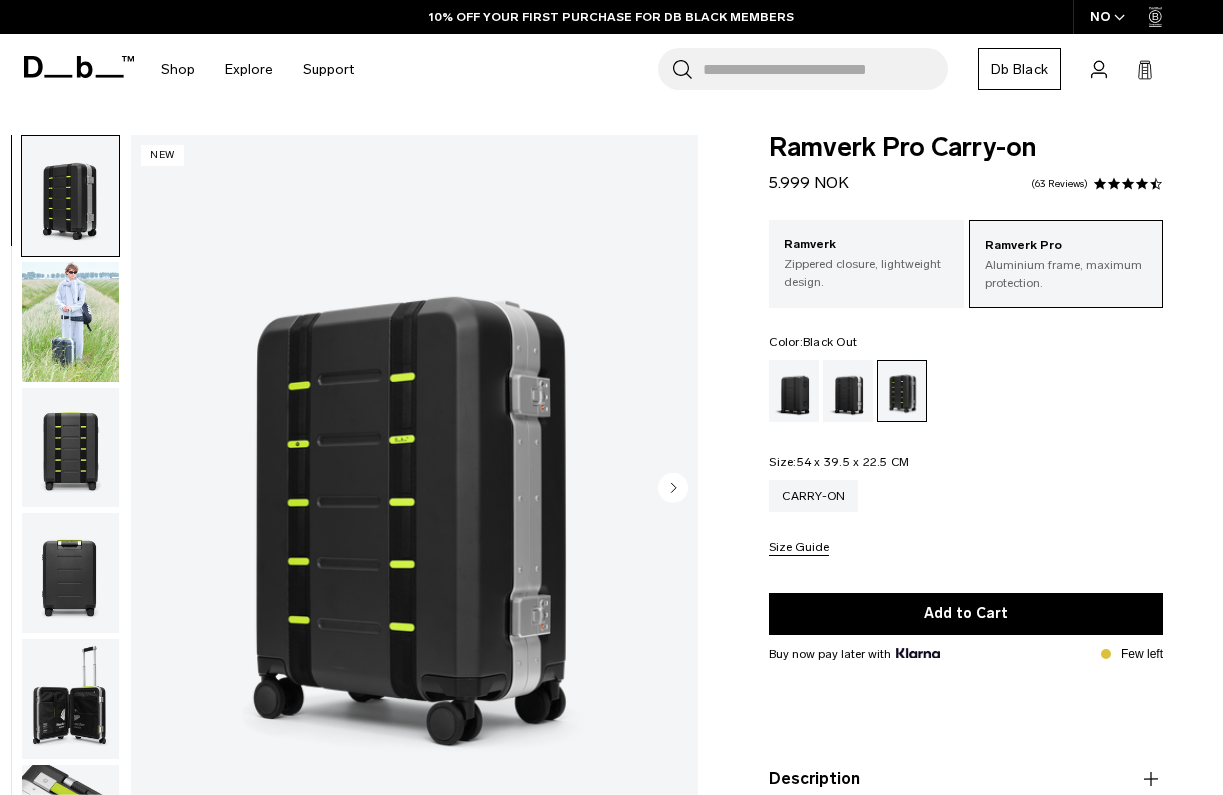 click at bounding box center (794, 391) 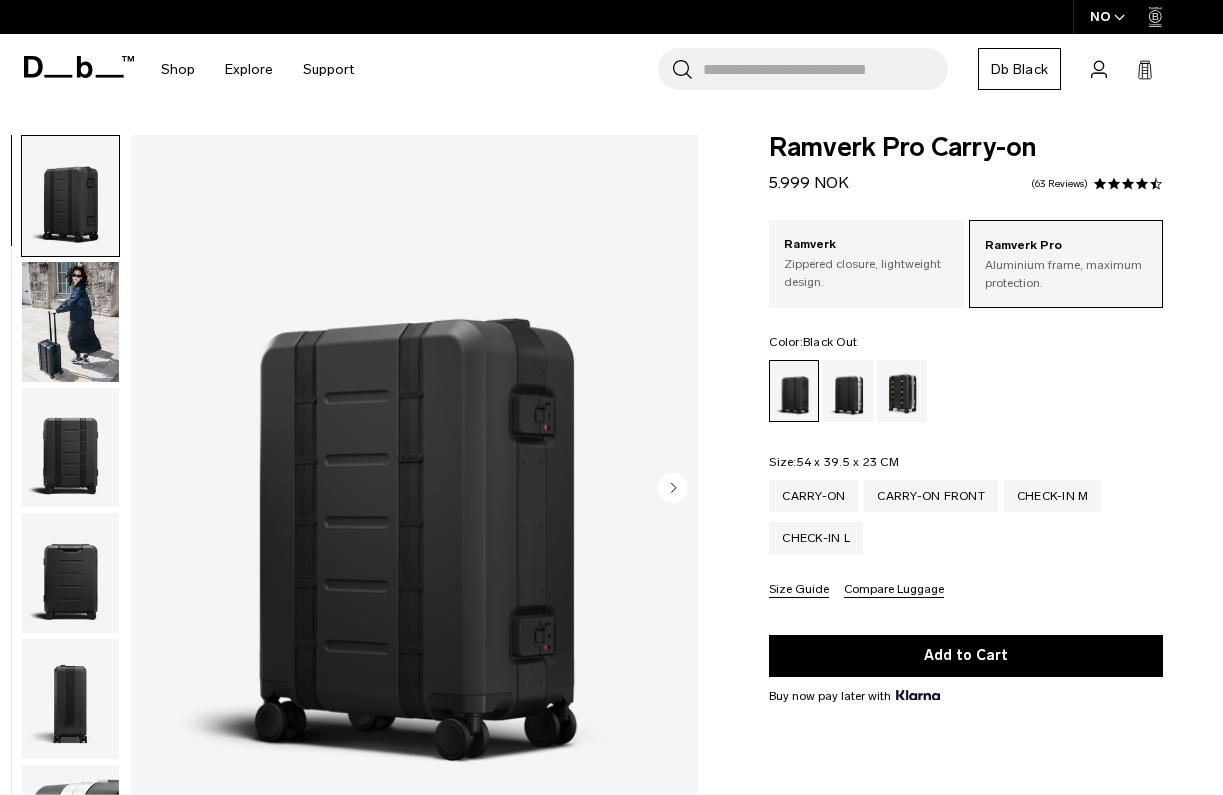 scroll, scrollTop: 0, scrollLeft: 0, axis: both 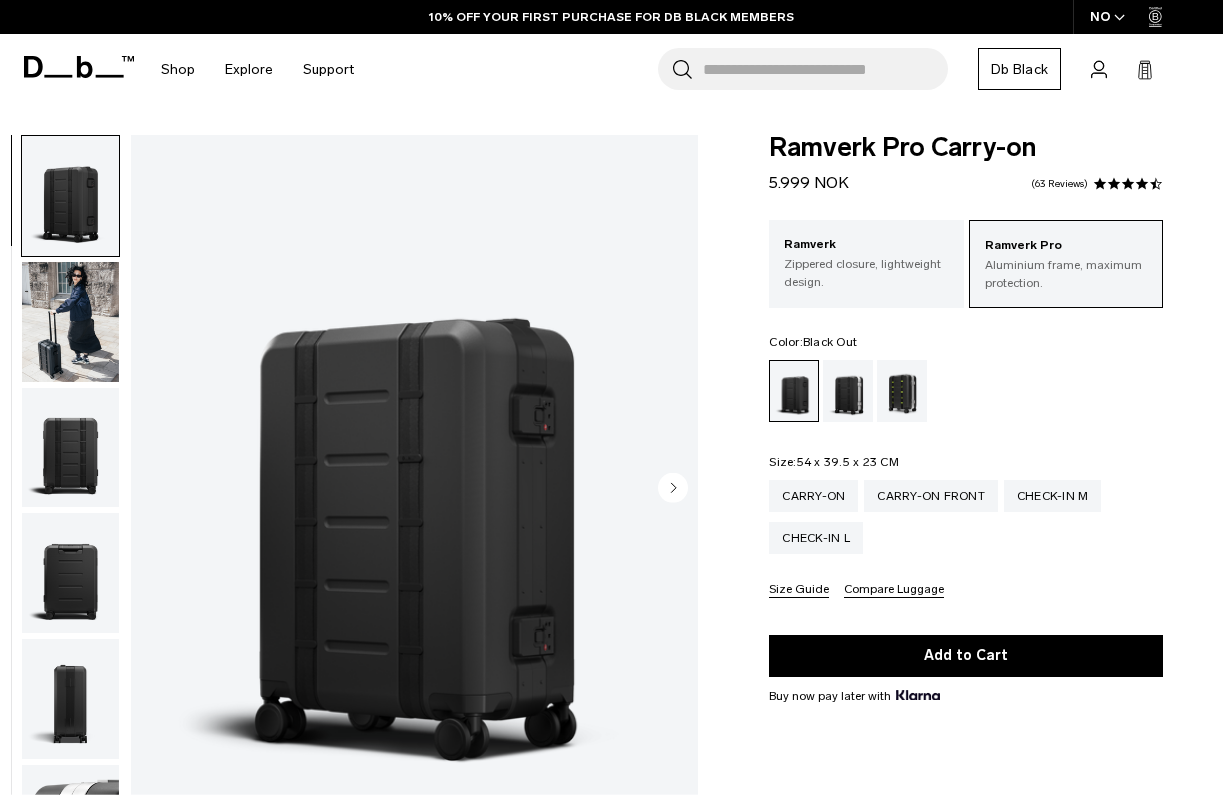 click at bounding box center [70, 322] 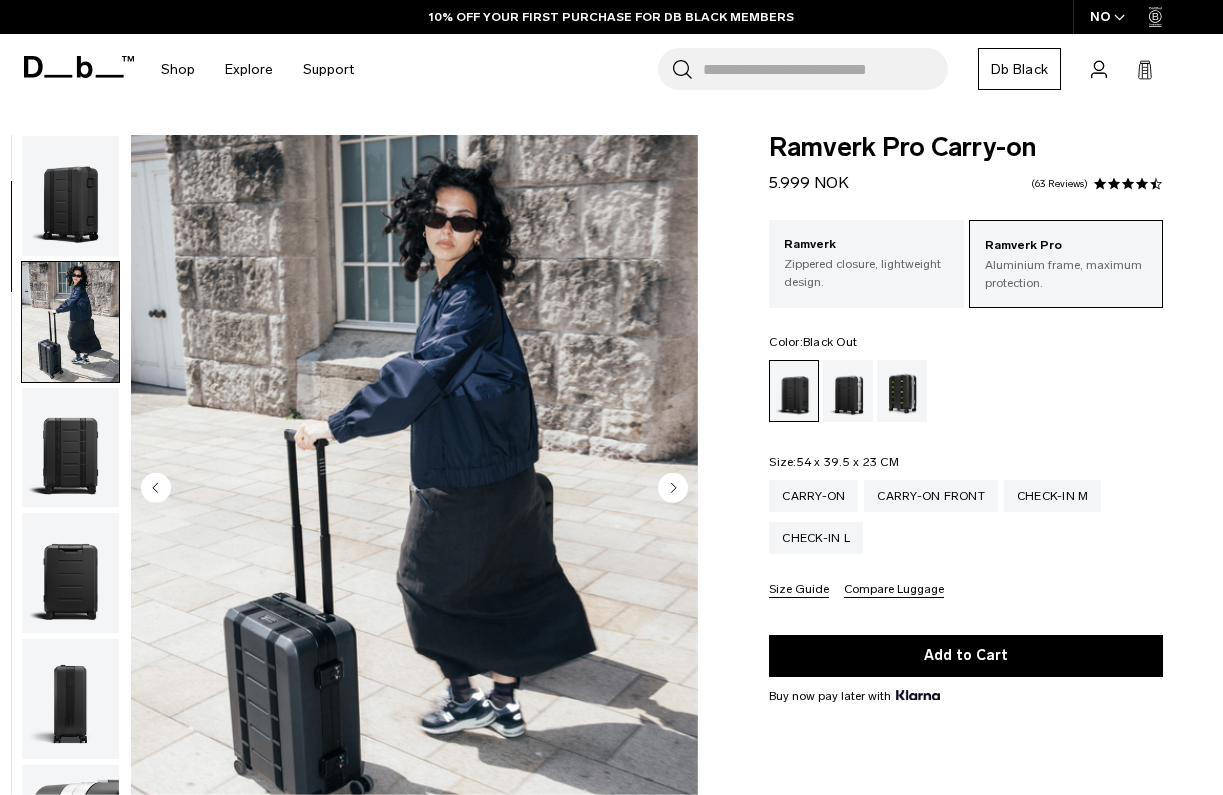 scroll, scrollTop: 127, scrollLeft: 0, axis: vertical 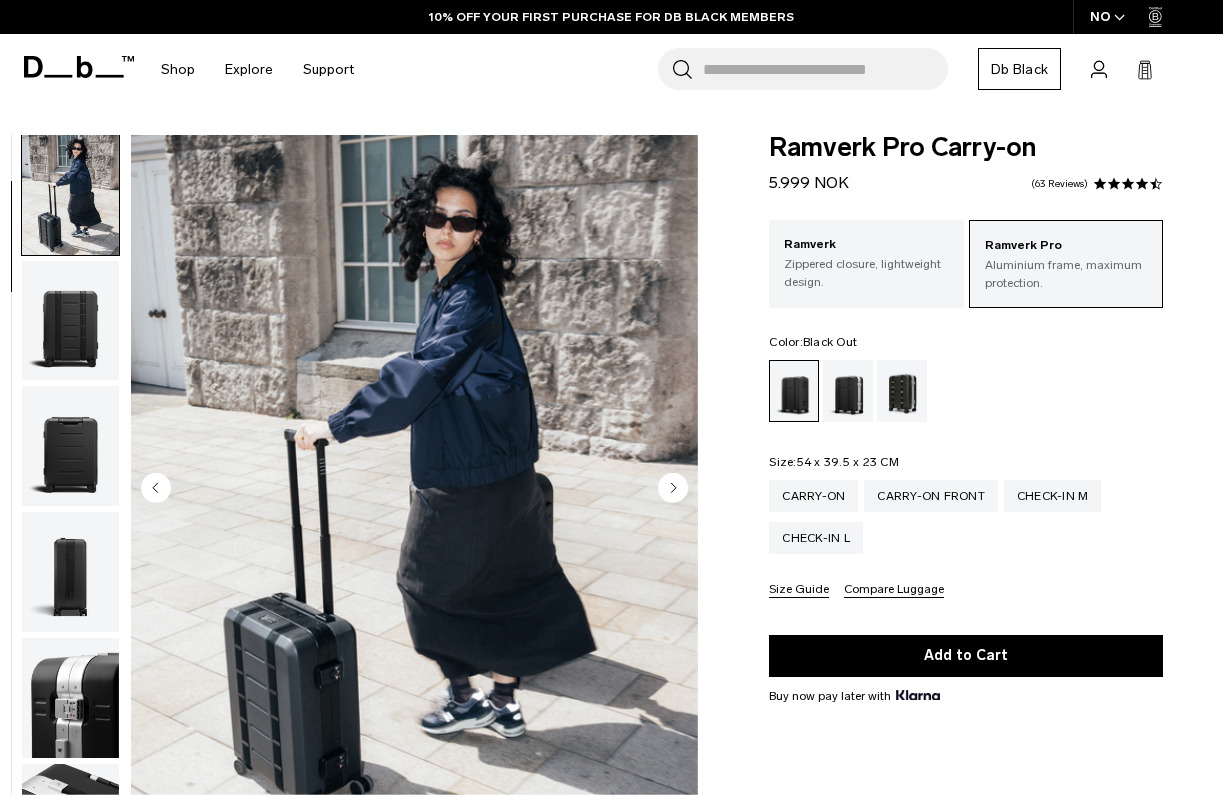 click at bounding box center (414, 489) 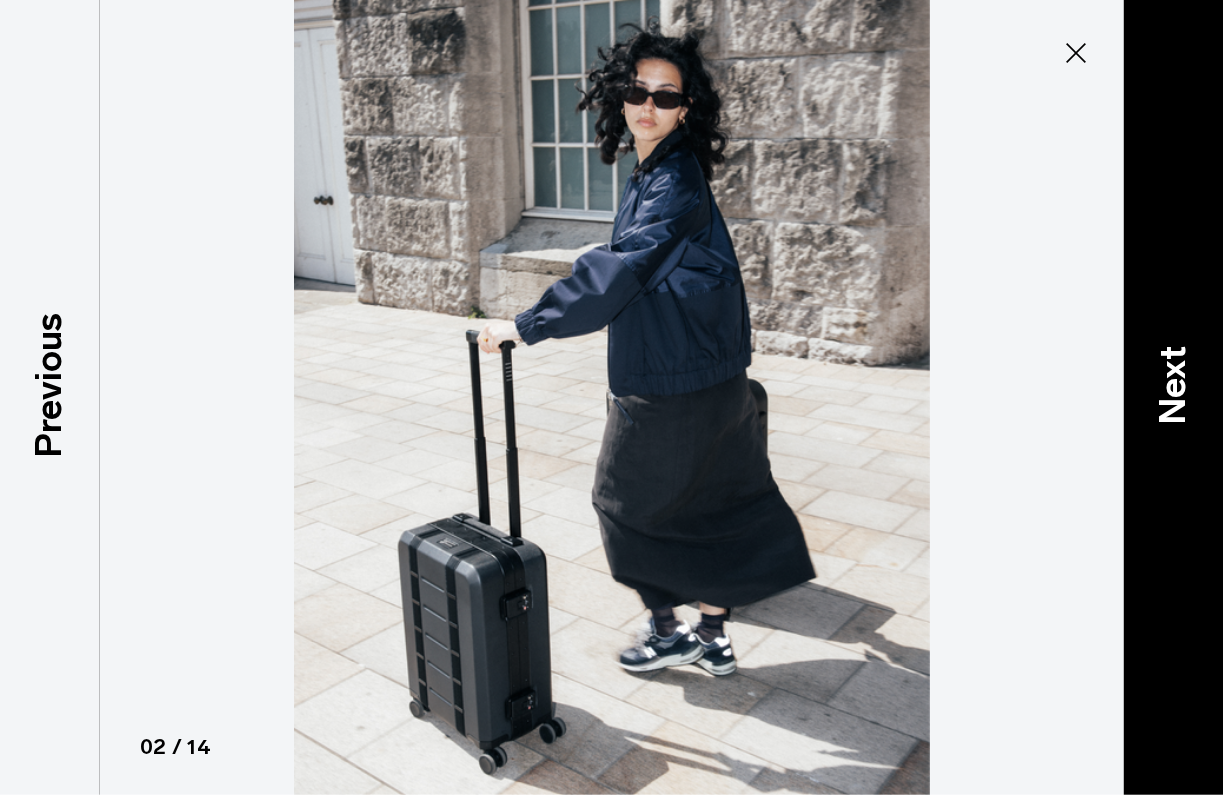 click on "Next" at bounding box center [1173, 385] 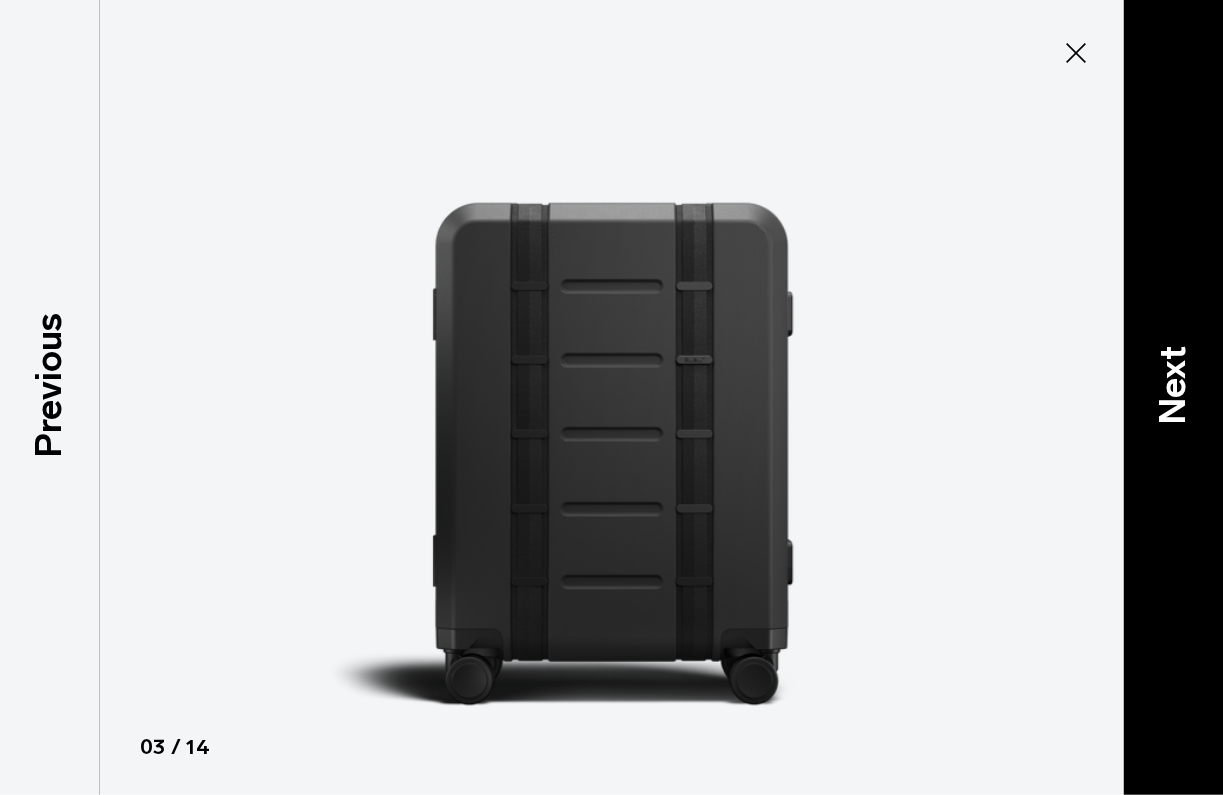 click on "Next" at bounding box center (1173, 385) 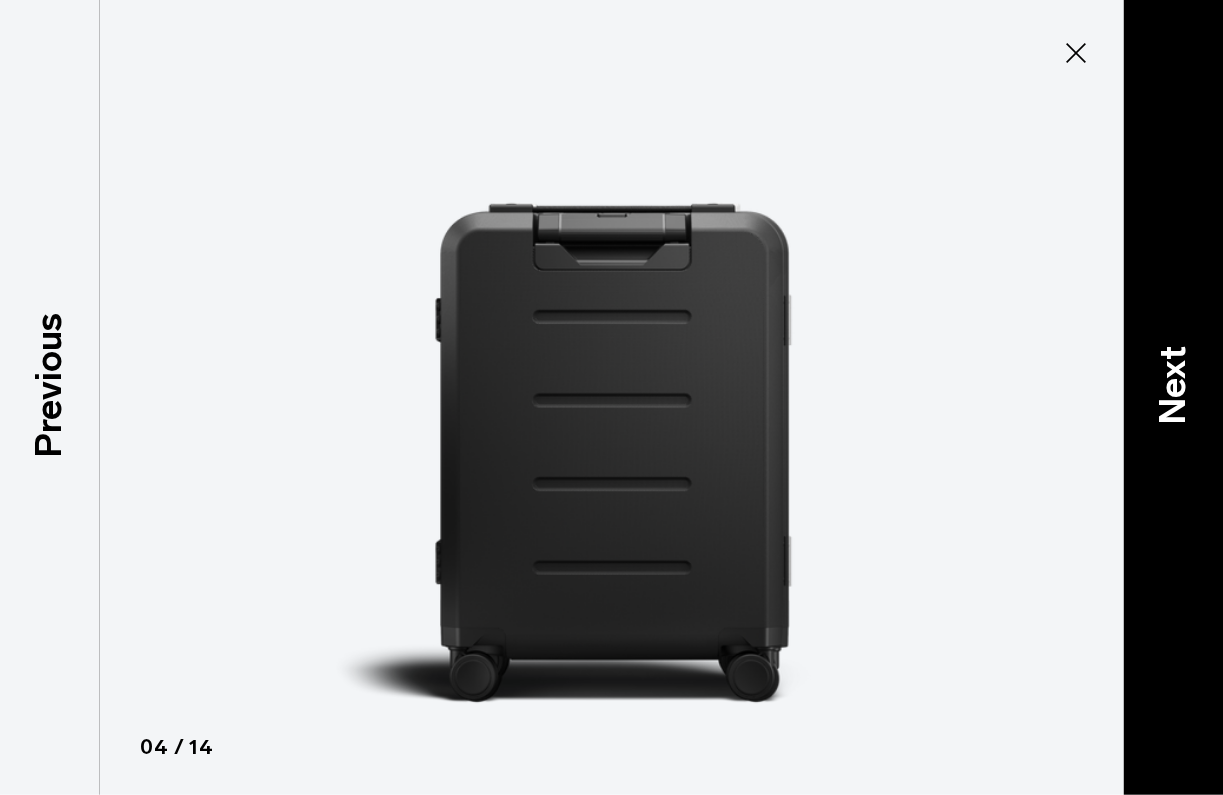 click on "Next" at bounding box center (1173, 385) 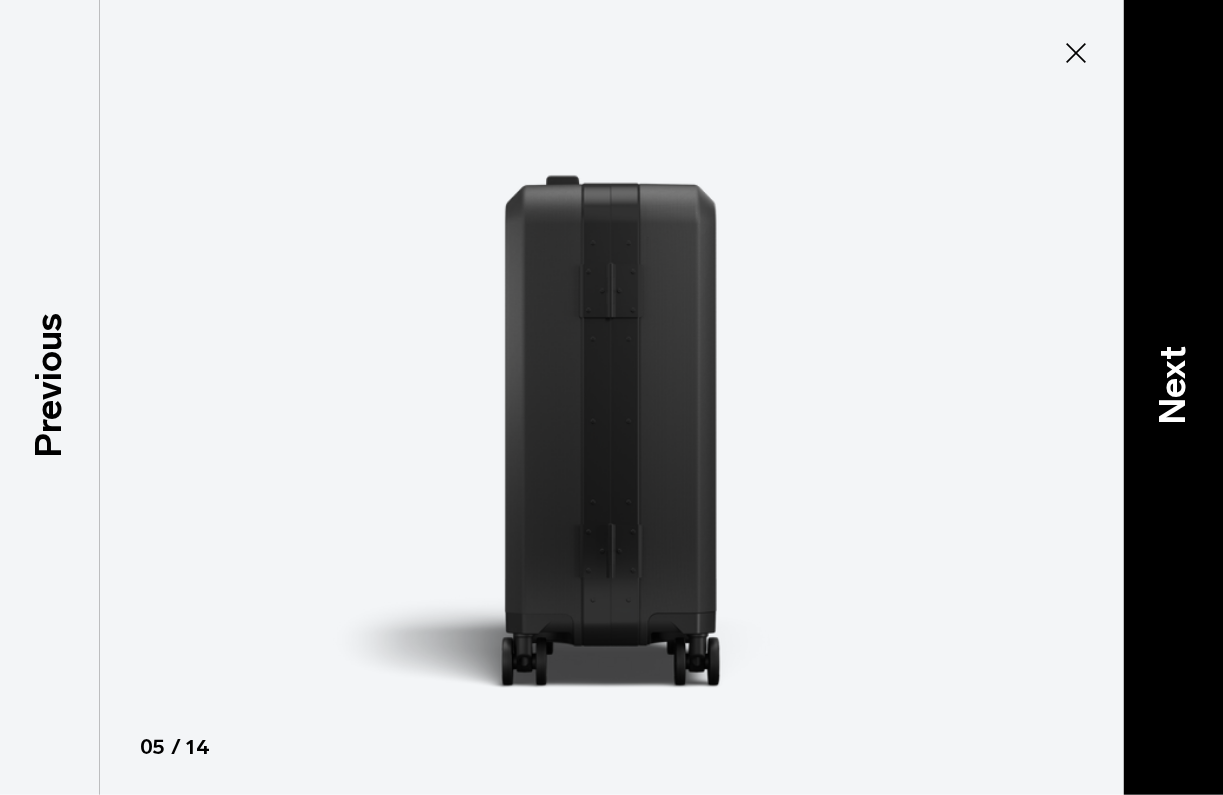click on "Next" at bounding box center (1173, 385) 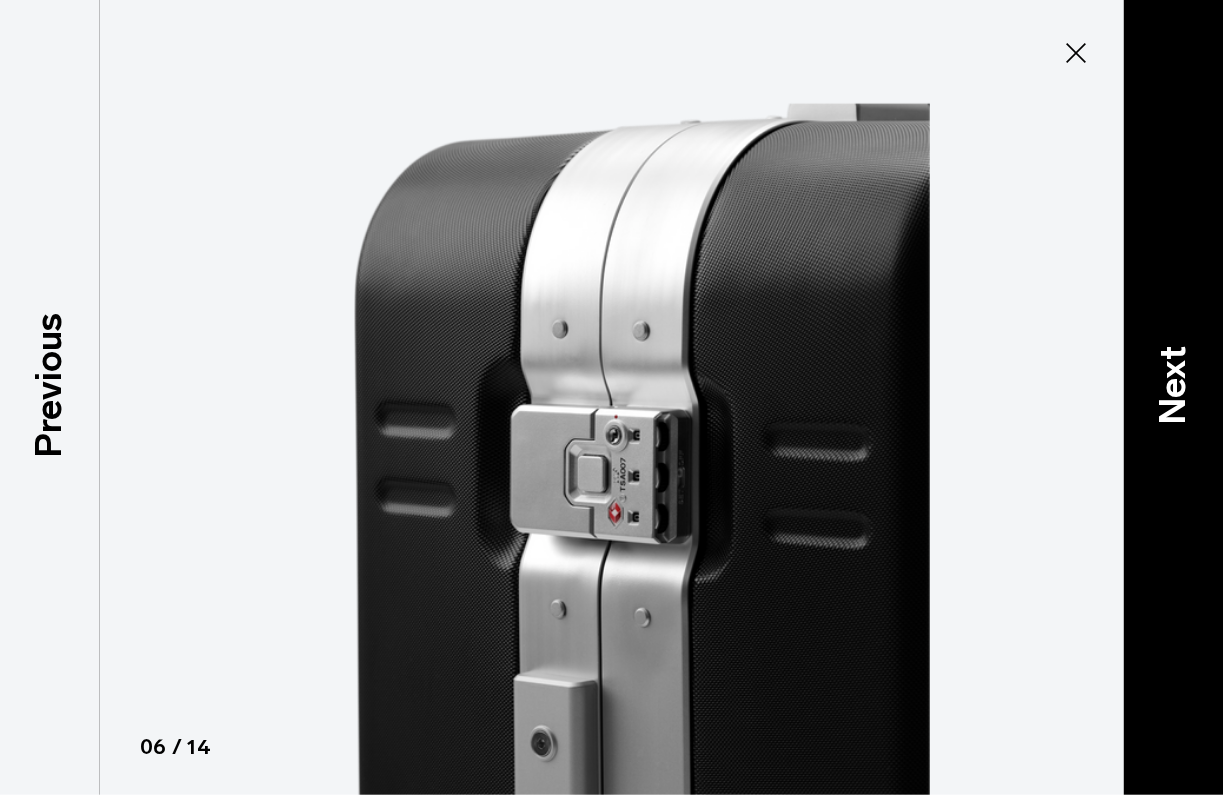 click on "Next" at bounding box center (1173, 385) 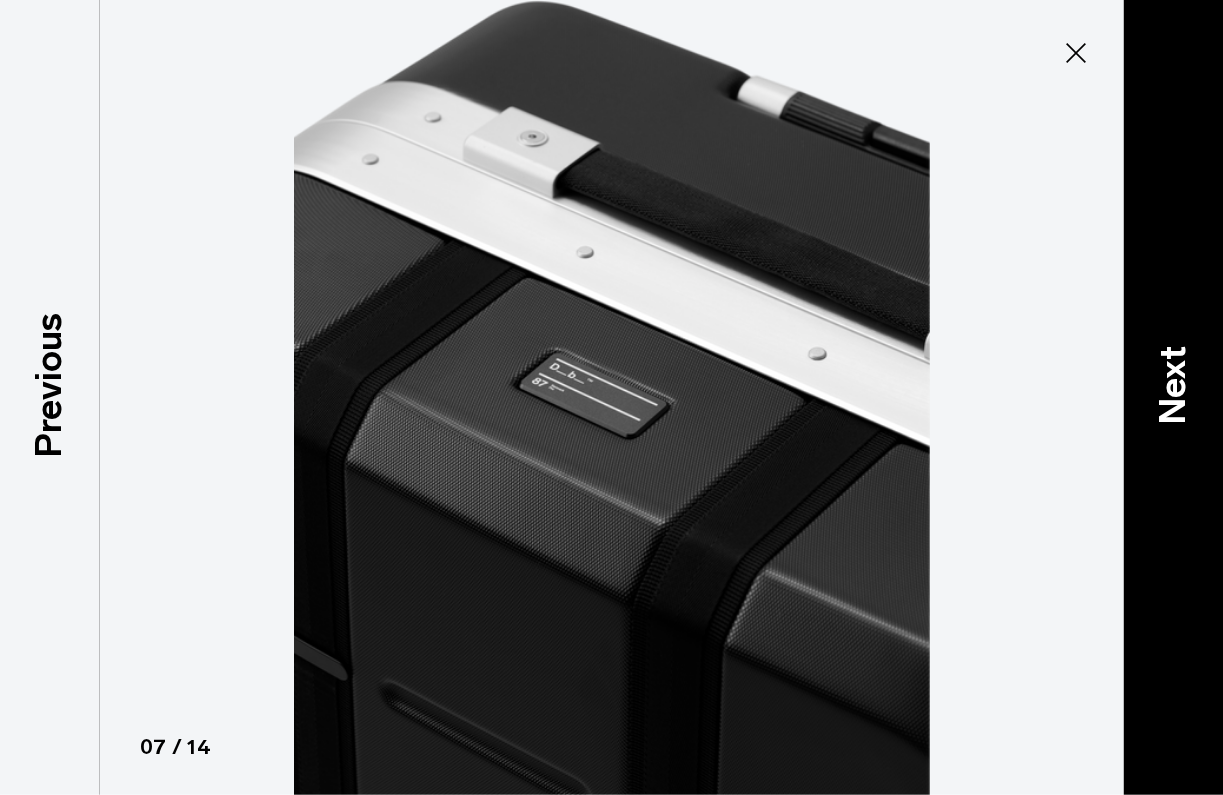 click on "Next" at bounding box center [1173, 385] 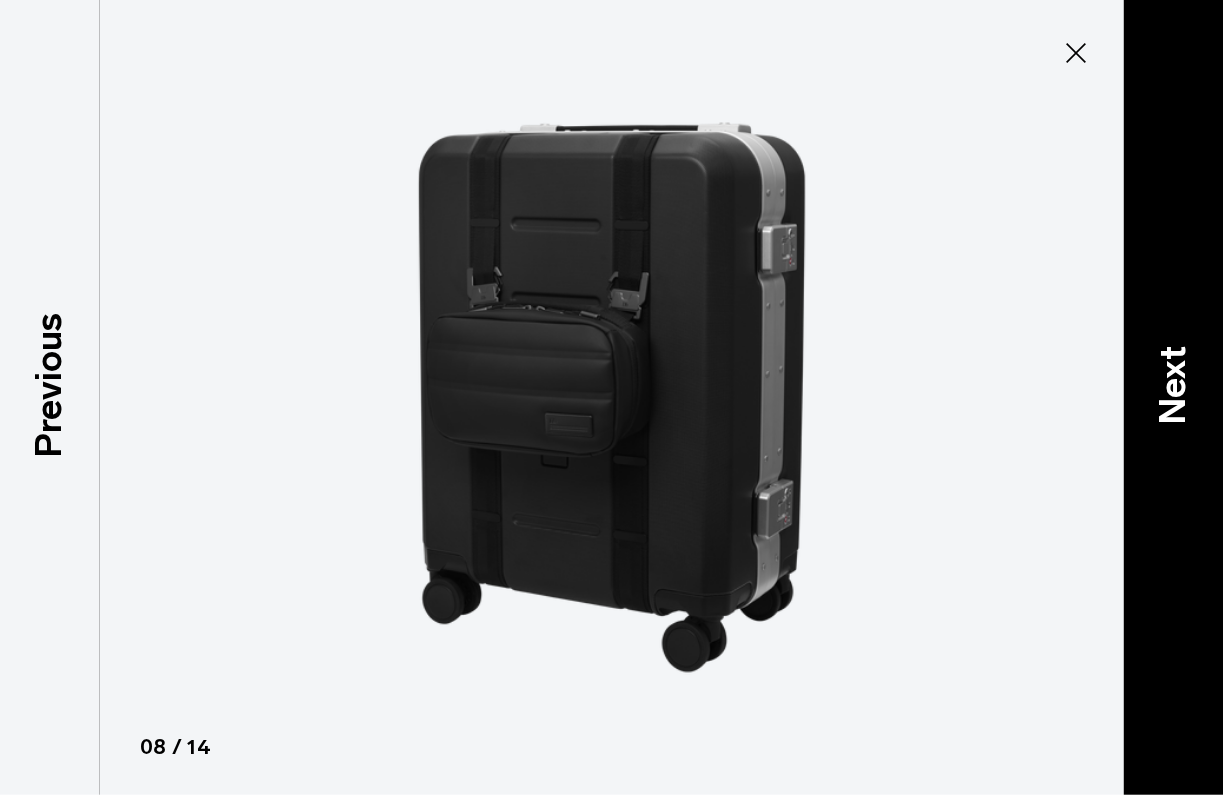 click on "Next" at bounding box center [1173, 385] 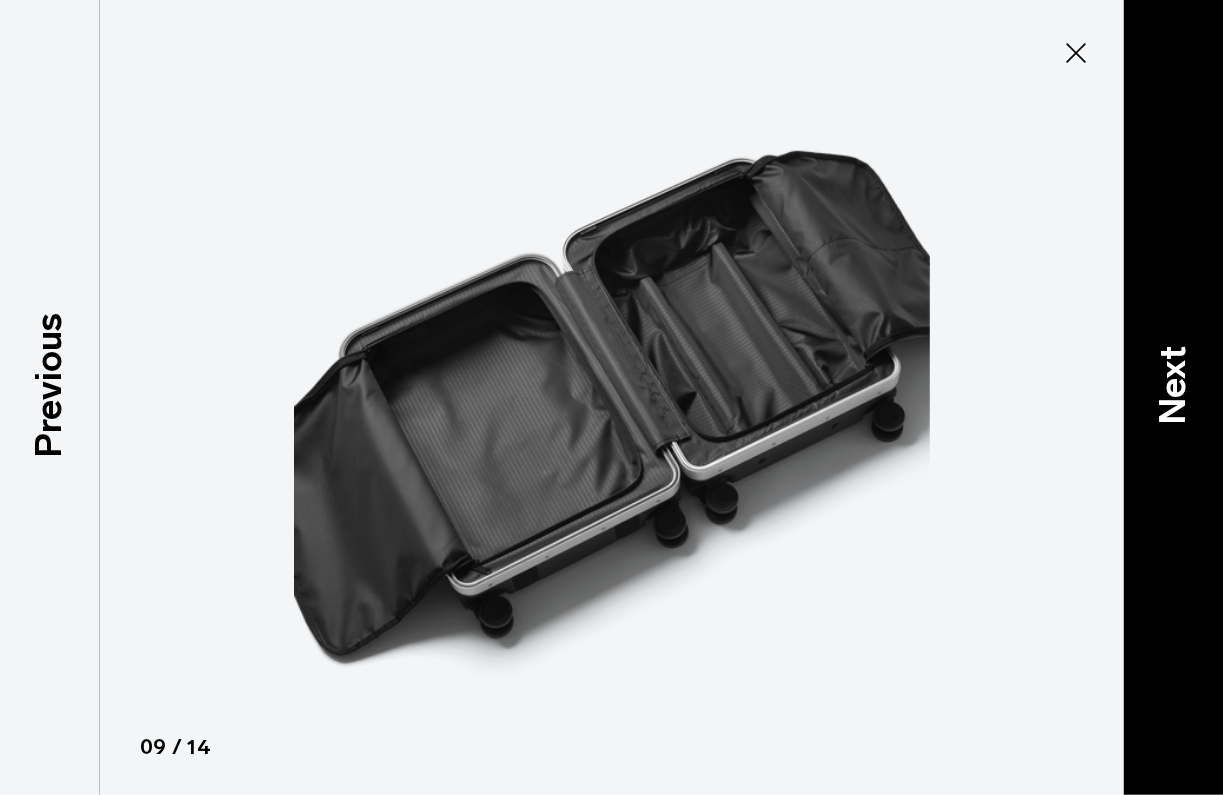 click on "Next" at bounding box center [1173, 385] 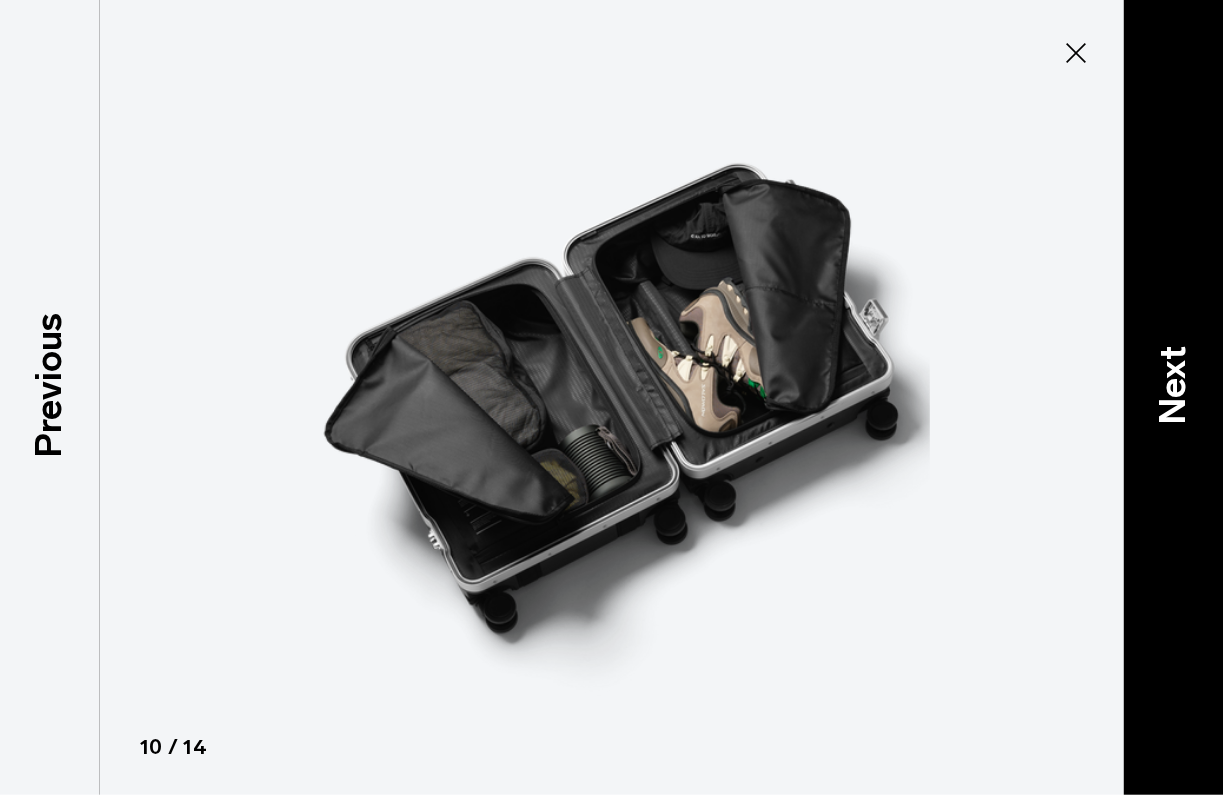 click on "Next" at bounding box center [1173, 385] 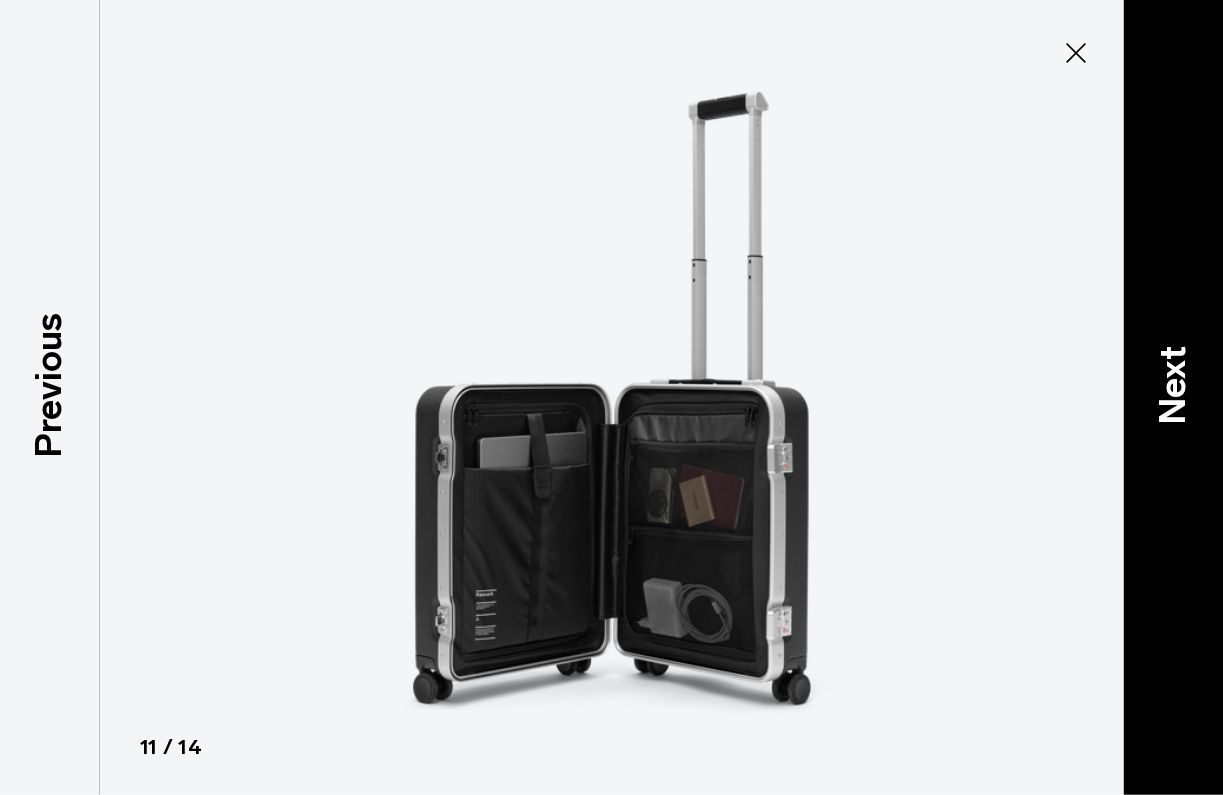 click on "Next" at bounding box center [1173, 385] 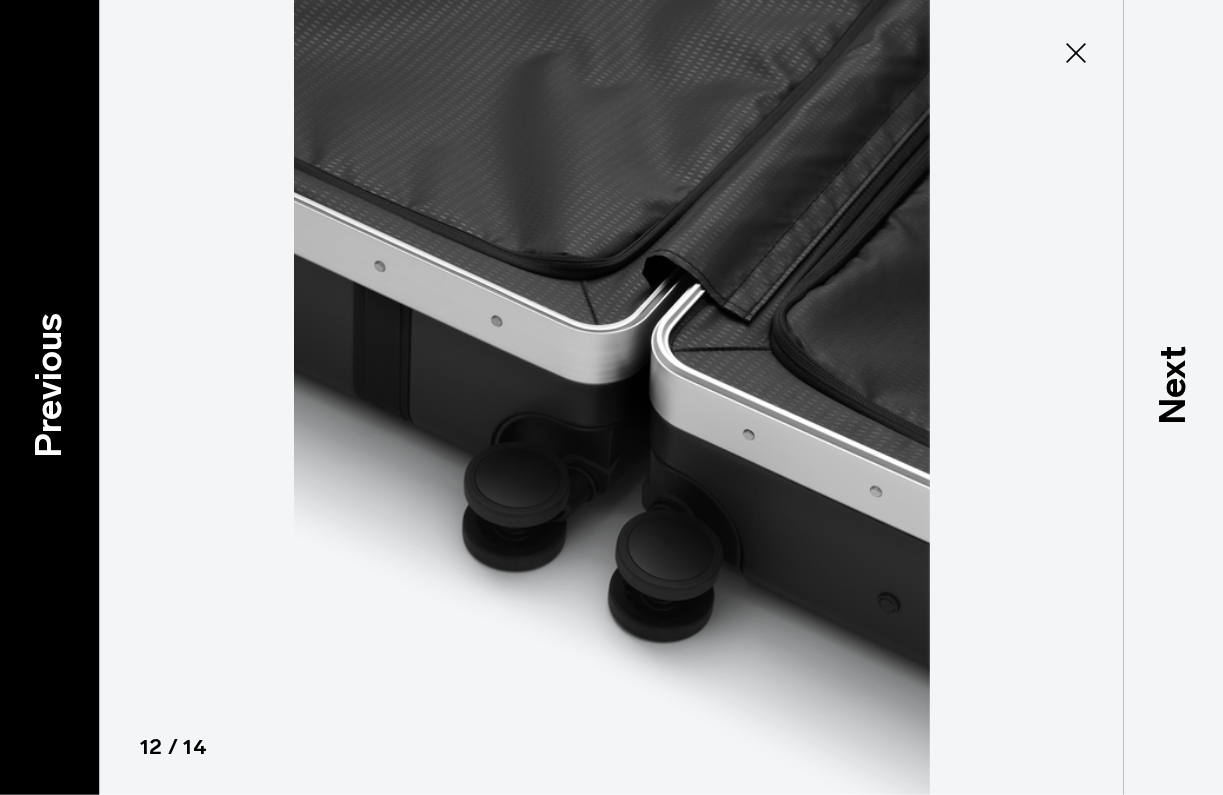 click on "Previous" at bounding box center (49, 385) 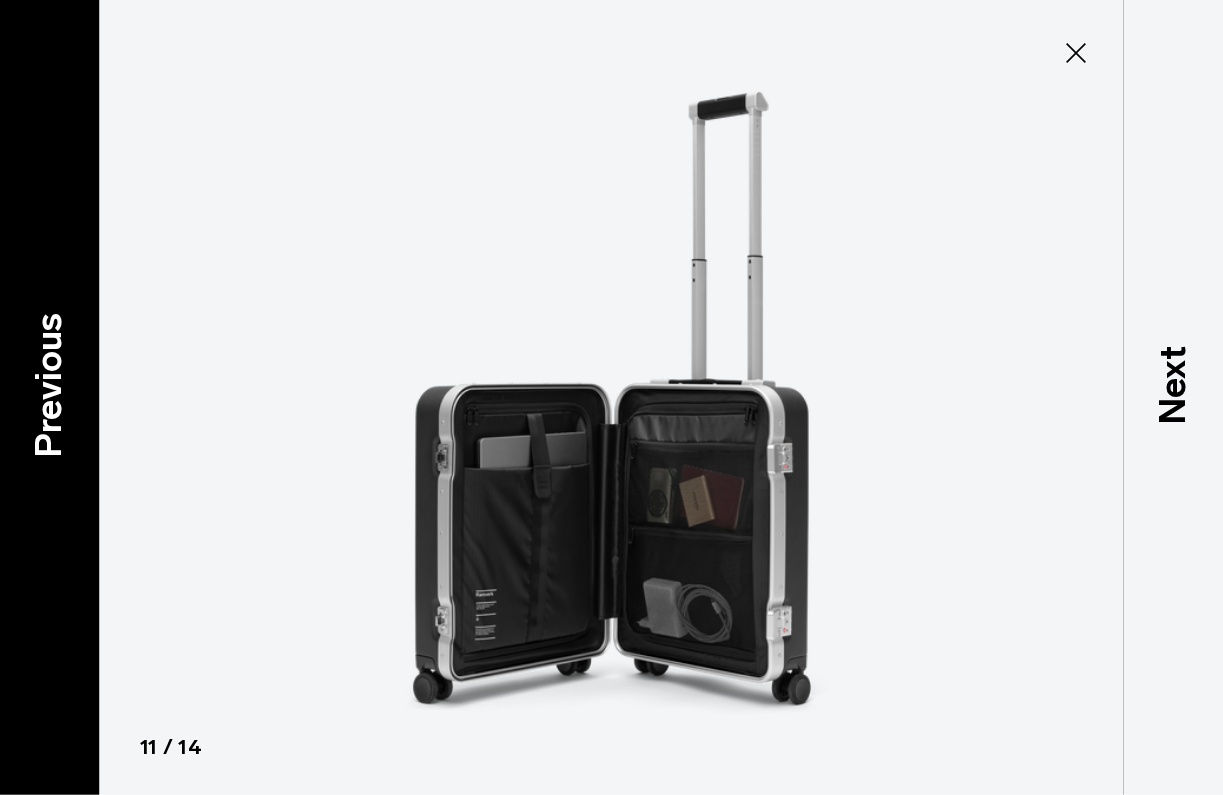 click on "Previous" at bounding box center [49, 385] 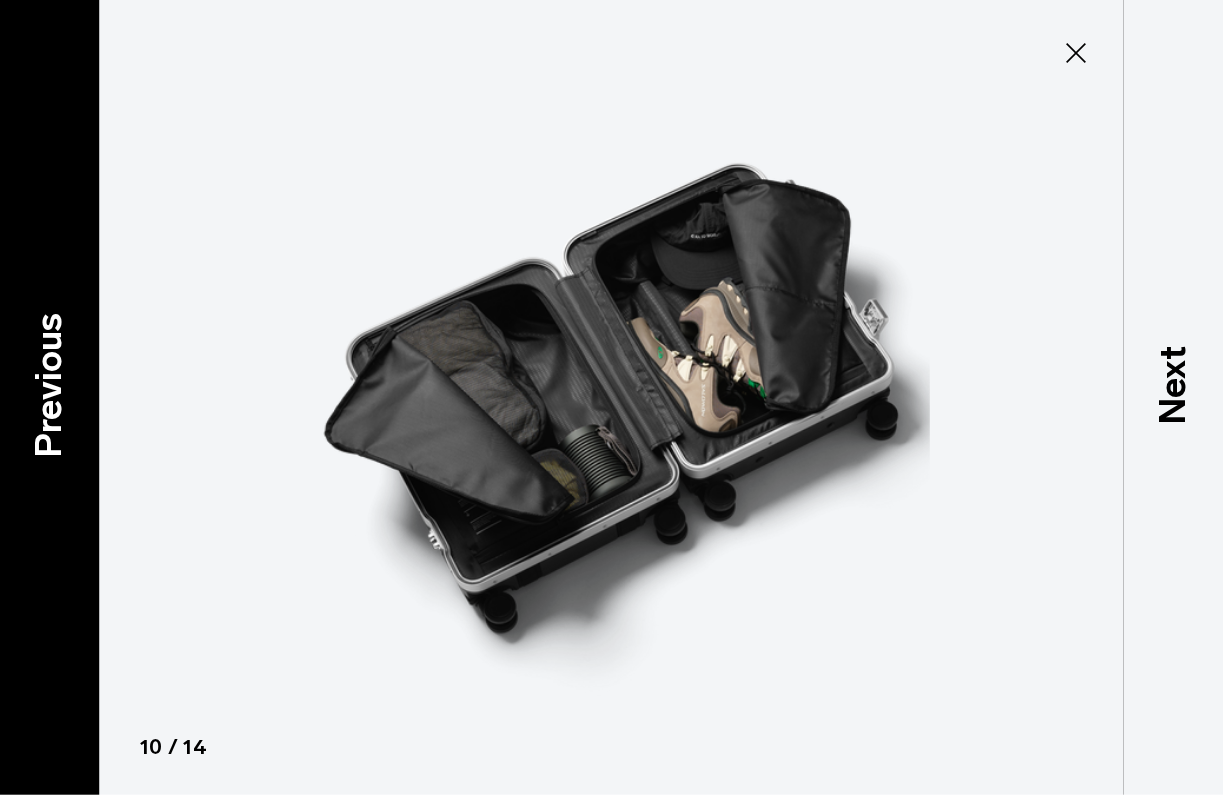 click on "Previous" at bounding box center [49, 385] 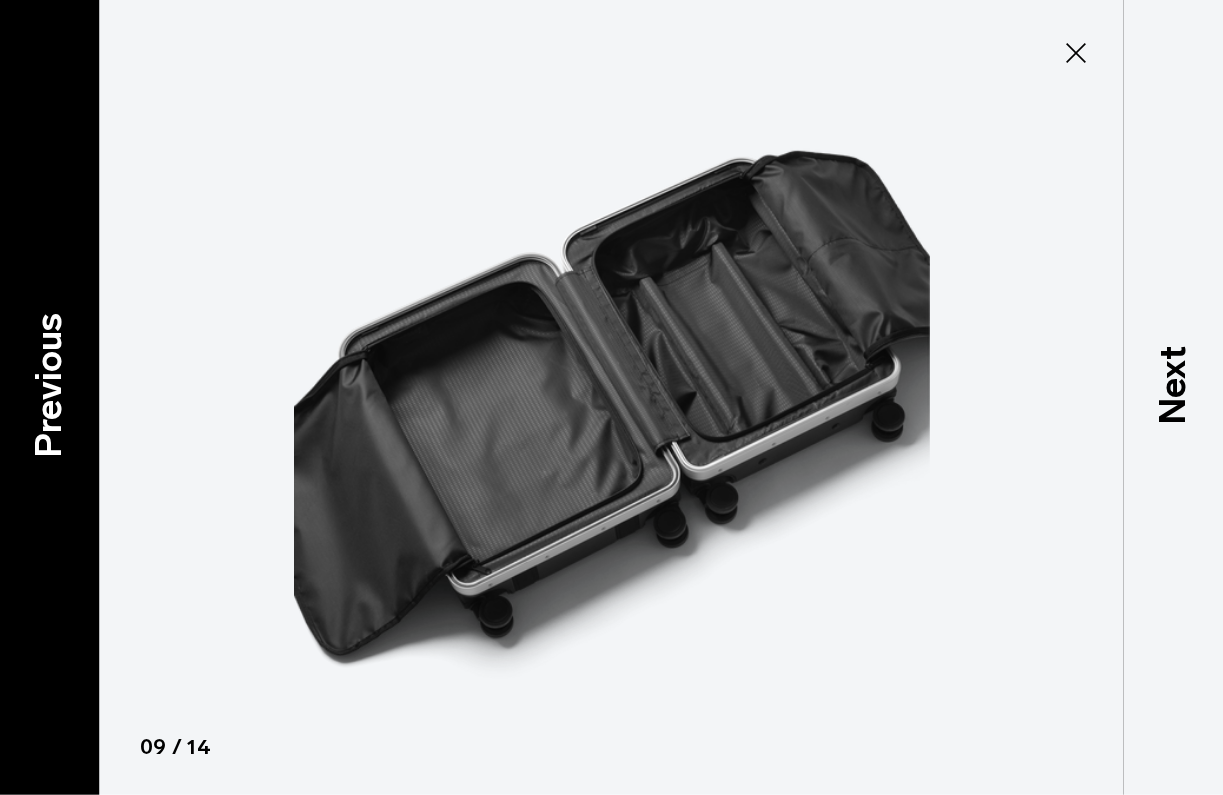 click on "Previous" at bounding box center [49, 385] 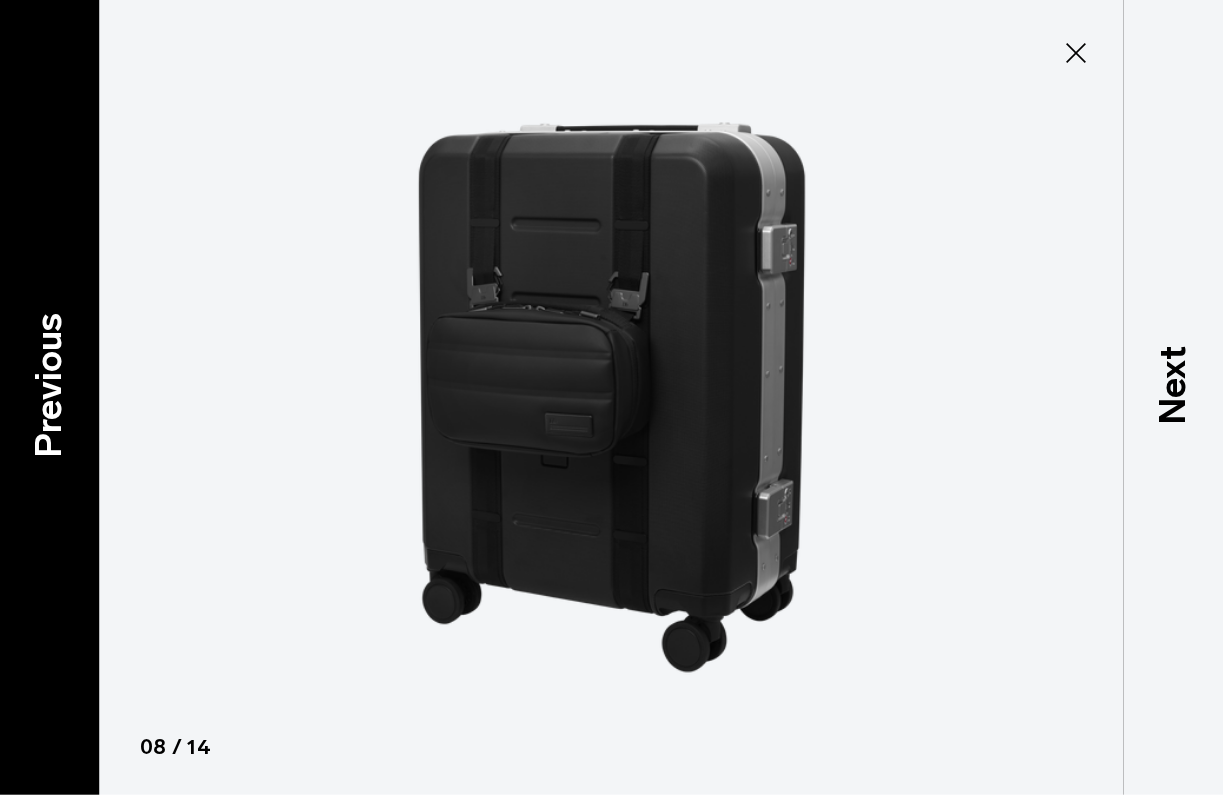 click on "Previous" at bounding box center [49, 385] 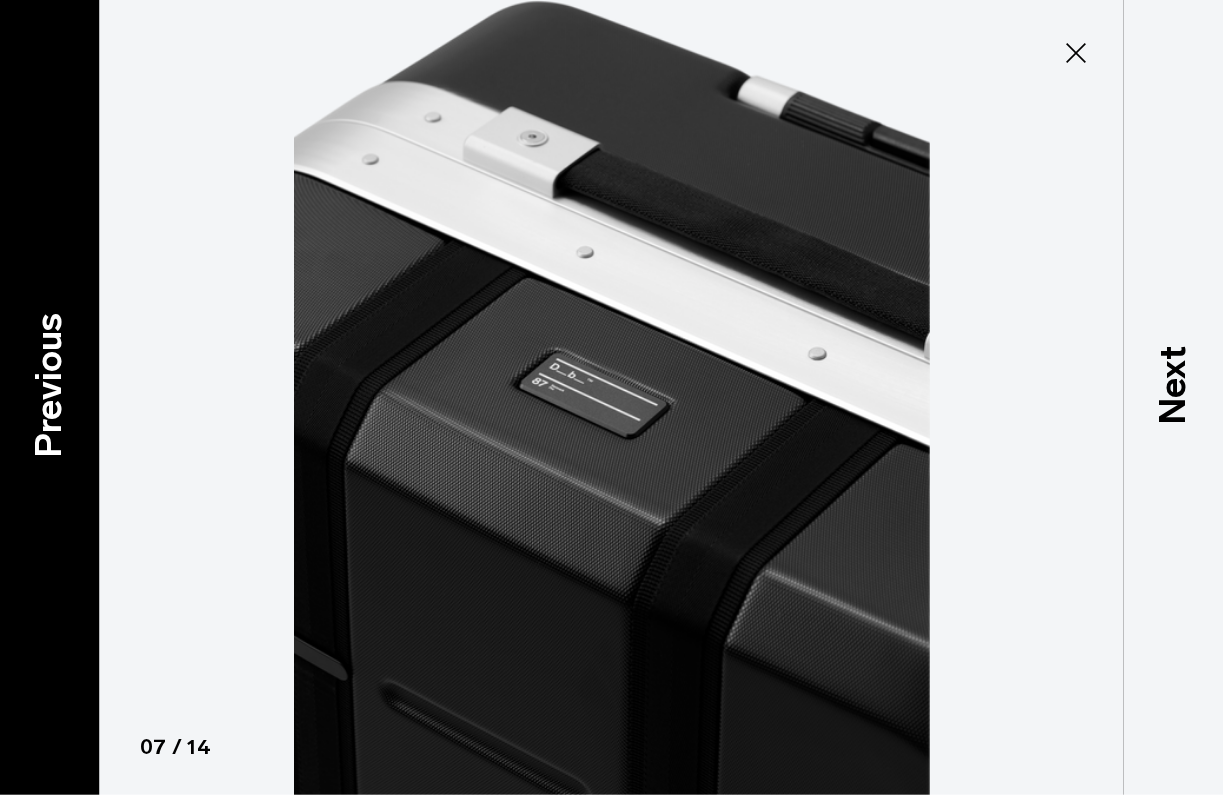 click on "Previous" at bounding box center [49, 385] 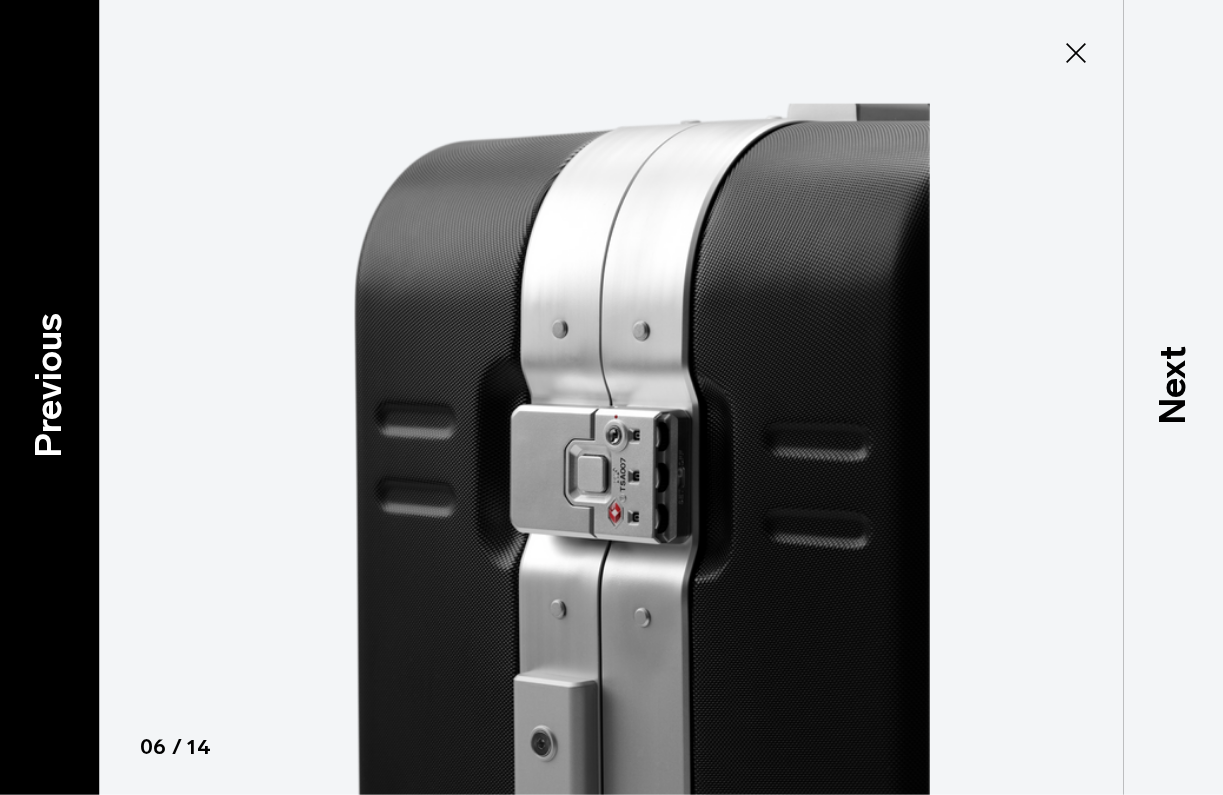 click on "Previous" at bounding box center [49, 385] 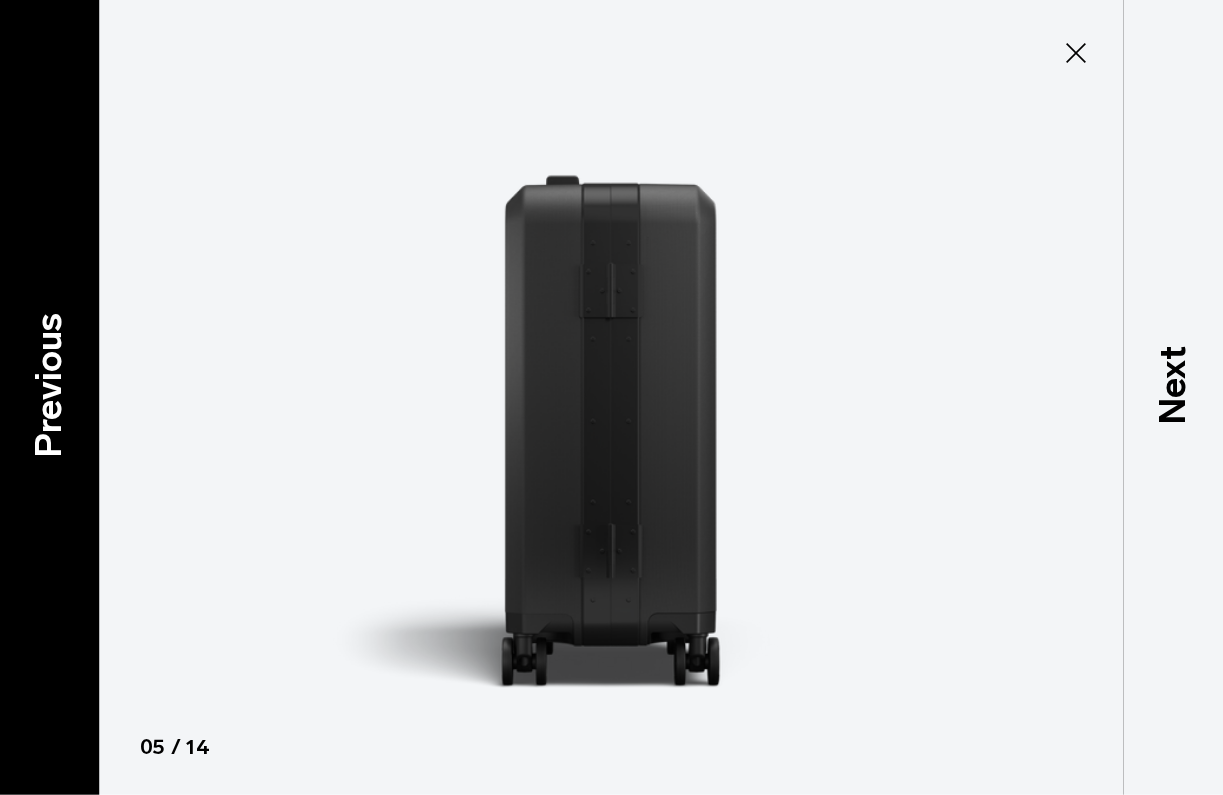 click on "Previous" at bounding box center (49, 385) 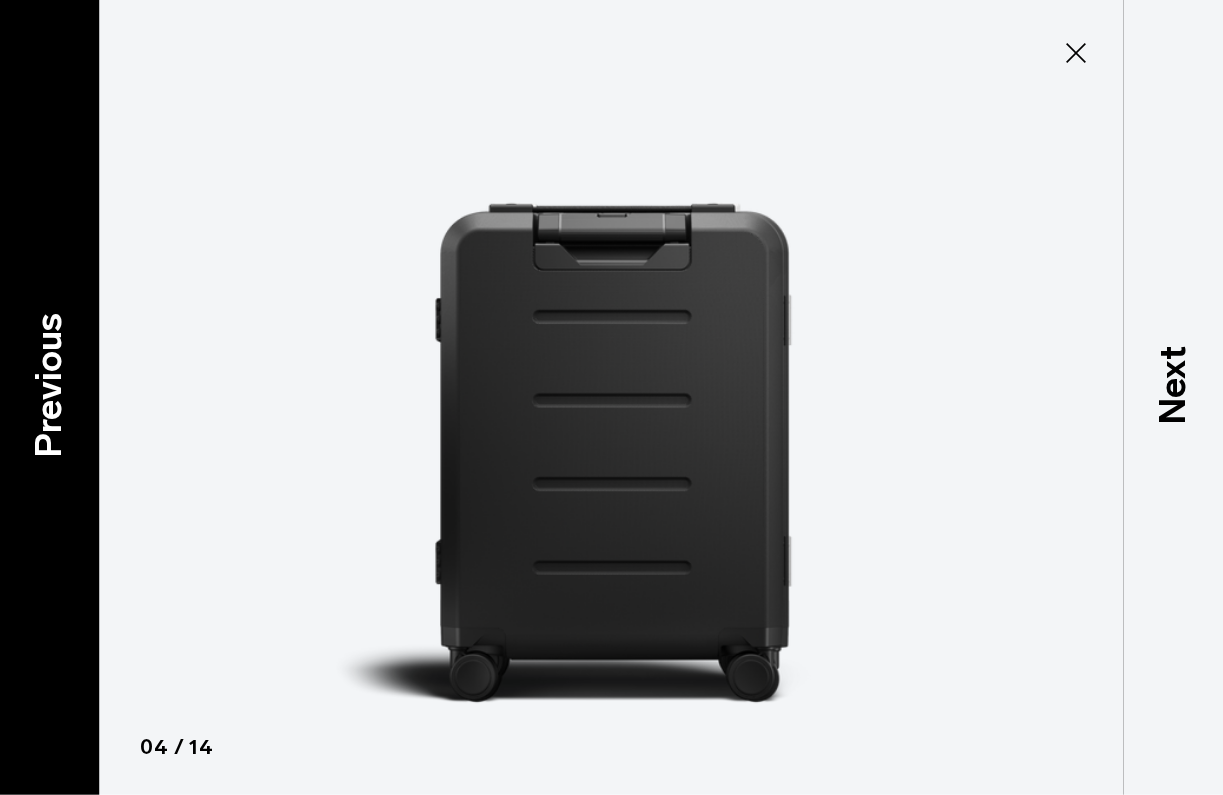 click on "Previous" at bounding box center (49, 385) 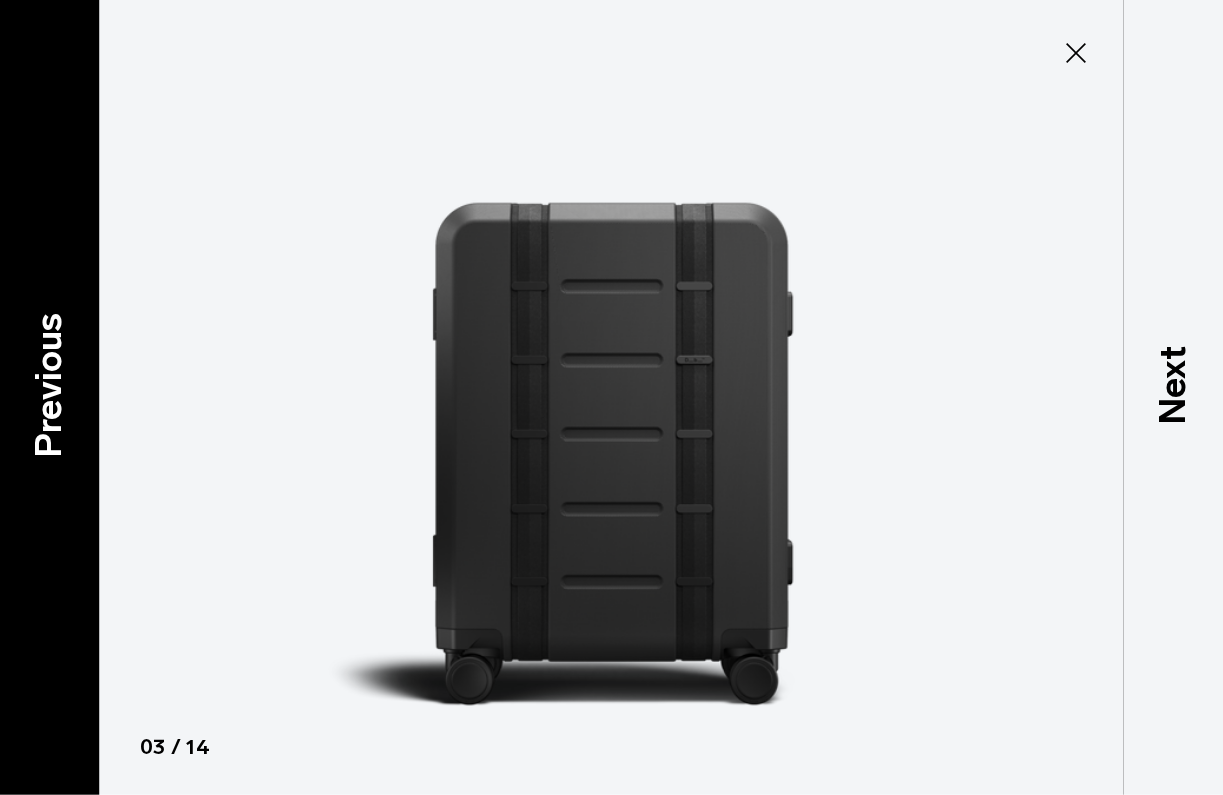 click on "Previous" at bounding box center (49, 385) 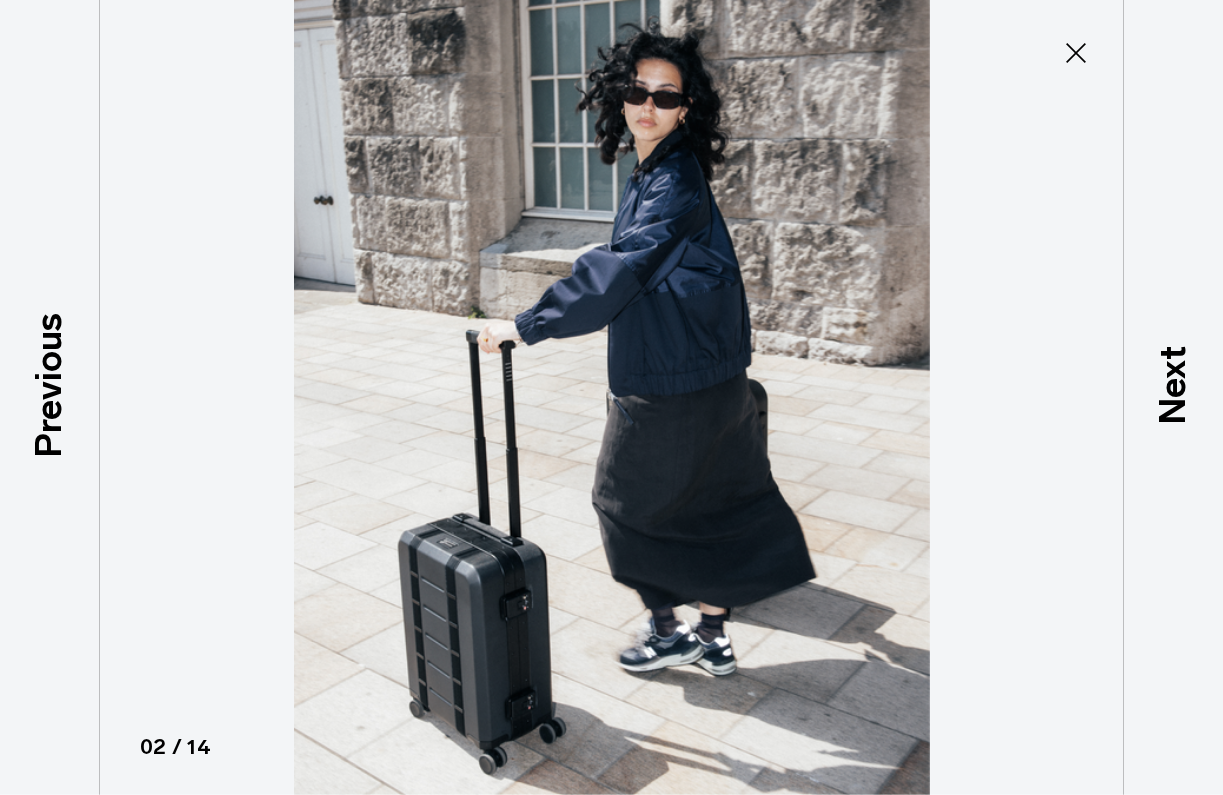 click 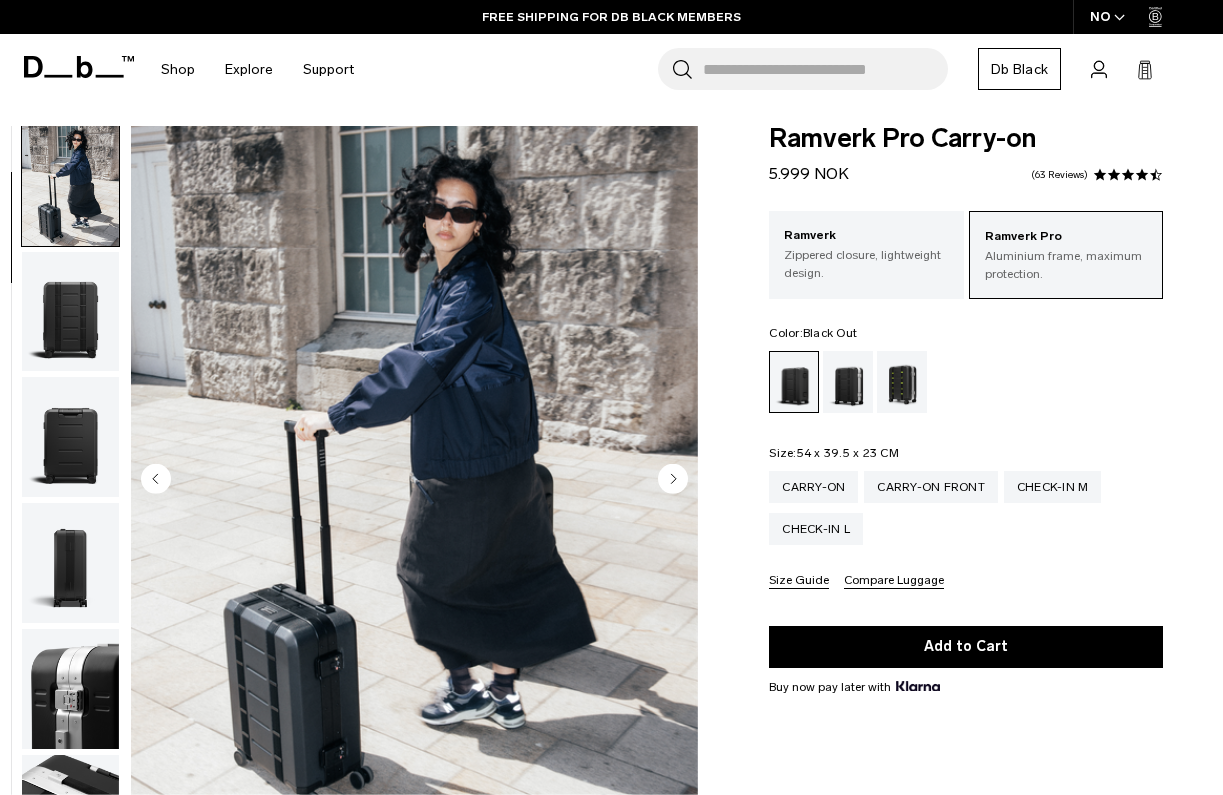 scroll, scrollTop: 10, scrollLeft: 0, axis: vertical 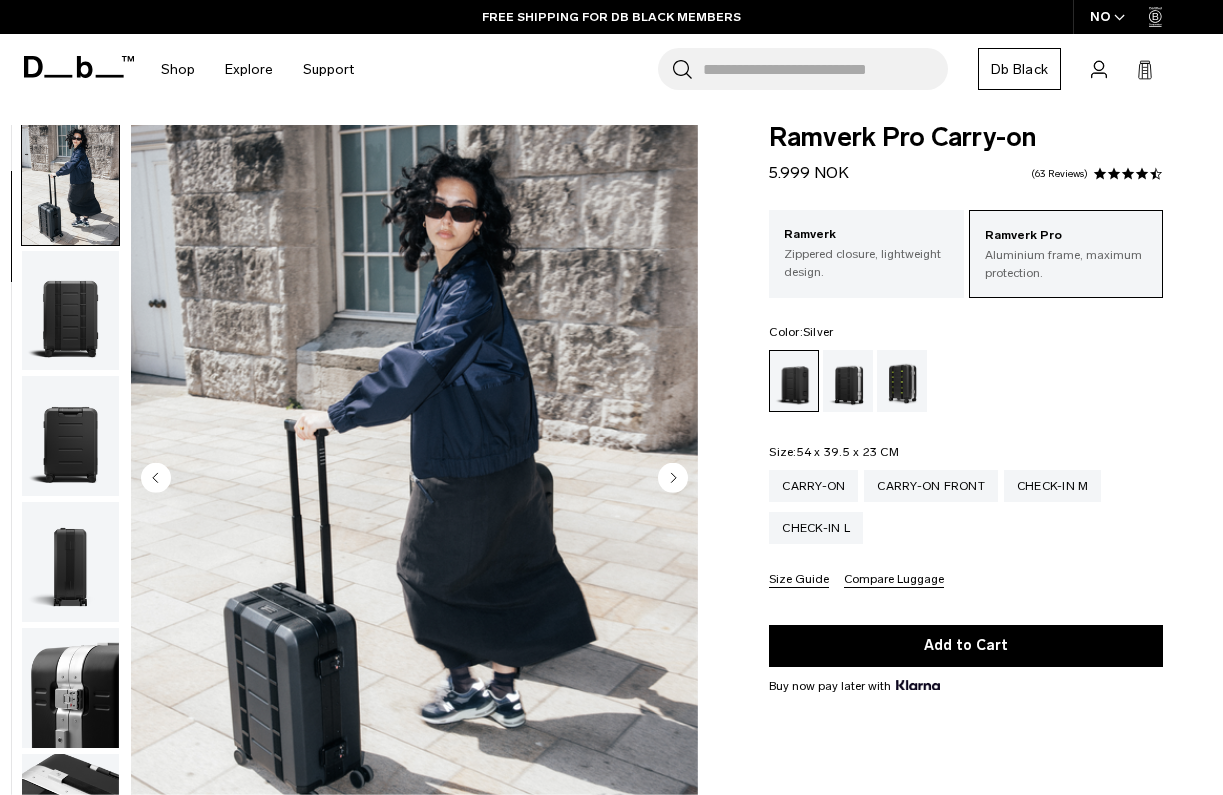 click at bounding box center (848, 381) 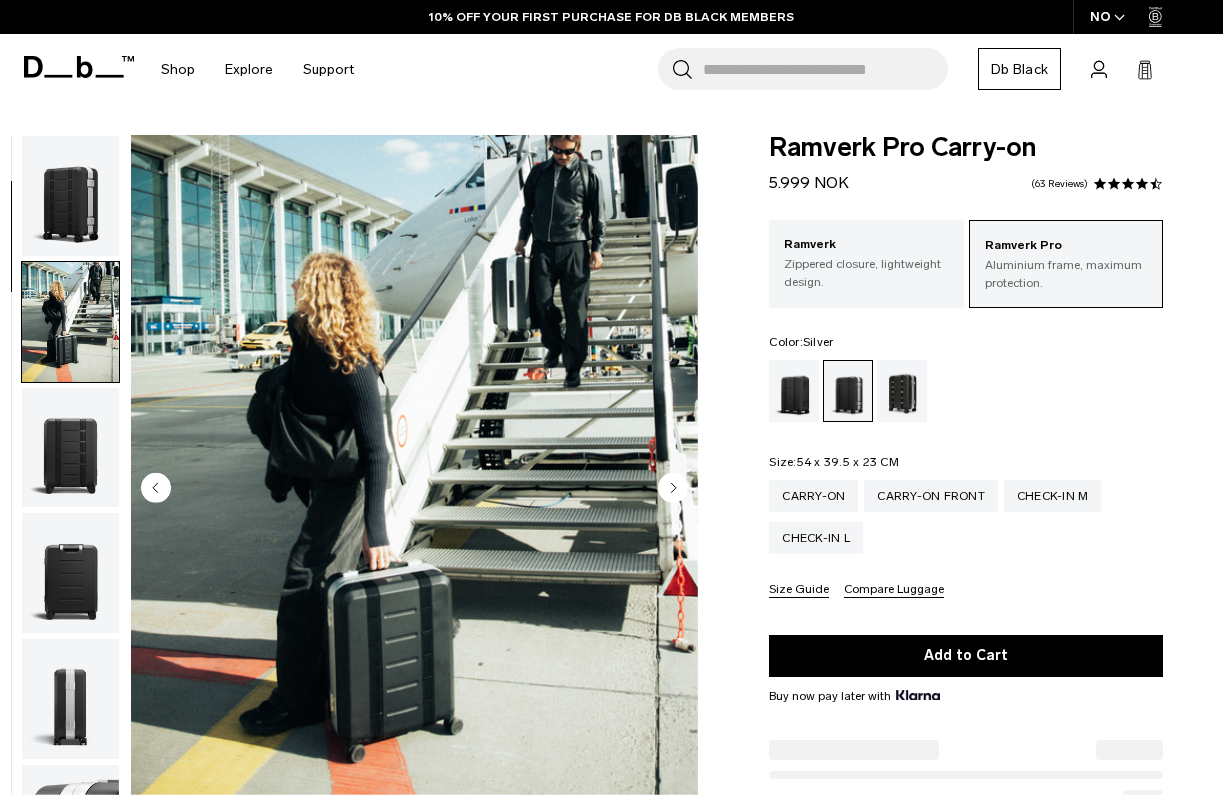 scroll, scrollTop: 0, scrollLeft: 0, axis: both 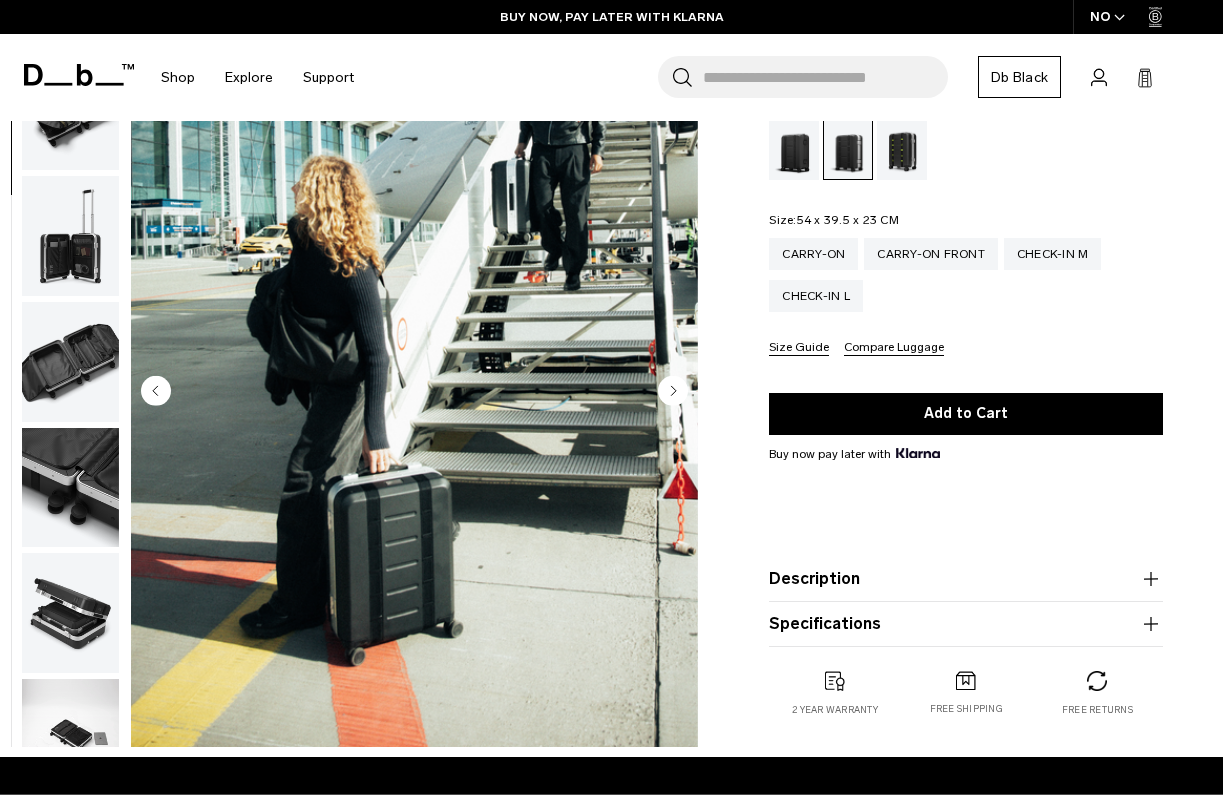 click at bounding box center (70, 236) 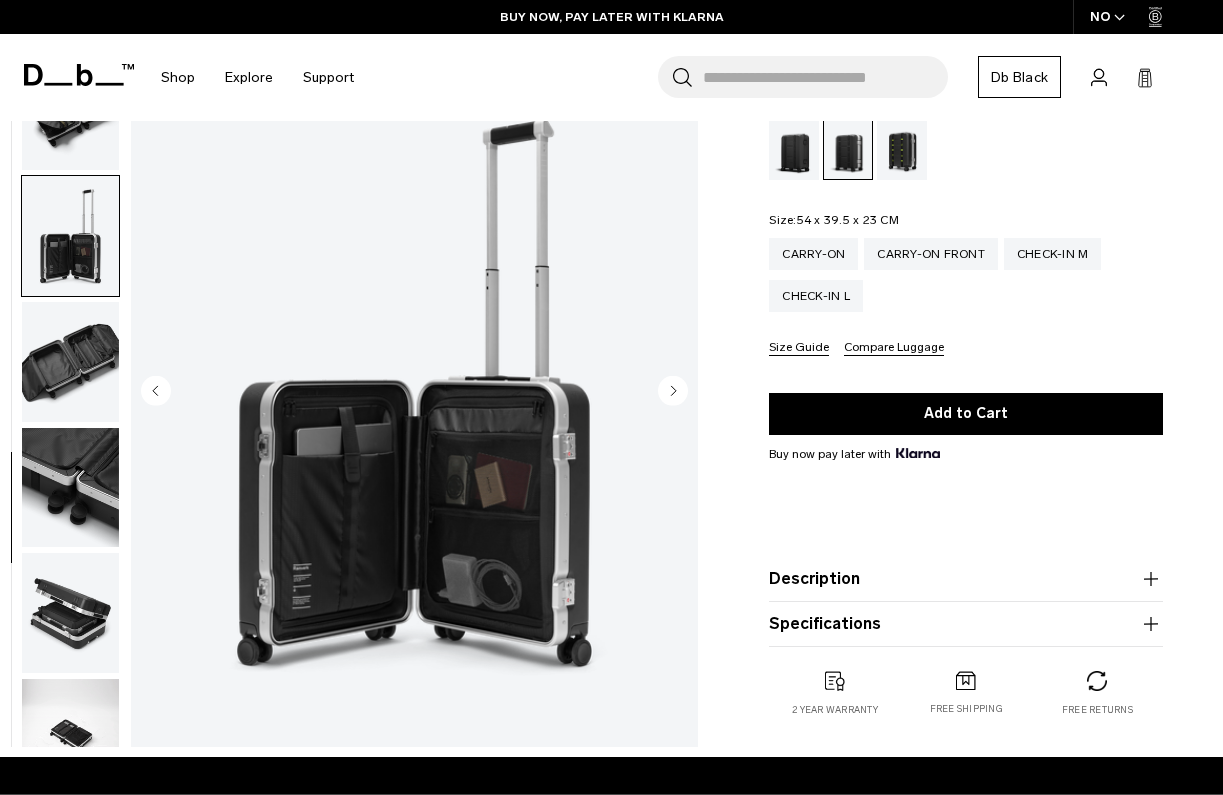 scroll, scrollTop: 1069, scrollLeft: 0, axis: vertical 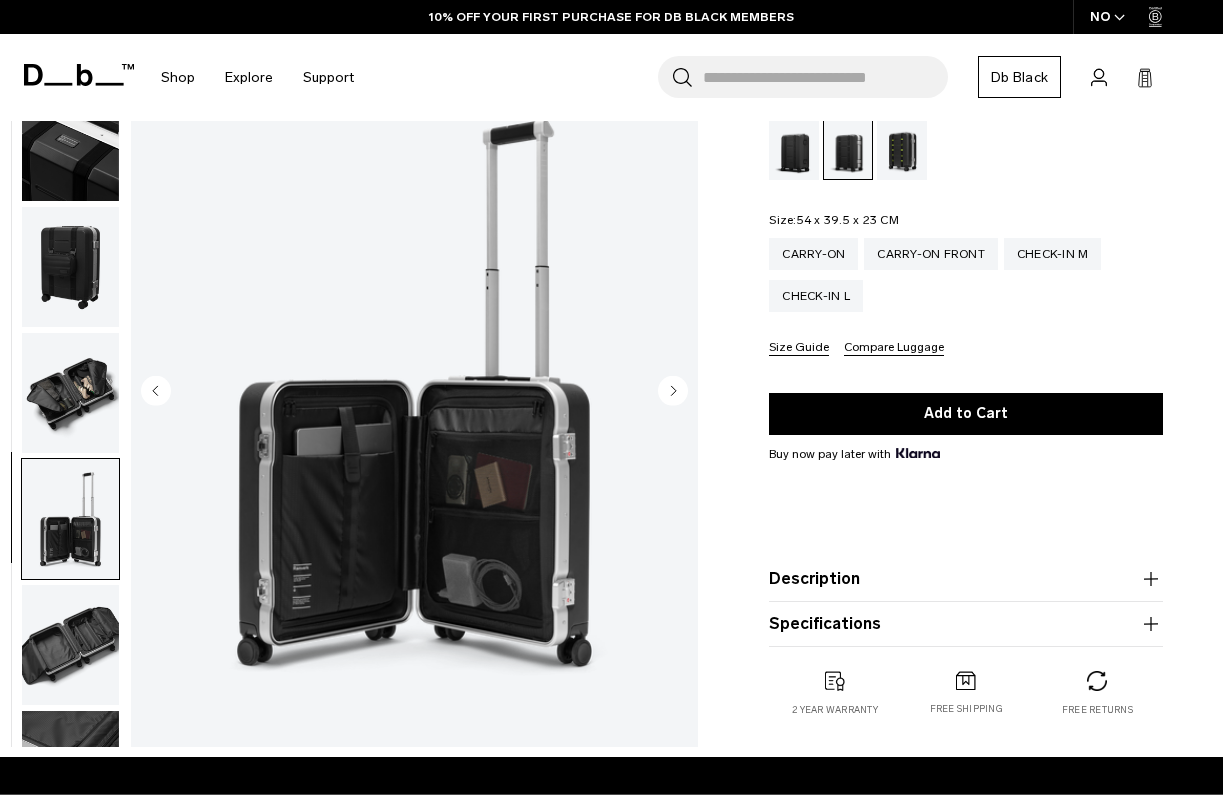 click at bounding box center [70, 267] 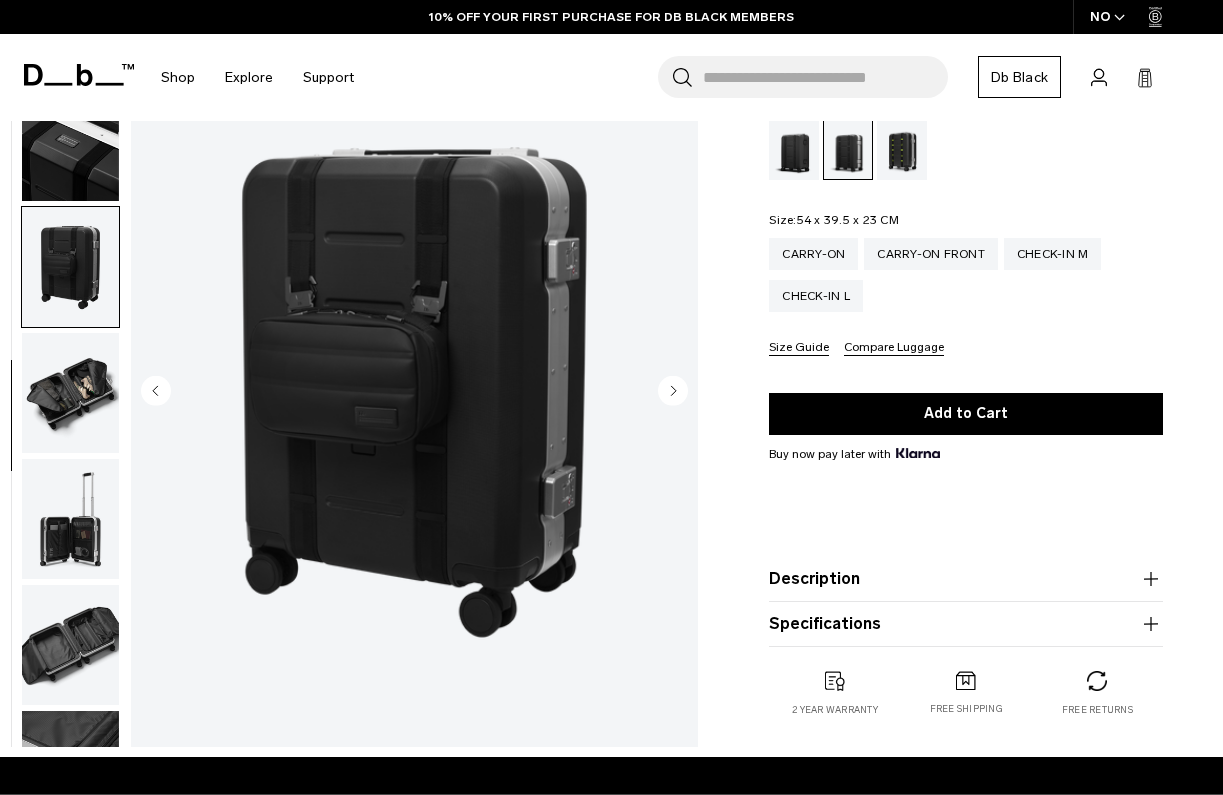 scroll, scrollTop: 891, scrollLeft: 0, axis: vertical 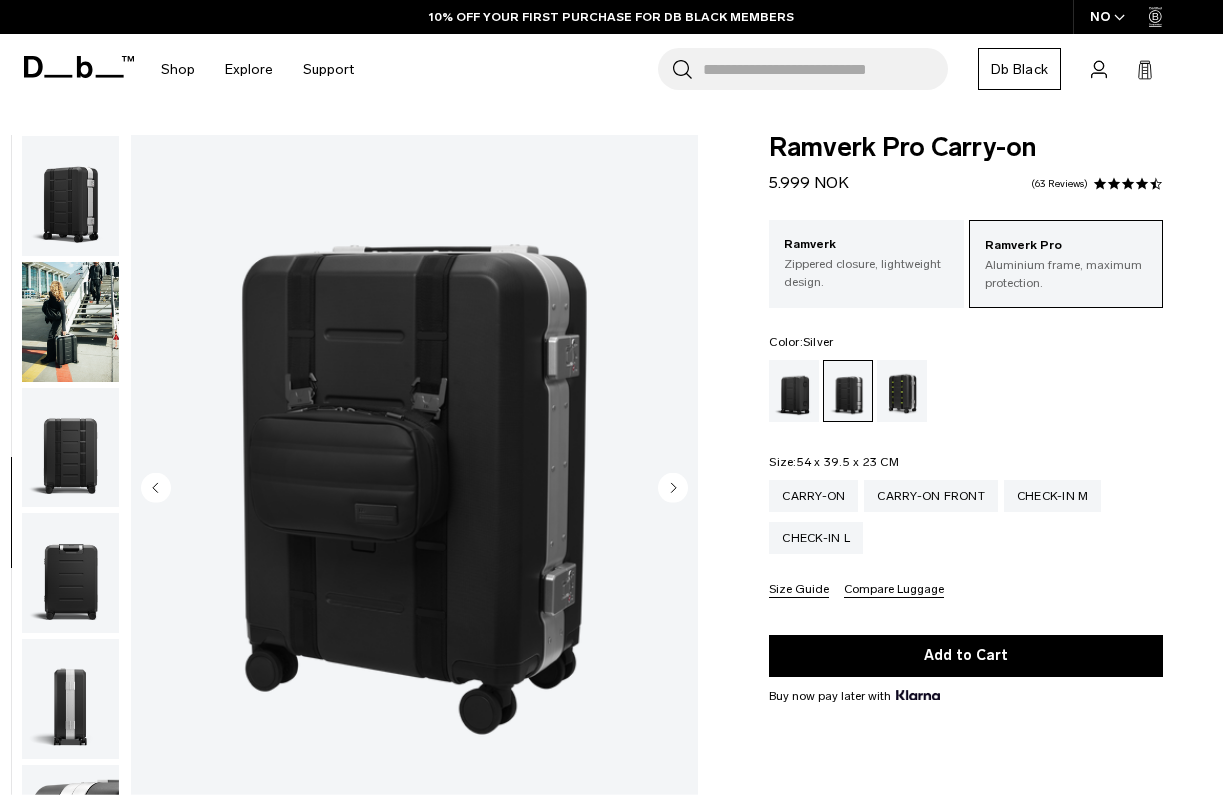click at bounding box center [70, 322] 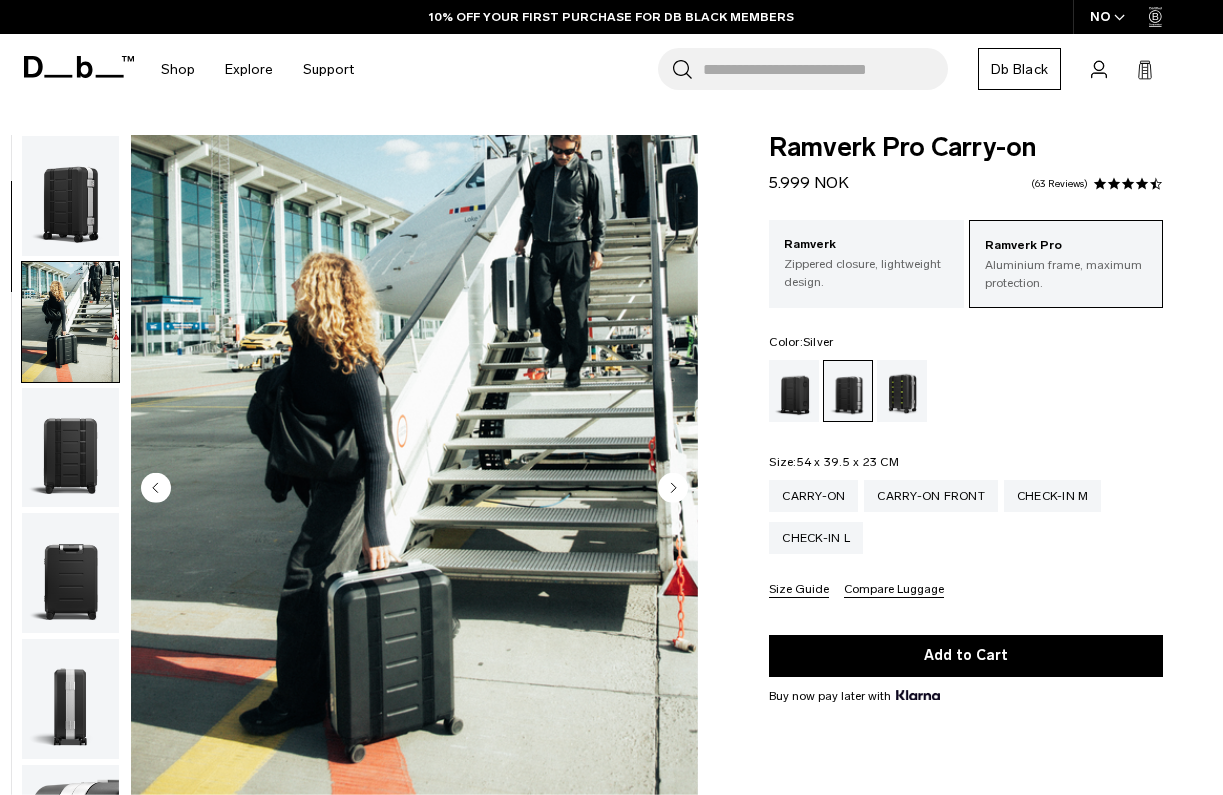 scroll, scrollTop: 127, scrollLeft: 0, axis: vertical 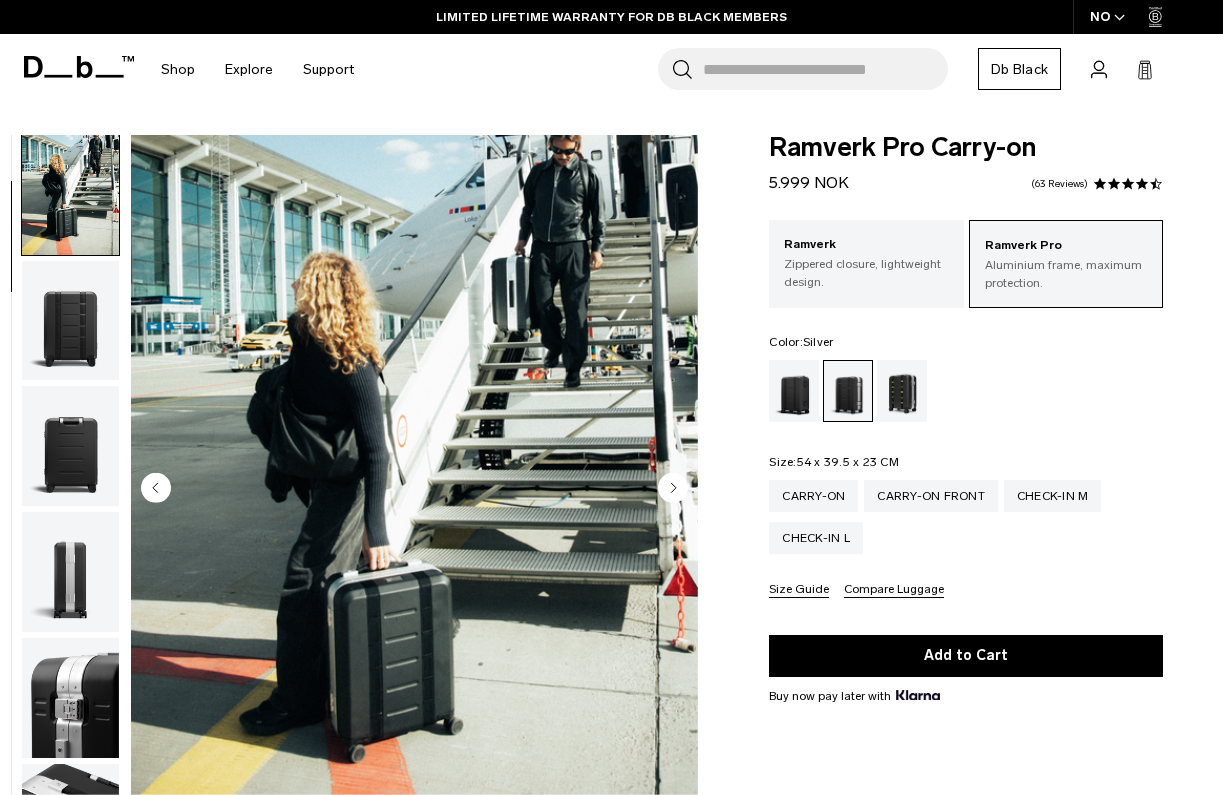 click at bounding box center [70, 321] 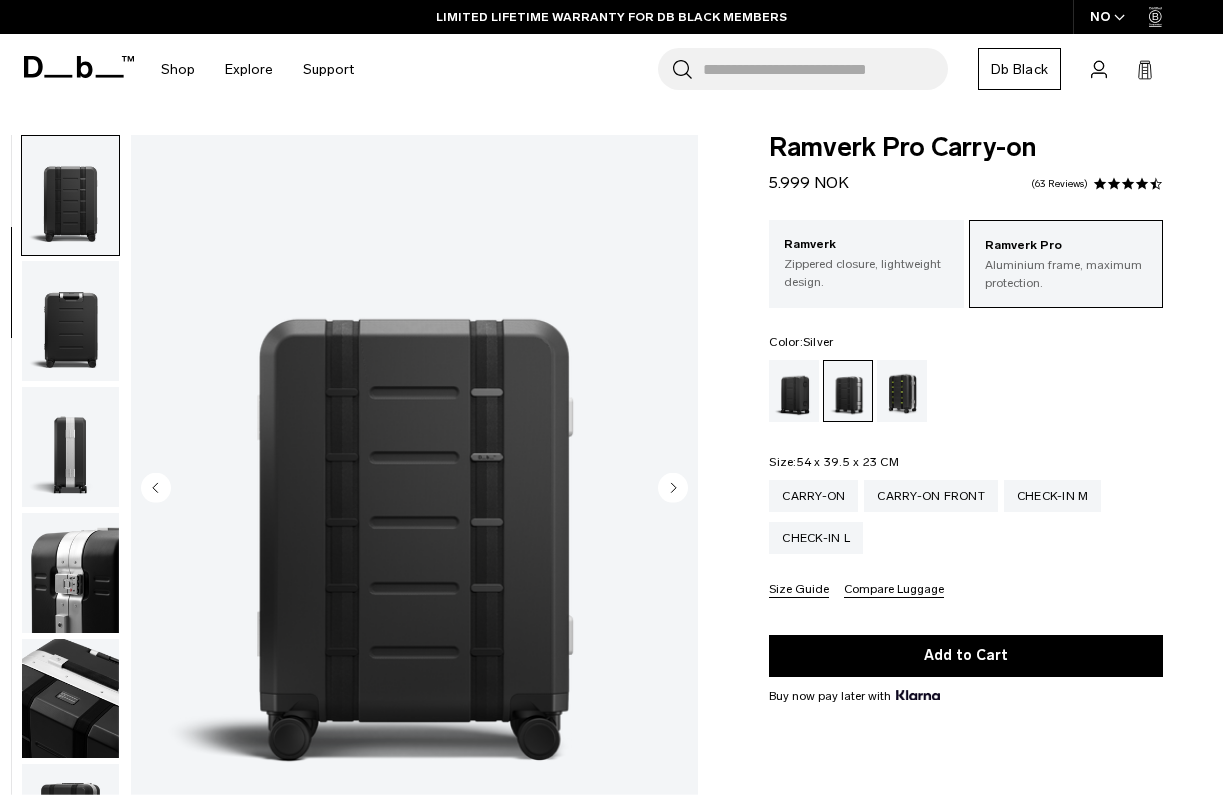 scroll, scrollTop: 255, scrollLeft: 0, axis: vertical 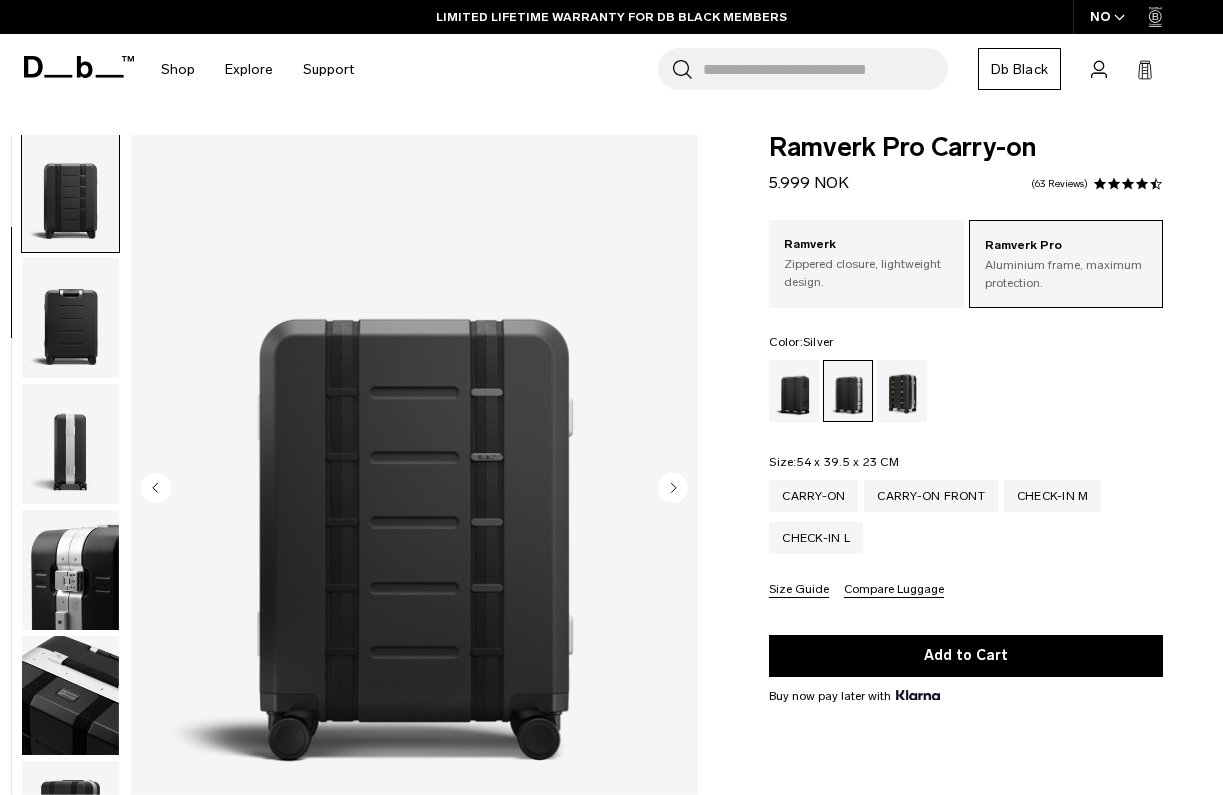 click at bounding box center (70, 318) 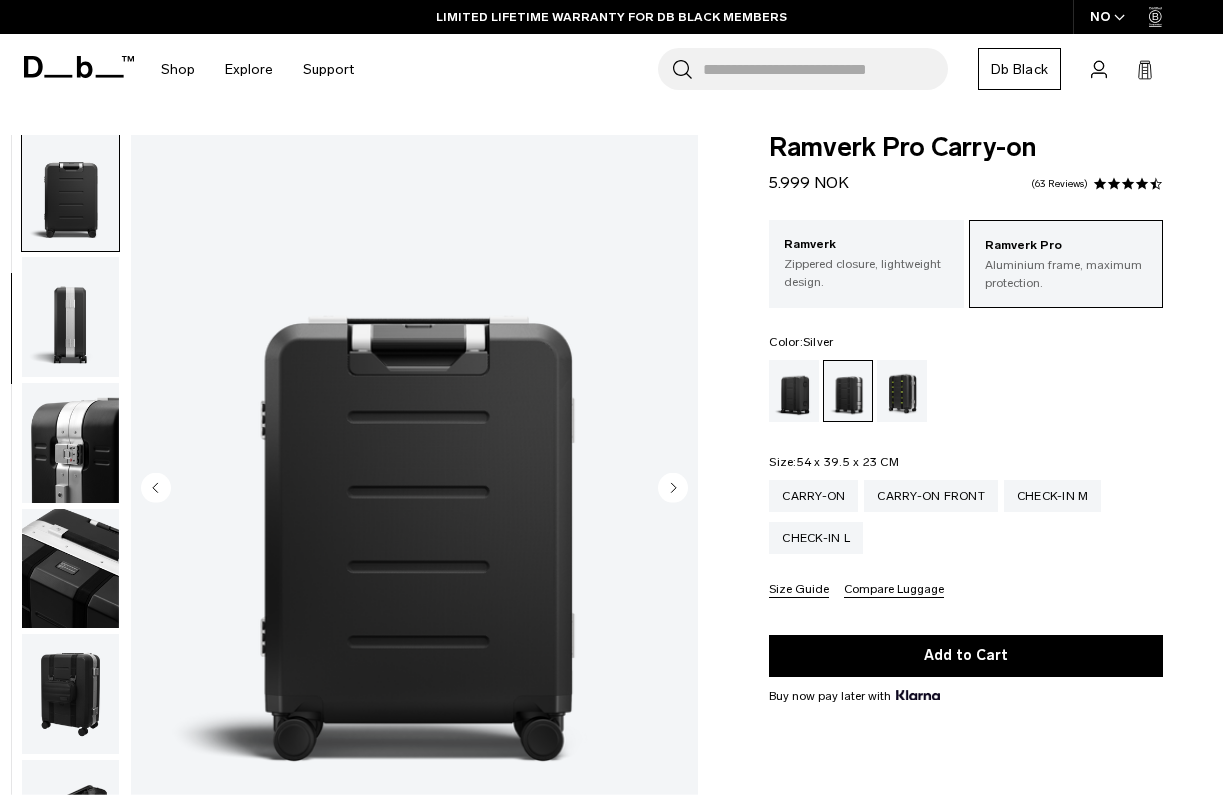 click at bounding box center (70, 317) 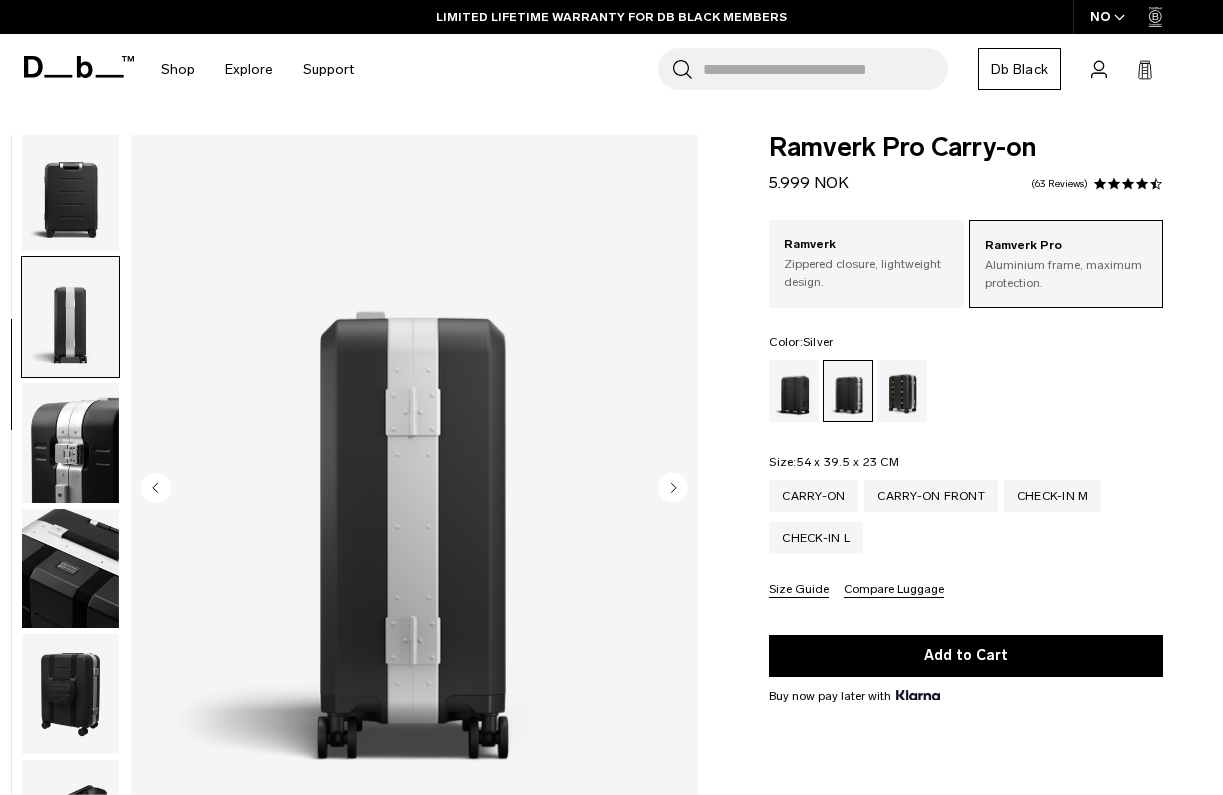 scroll, scrollTop: 509, scrollLeft: 0, axis: vertical 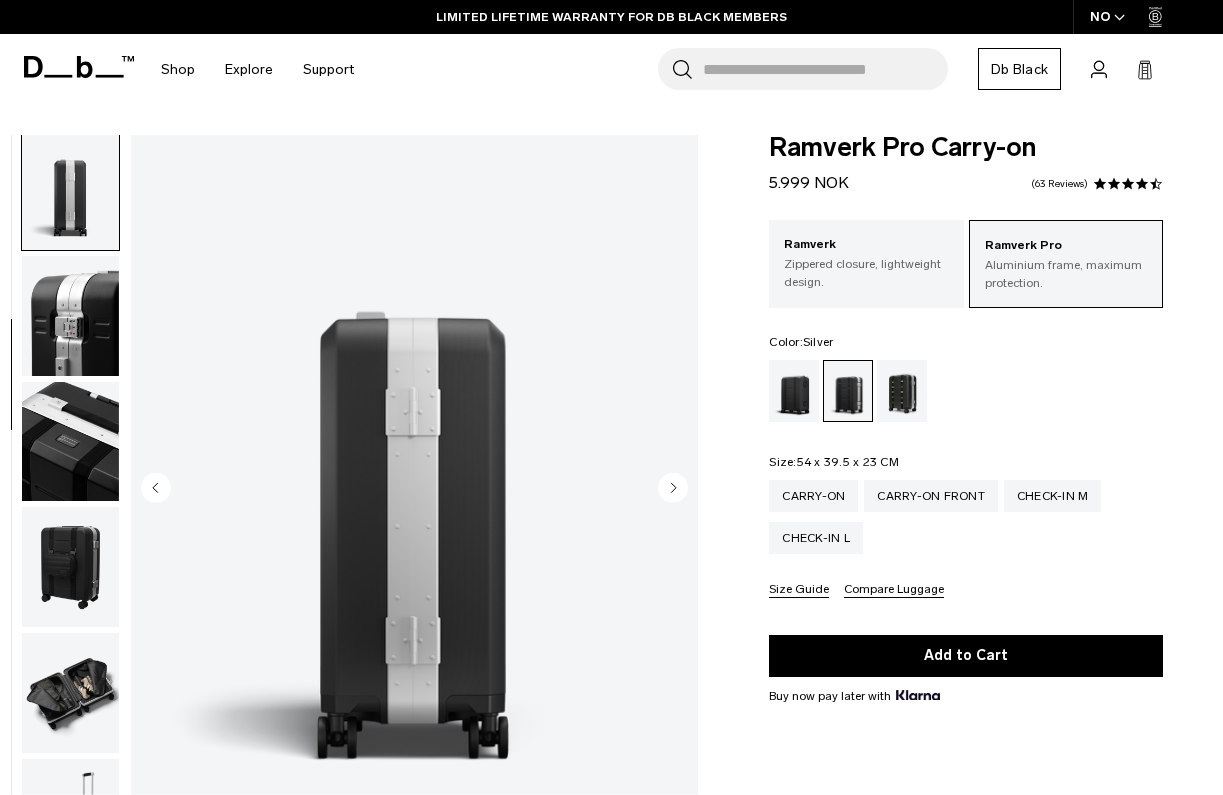 click at bounding box center (70, 316) 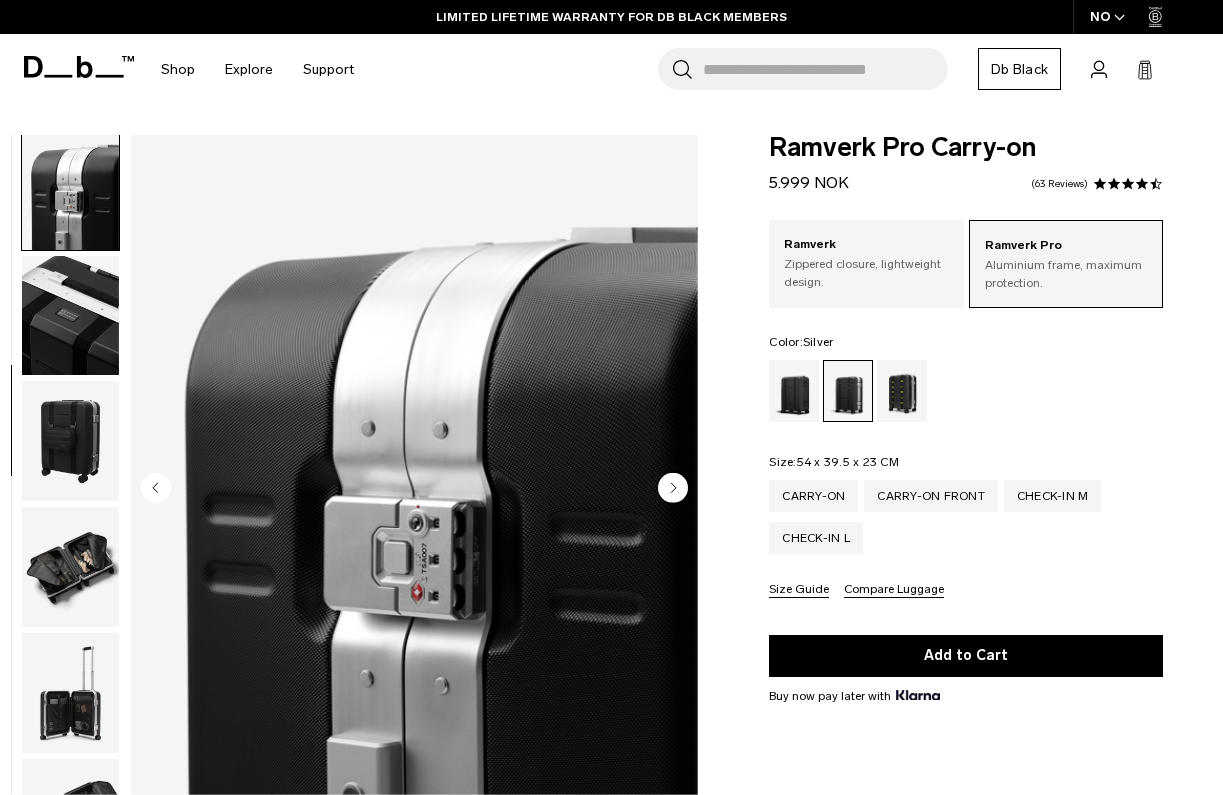 scroll, scrollTop: 636, scrollLeft: 0, axis: vertical 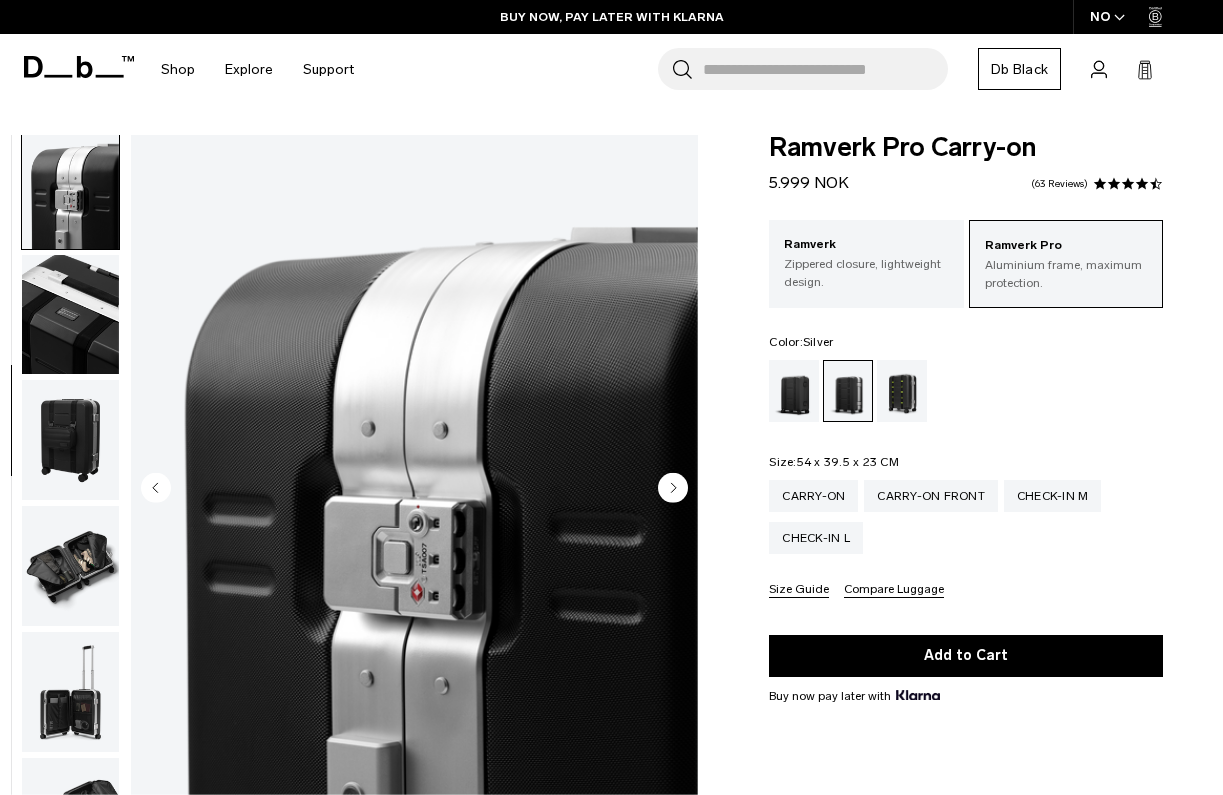 click 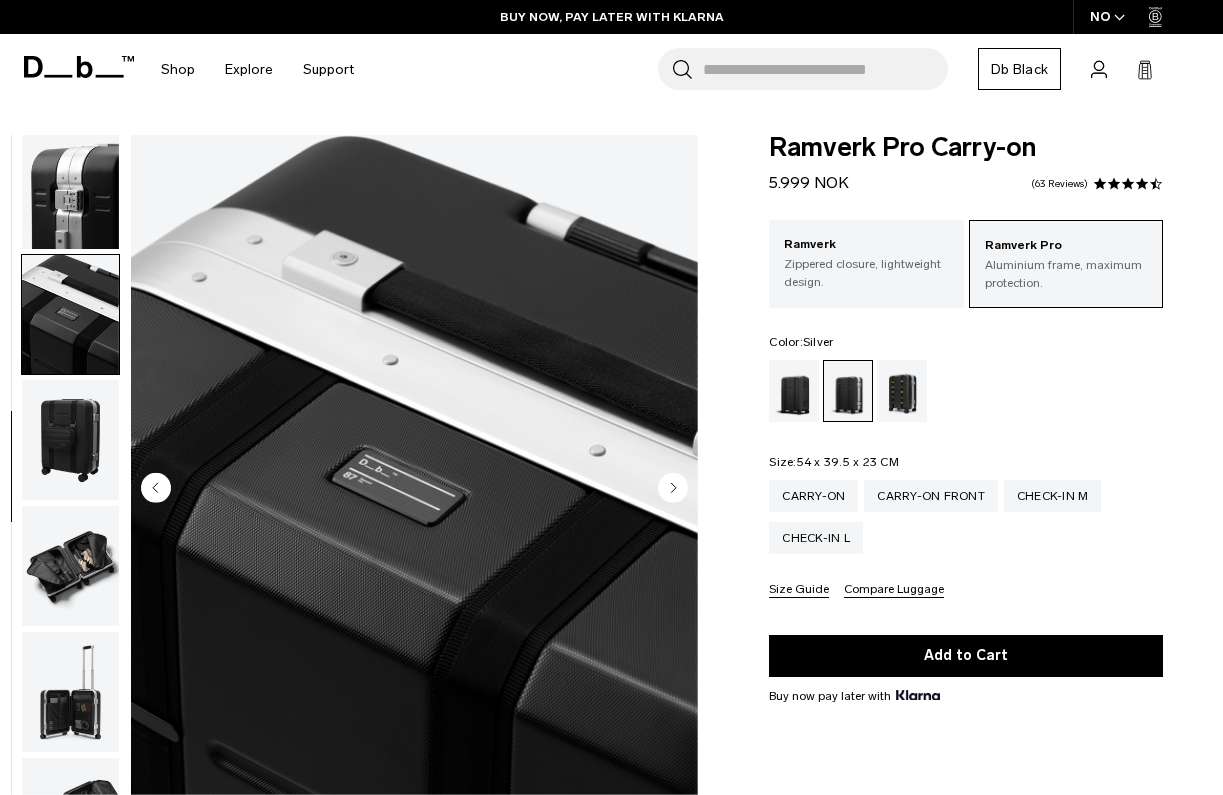 scroll, scrollTop: 764, scrollLeft: 0, axis: vertical 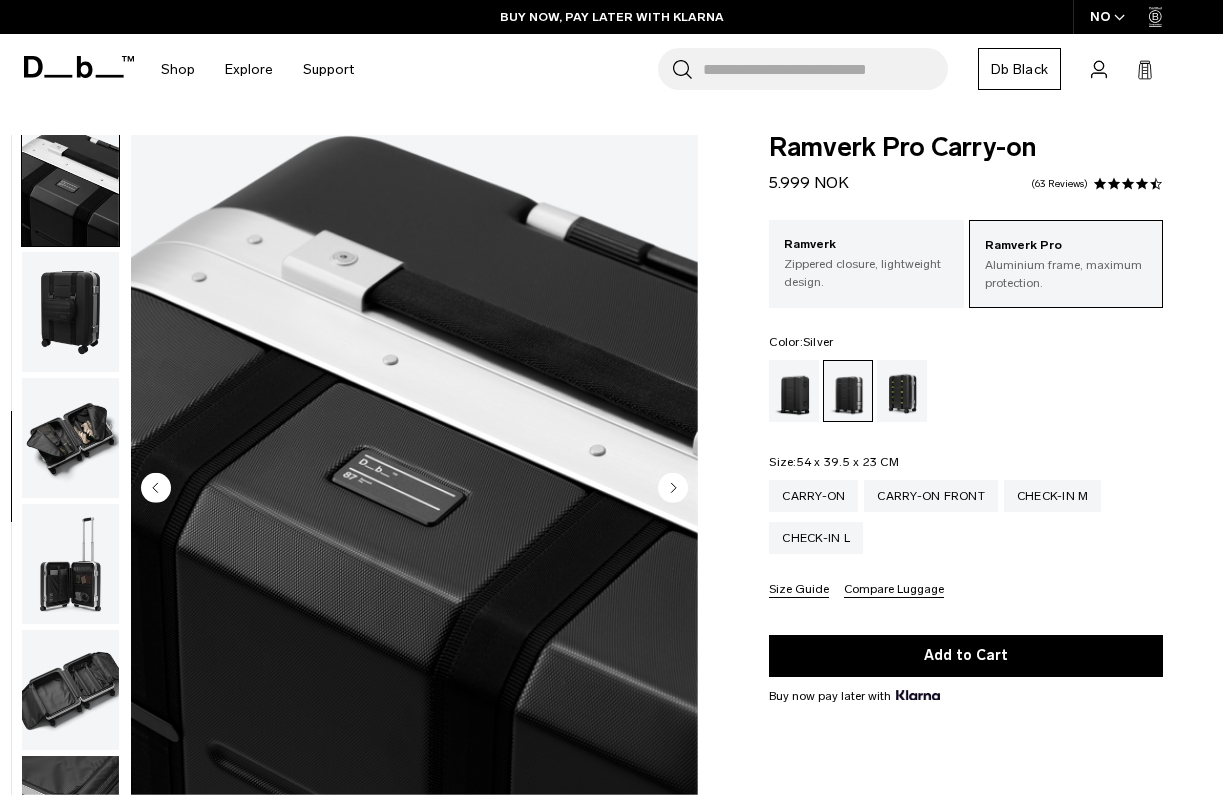 click 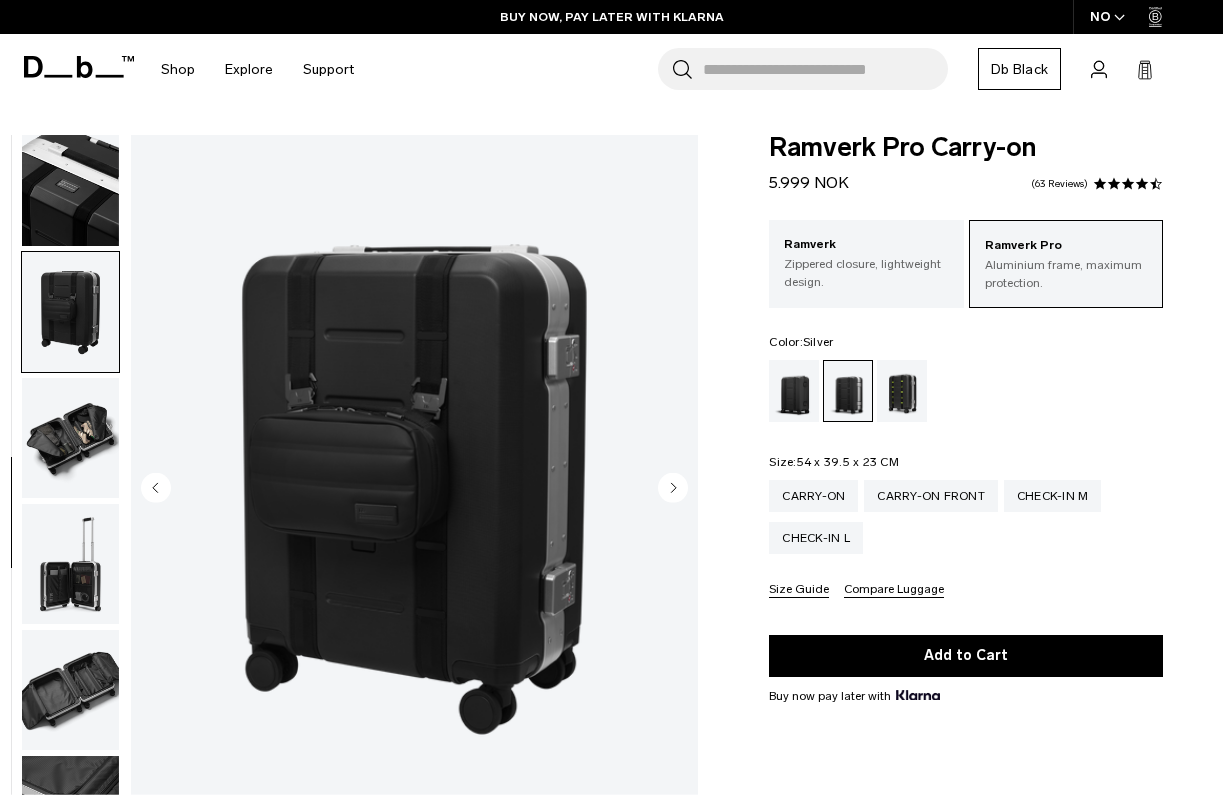 scroll, scrollTop: 891, scrollLeft: 0, axis: vertical 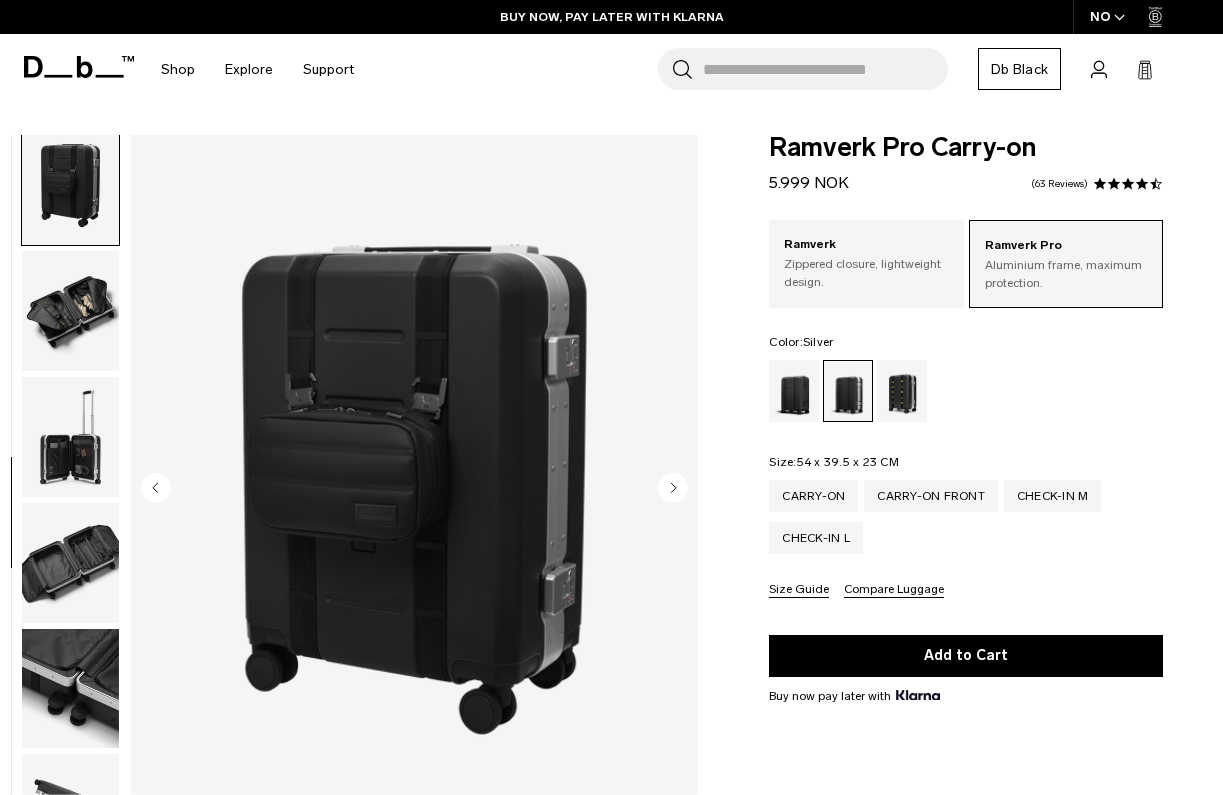 click 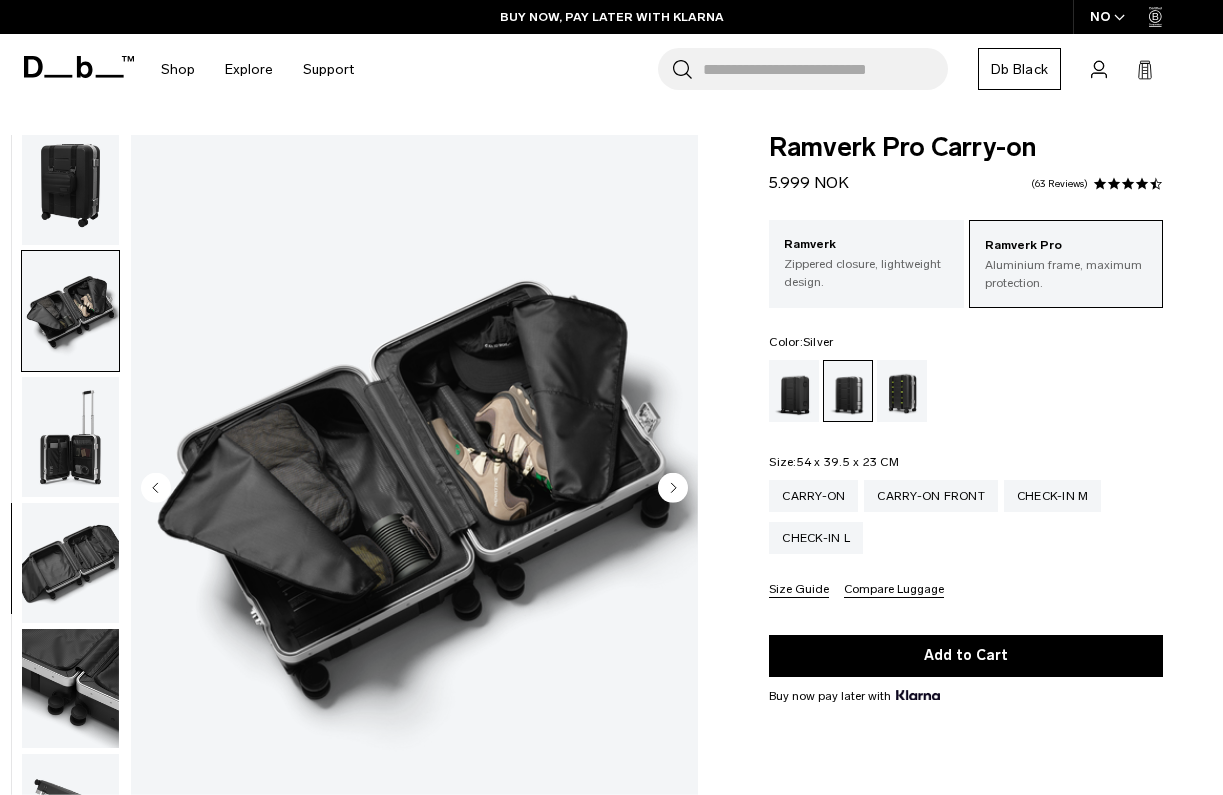 scroll, scrollTop: 1018, scrollLeft: 0, axis: vertical 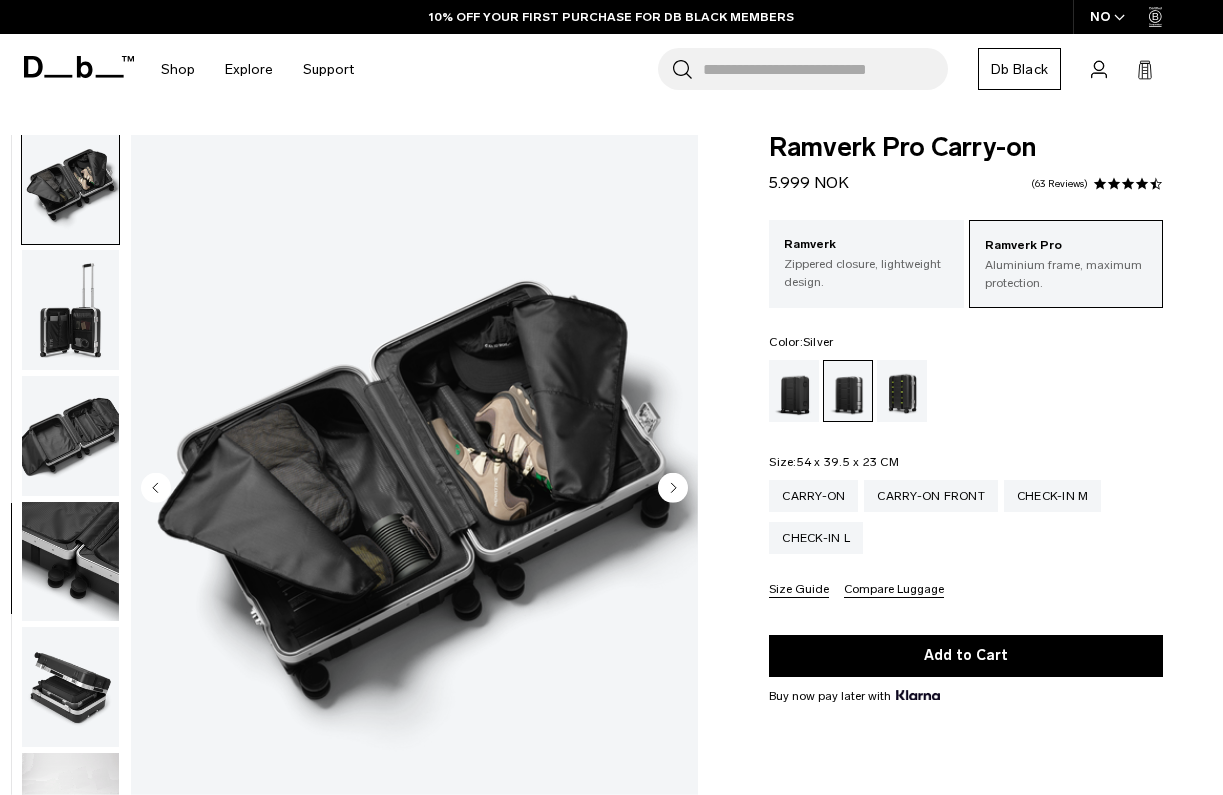 click 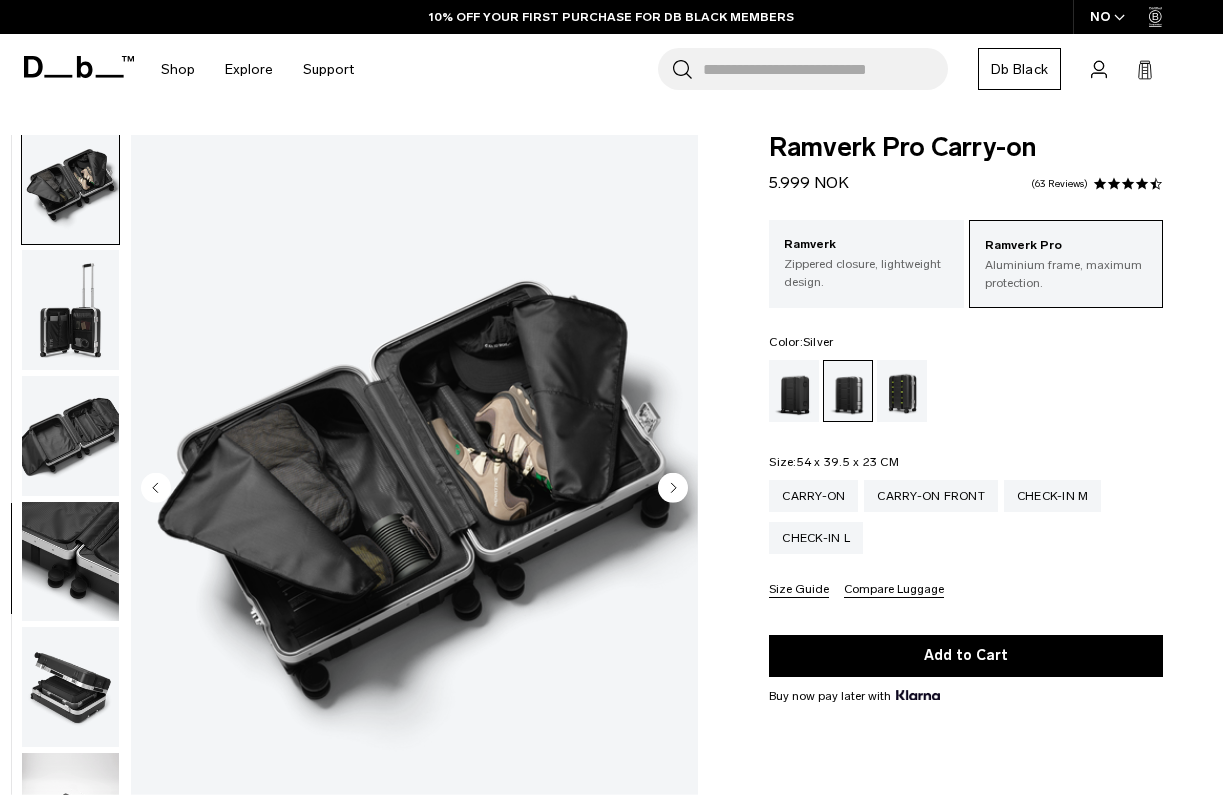 scroll, scrollTop: 1069, scrollLeft: 0, axis: vertical 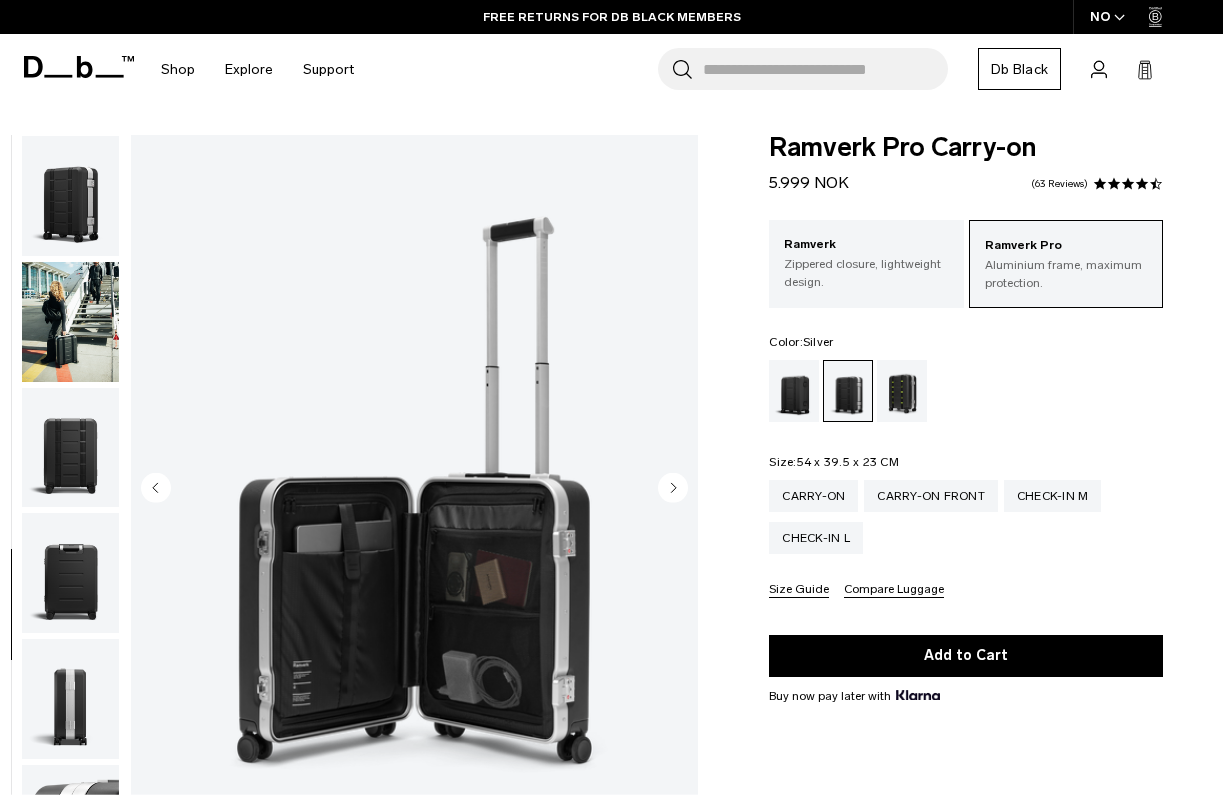 click at bounding box center (70, 196) 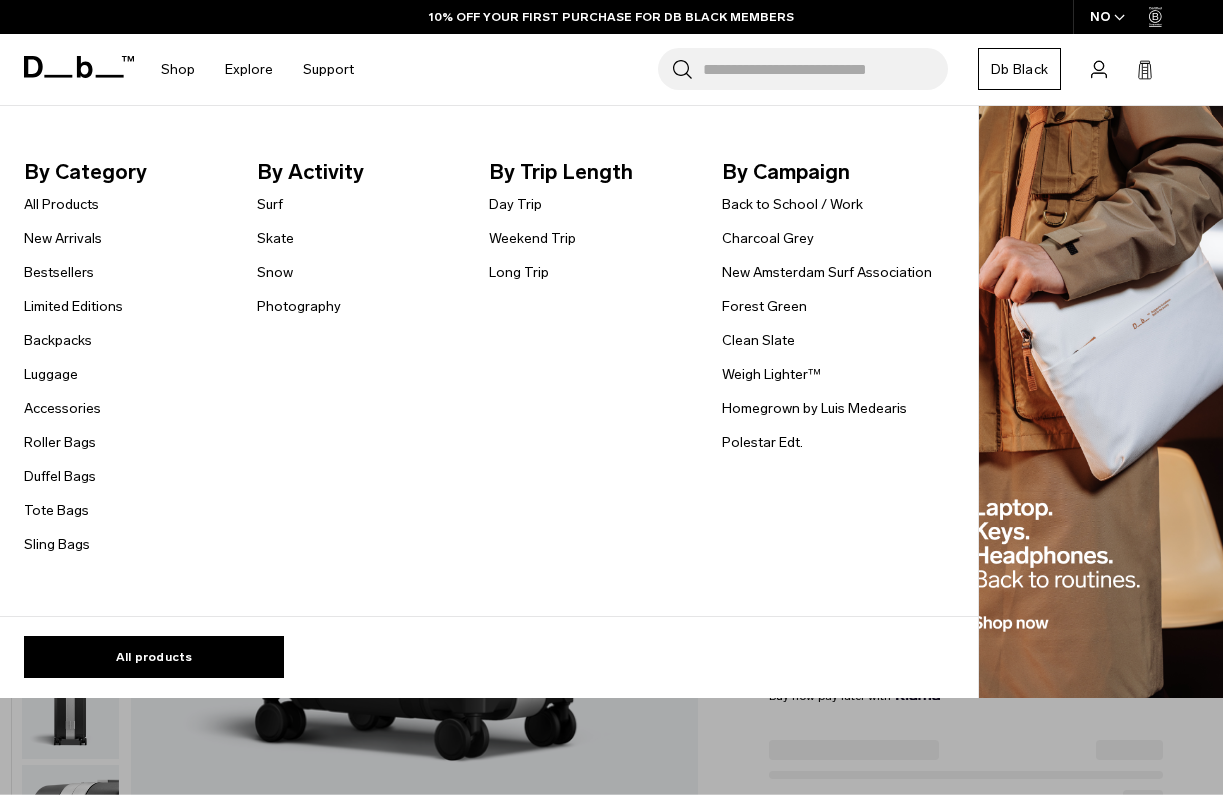 scroll, scrollTop: 0, scrollLeft: 0, axis: both 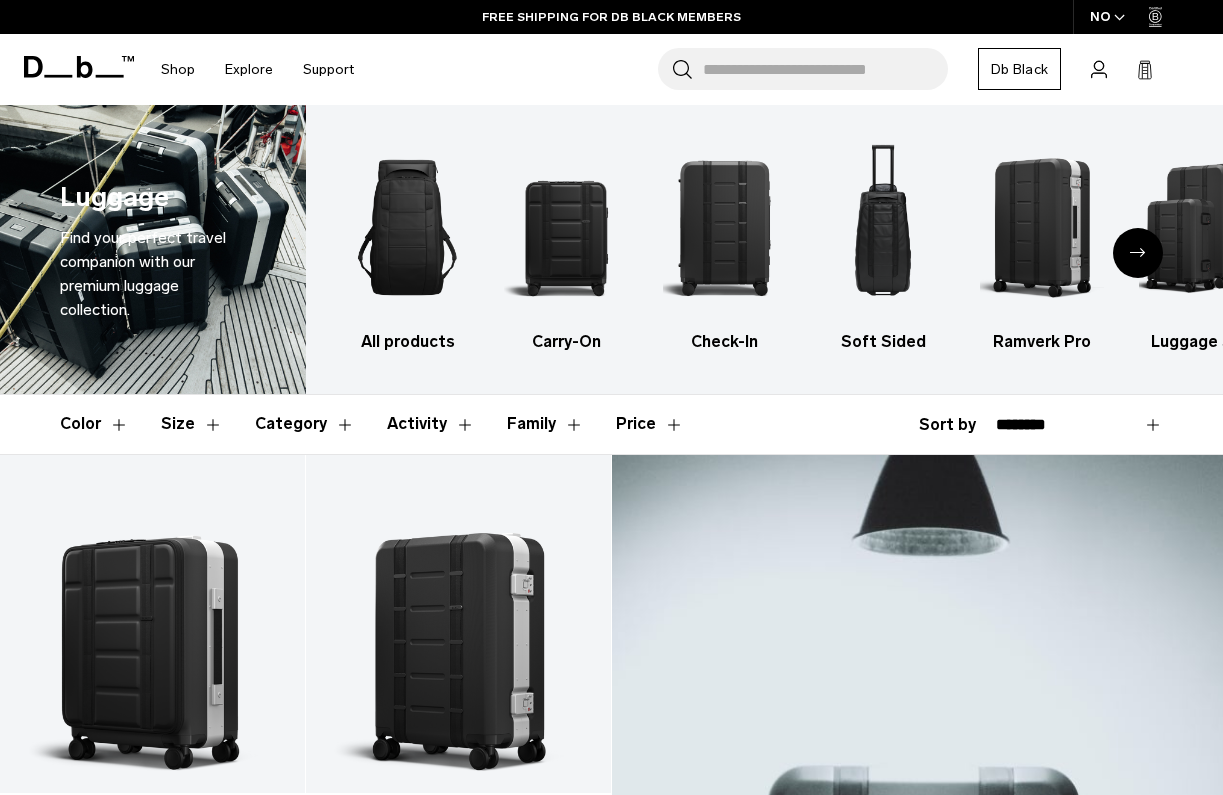 click on "Luggage
Find your perfect travel companion with our premium luggage collection." at bounding box center (153, 249) 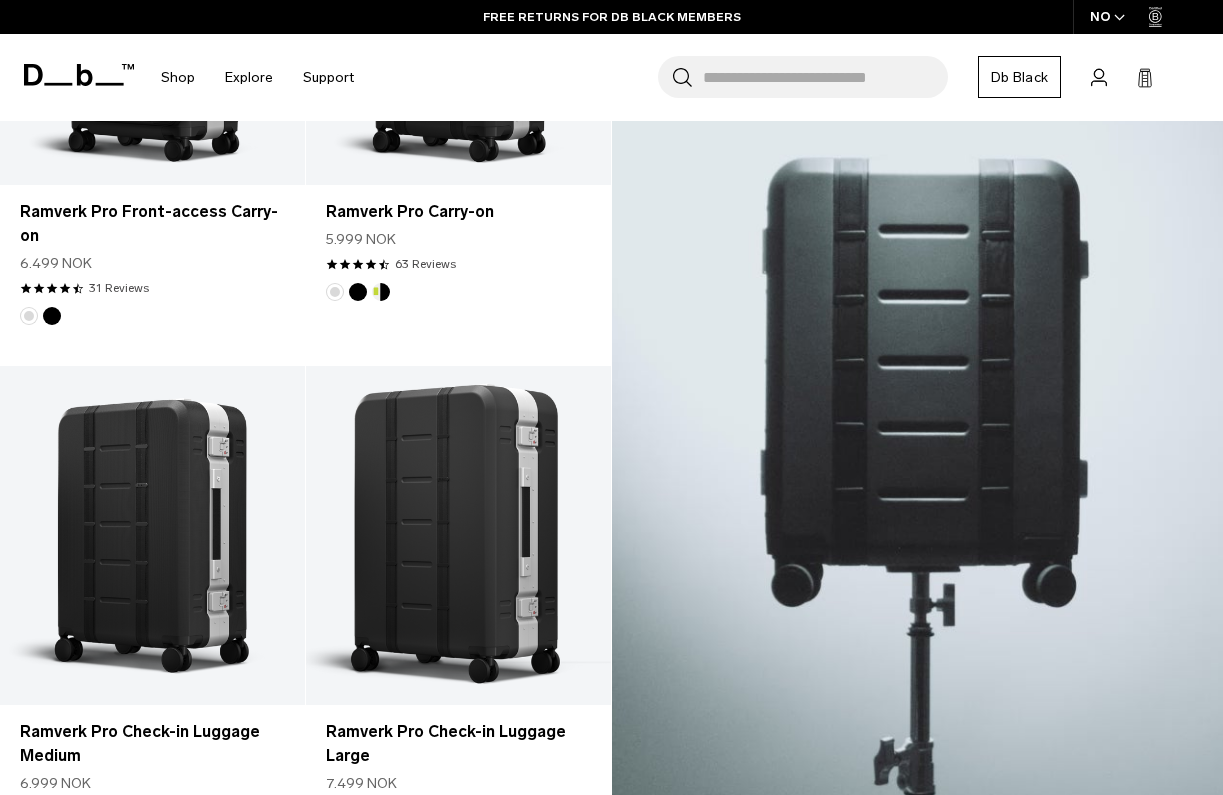 scroll, scrollTop: 662, scrollLeft: 0, axis: vertical 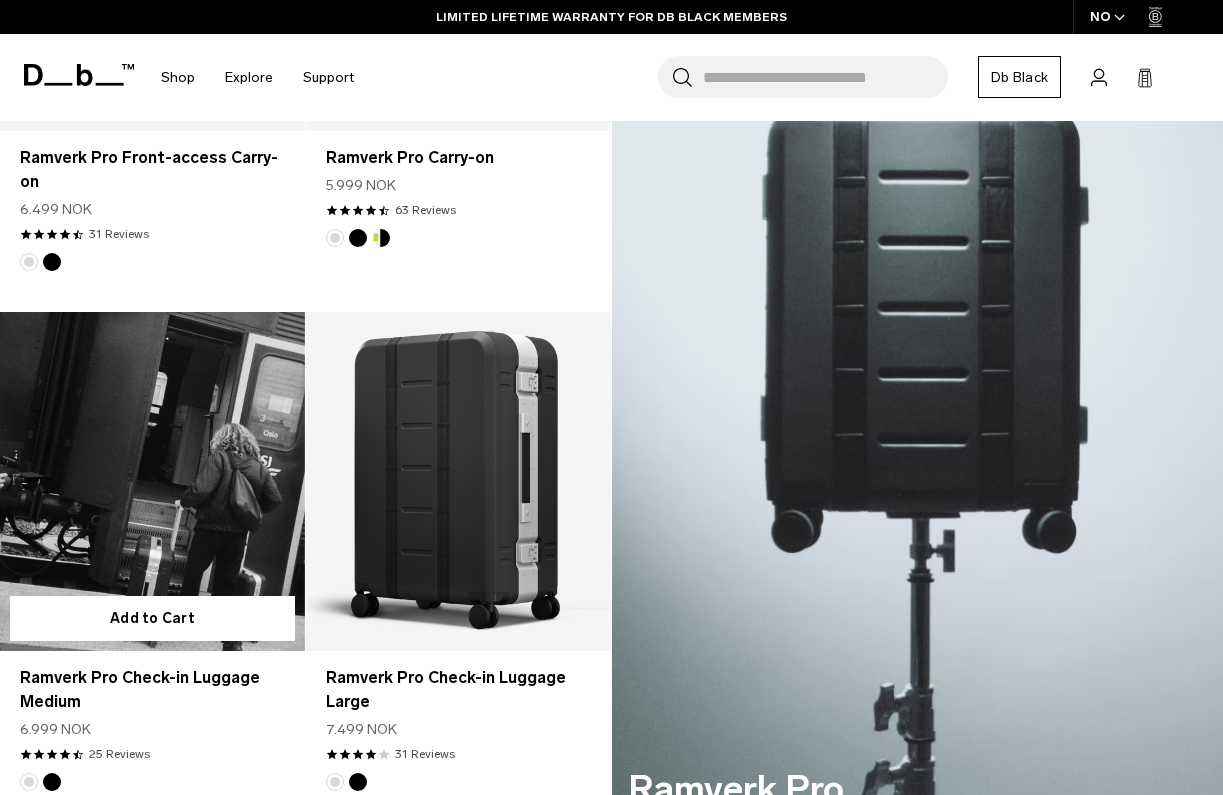 click at bounding box center [152, 481] 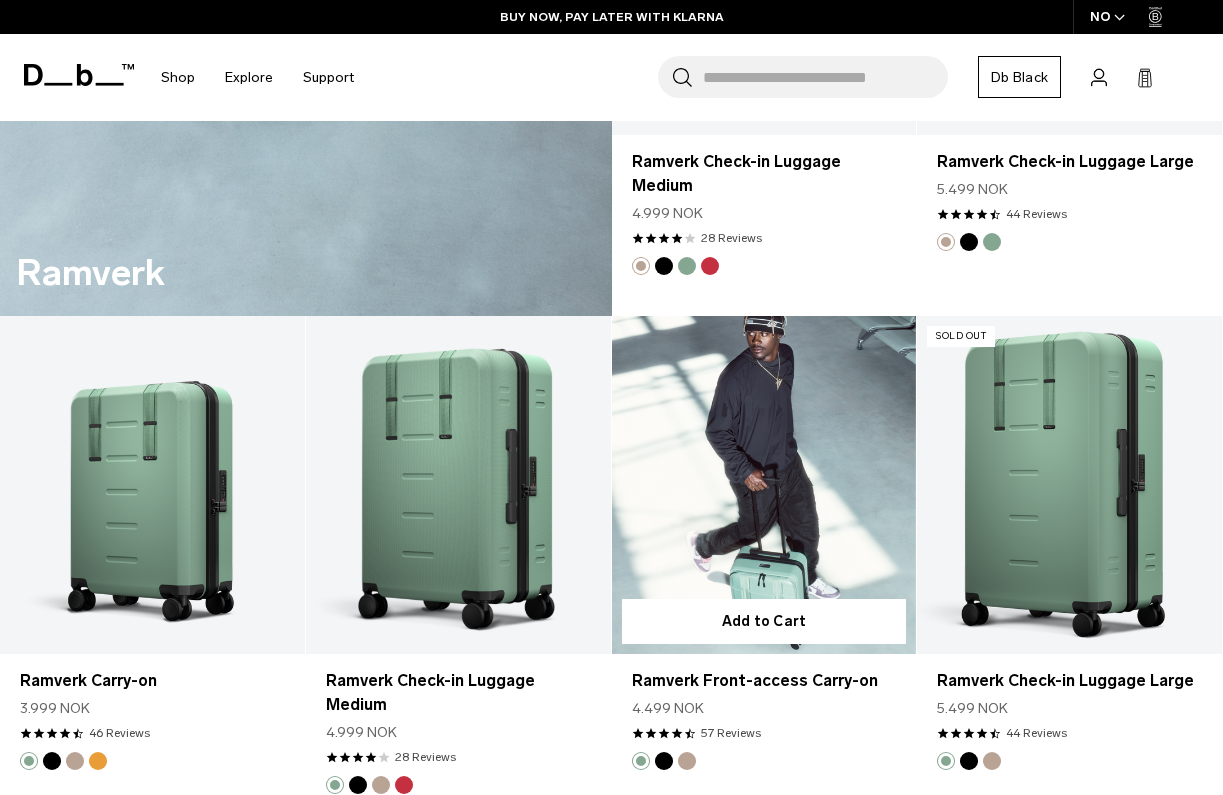 scroll, scrollTop: 3302, scrollLeft: 0, axis: vertical 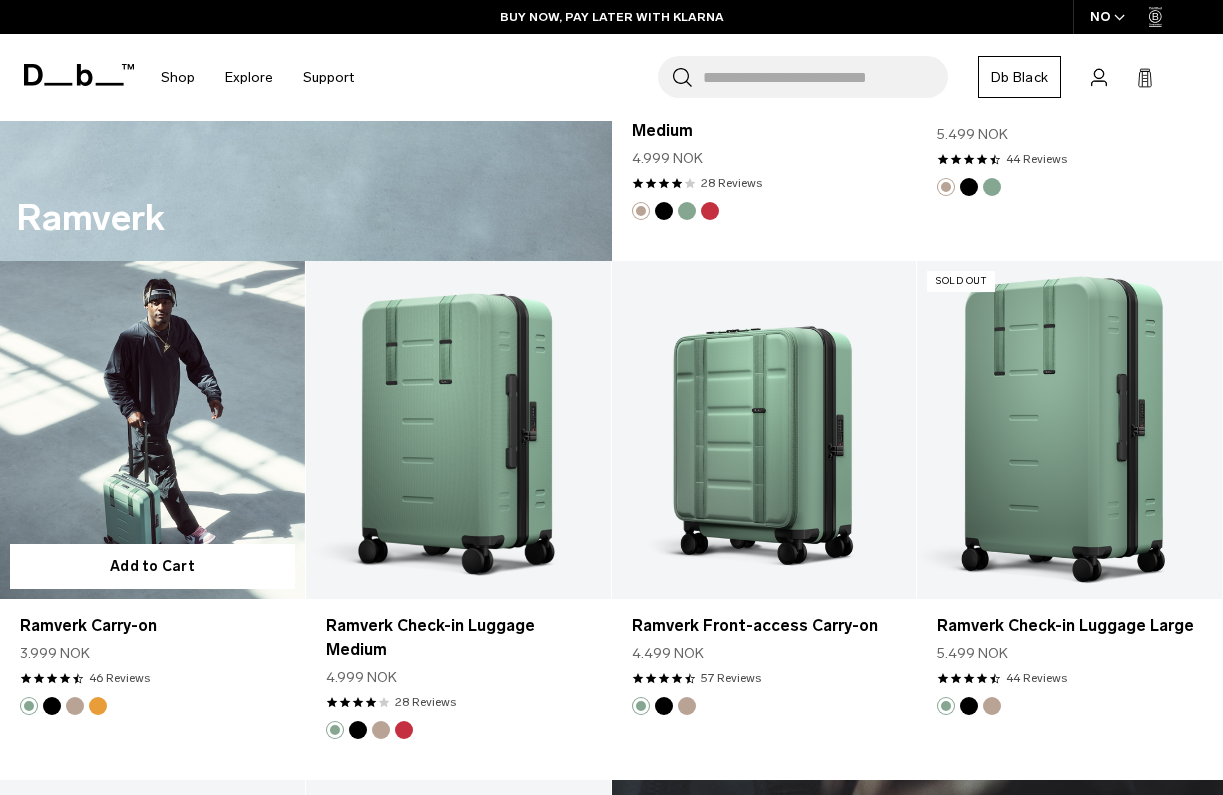 click at bounding box center [152, 430] 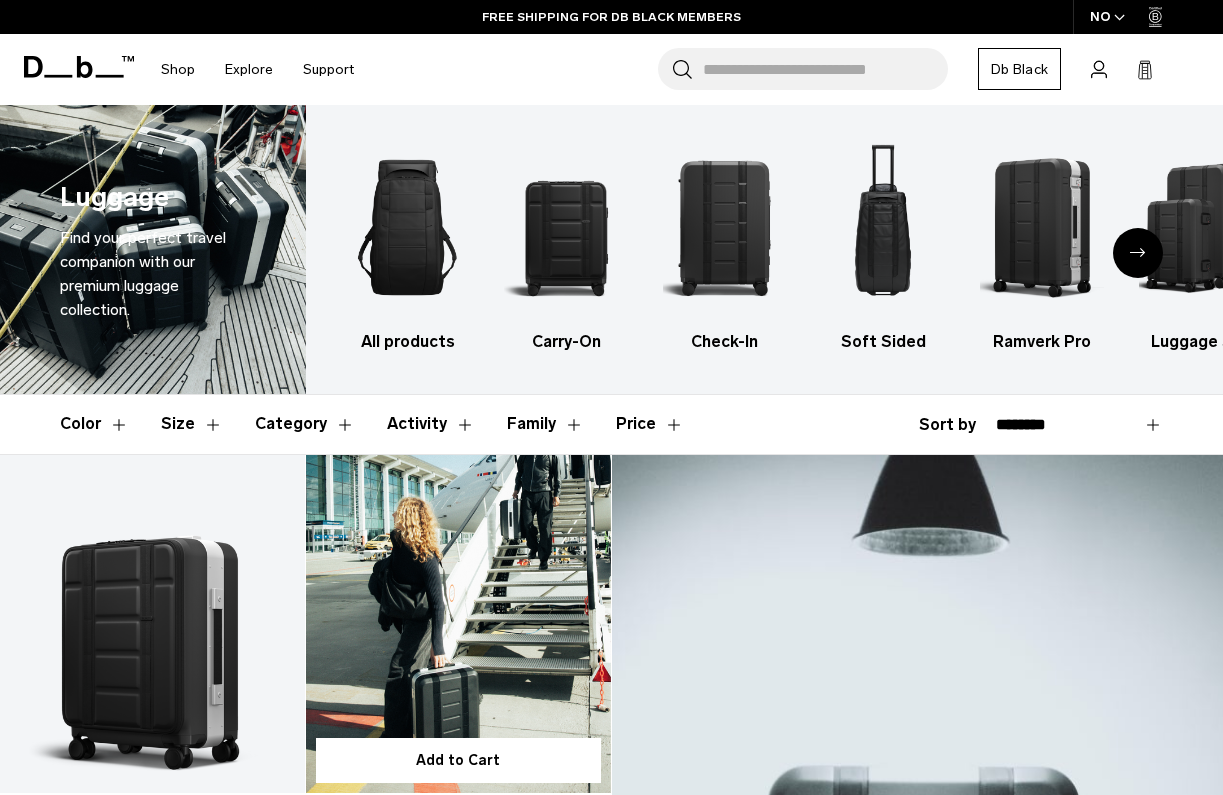 scroll, scrollTop: 0, scrollLeft: 0, axis: both 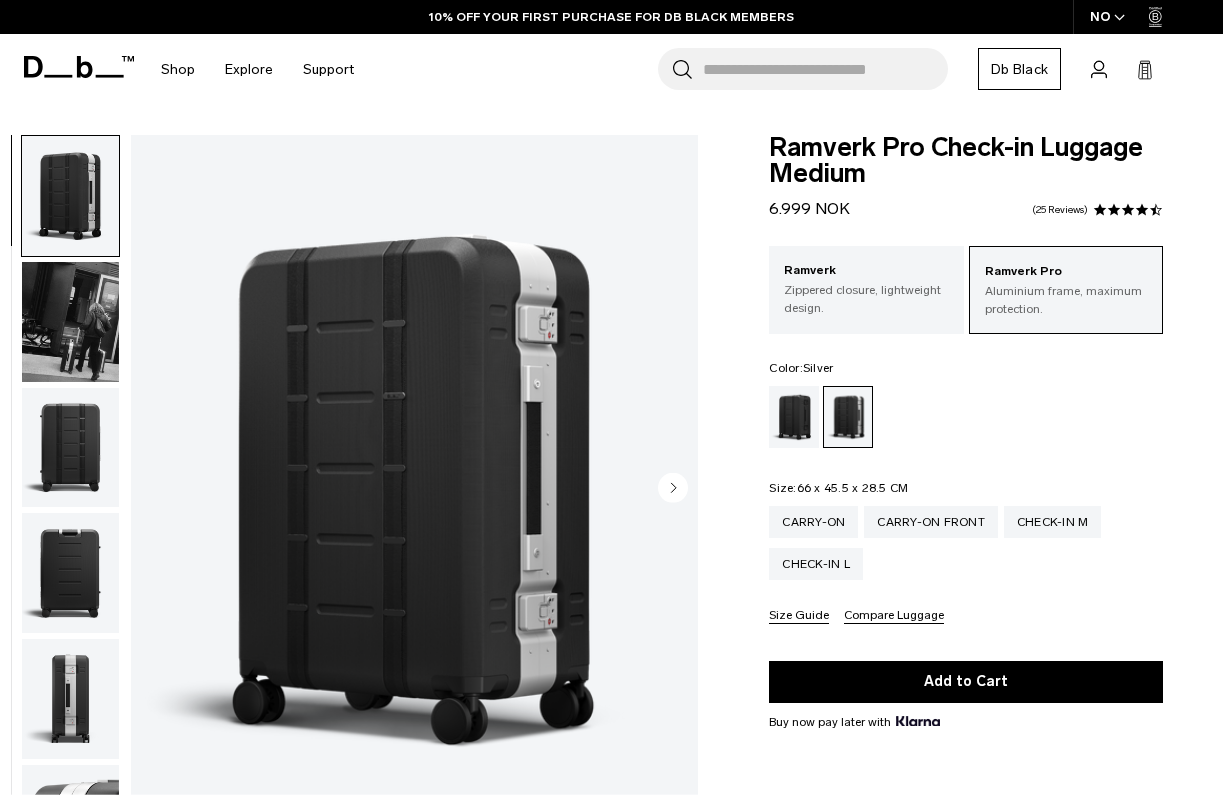 click at bounding box center (70, 322) 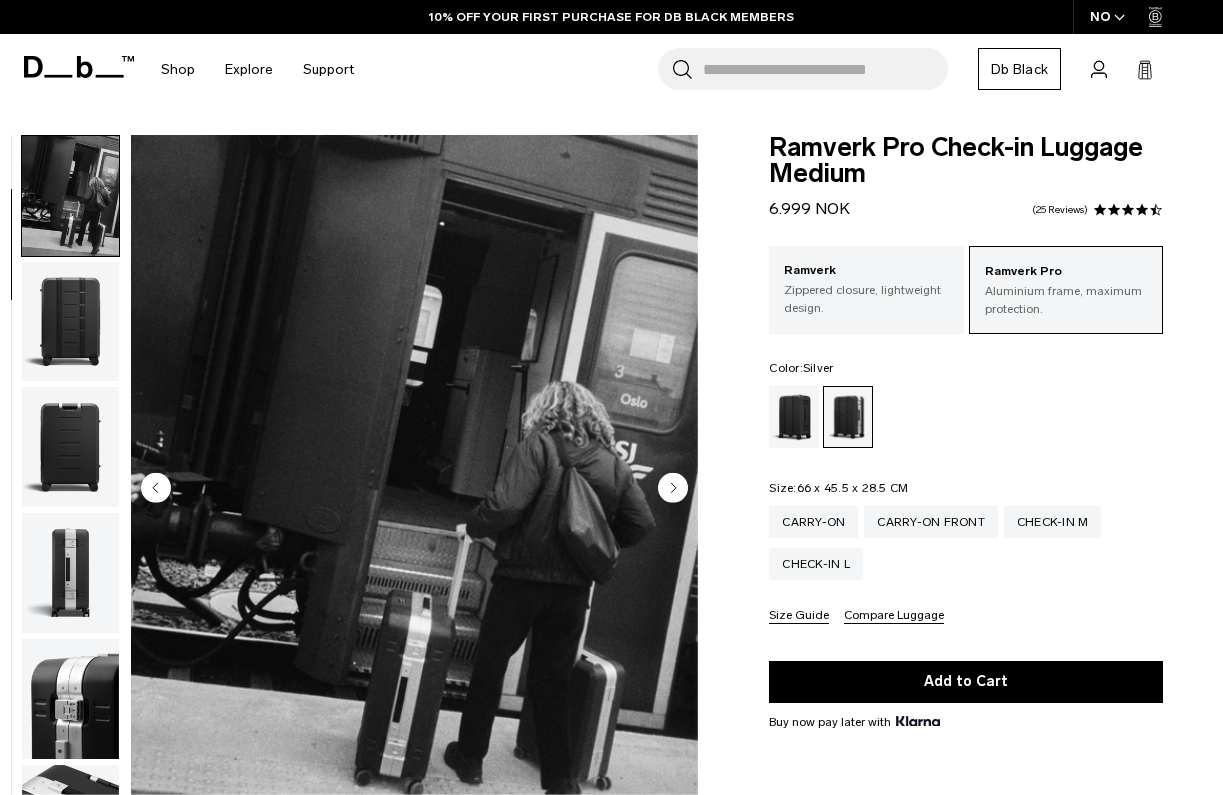 scroll, scrollTop: 127, scrollLeft: 0, axis: vertical 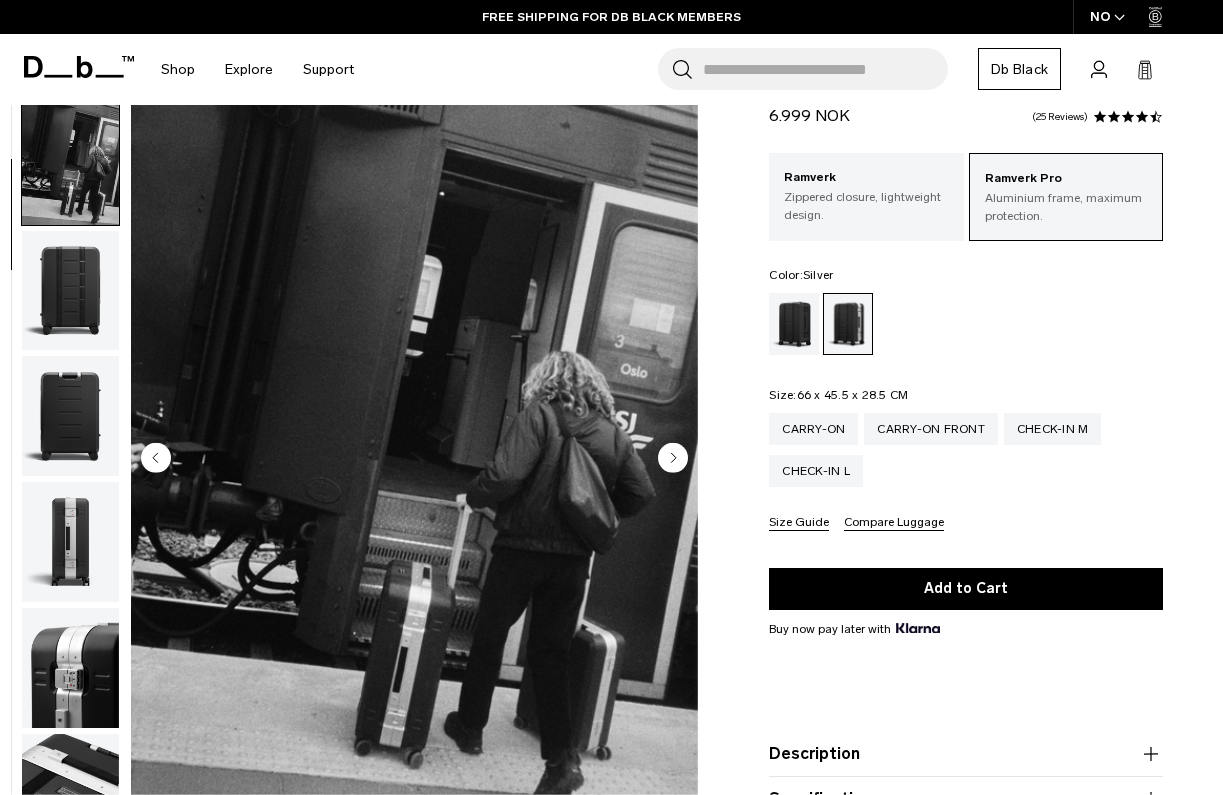 click at bounding box center [70, 291] 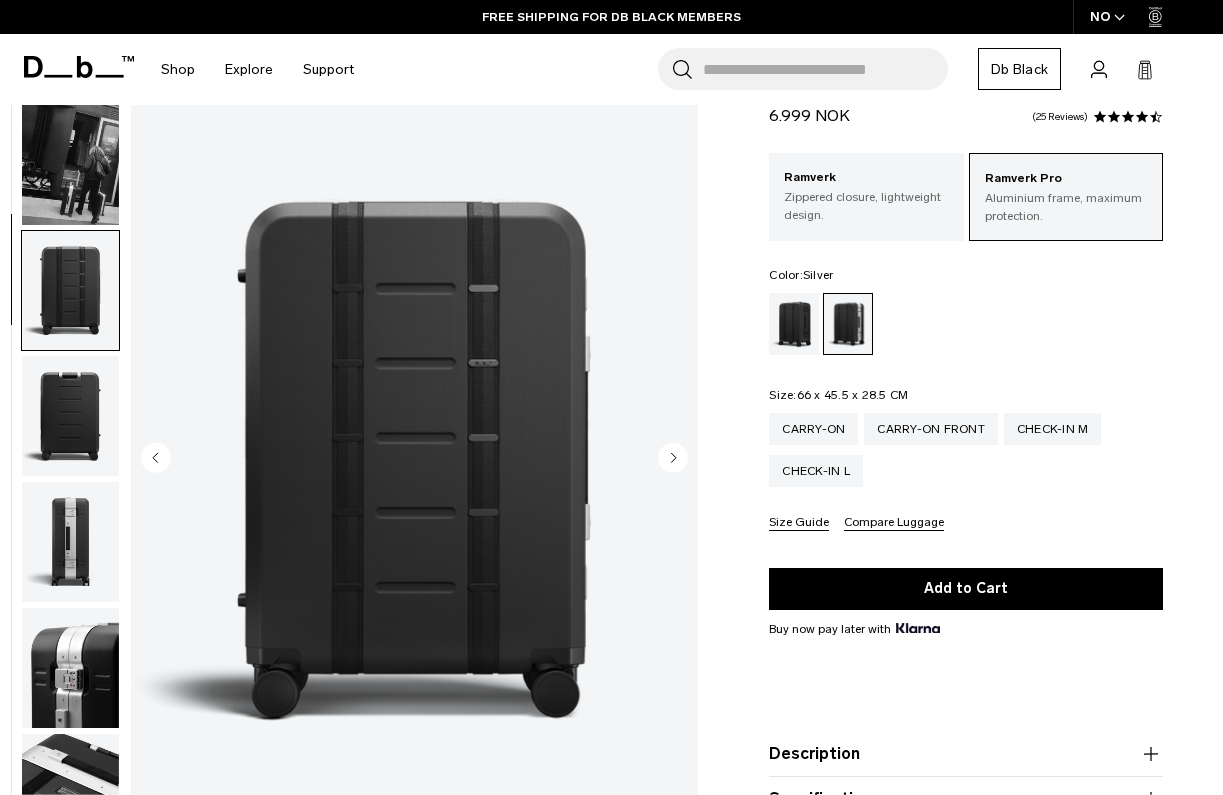 scroll, scrollTop: 255, scrollLeft: 0, axis: vertical 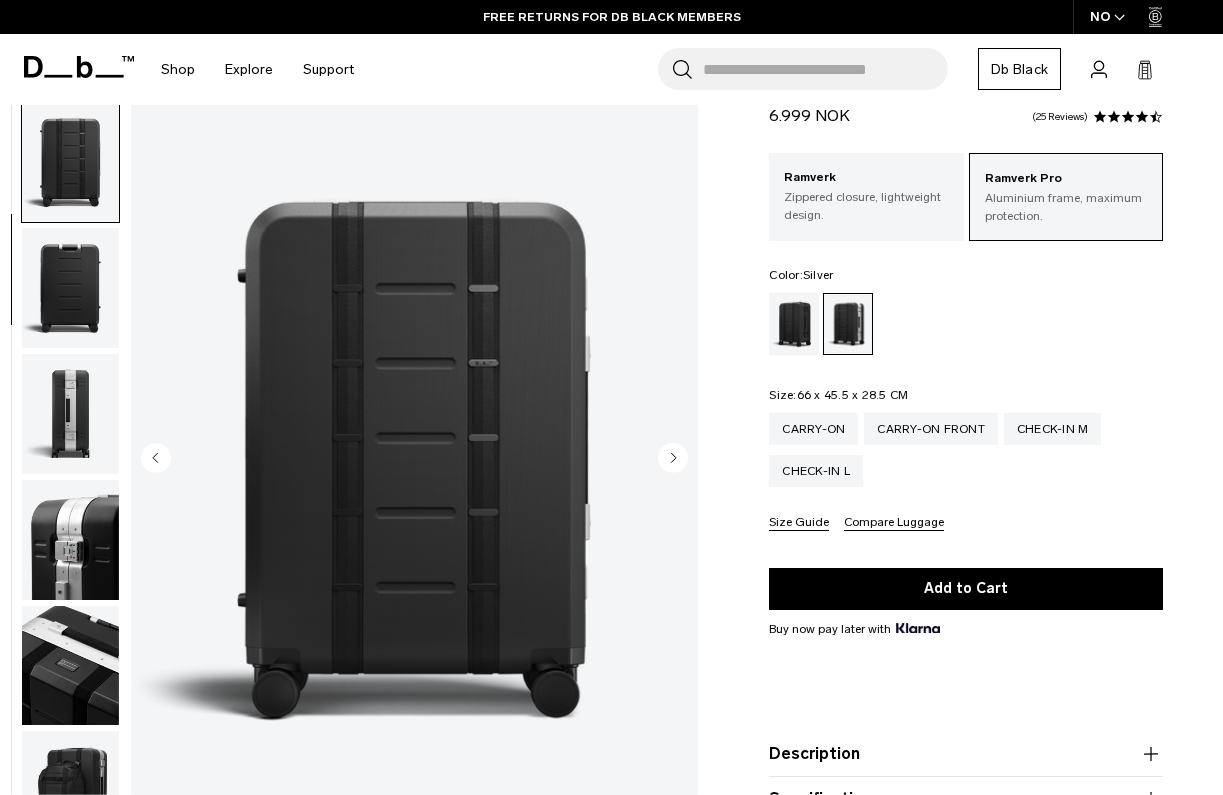click at bounding box center (70, 414) 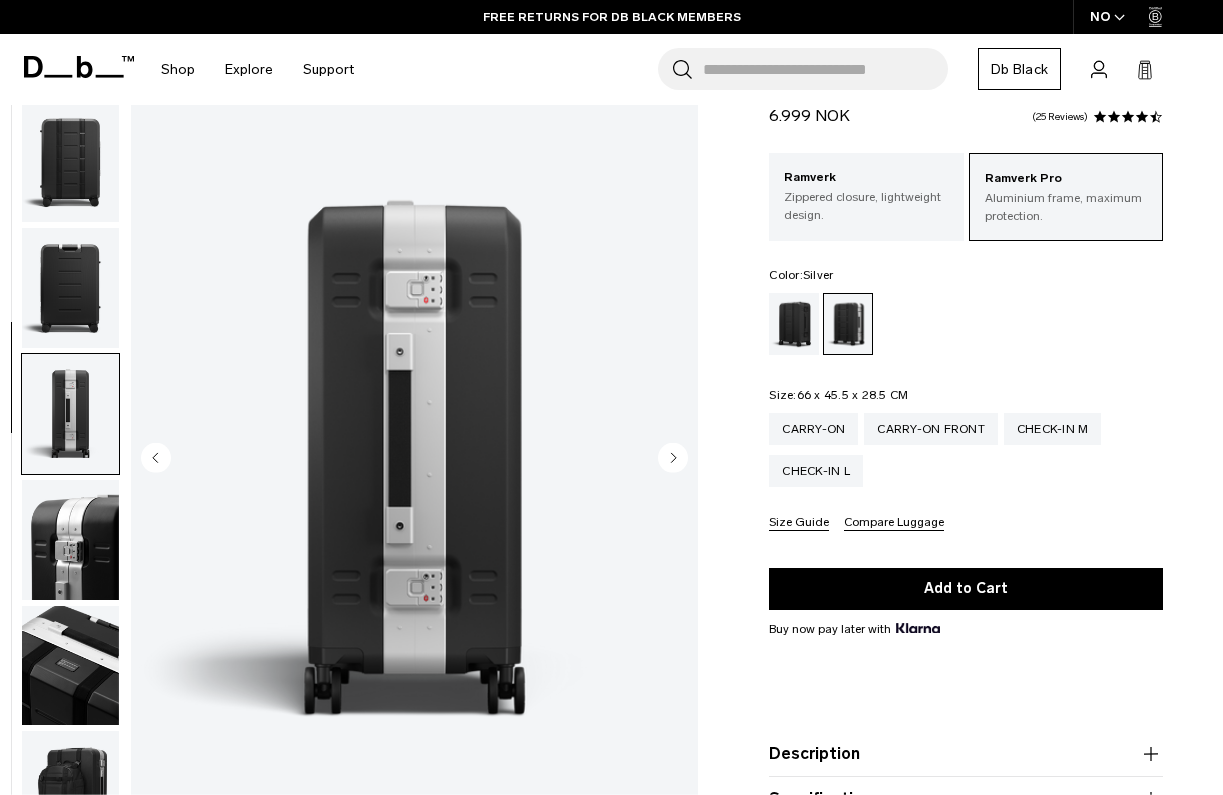 scroll, scrollTop: 509, scrollLeft: 0, axis: vertical 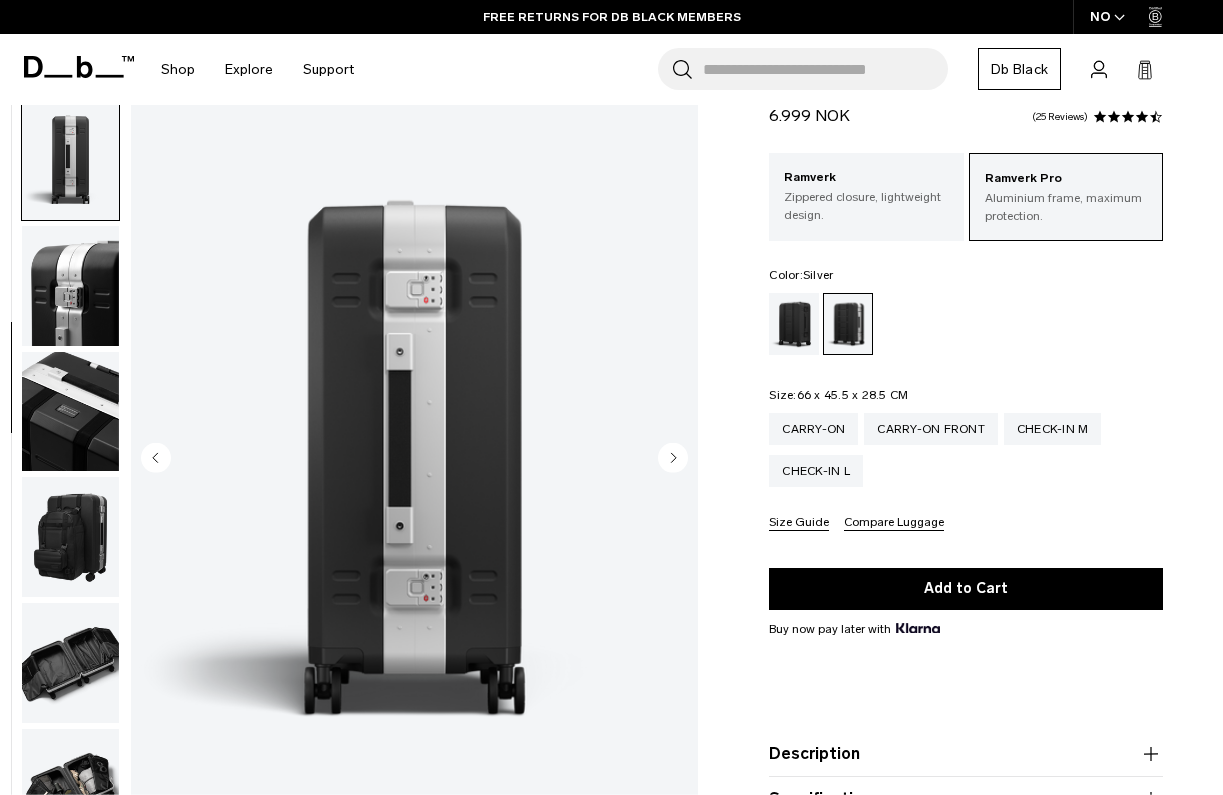 click at bounding box center [70, 412] 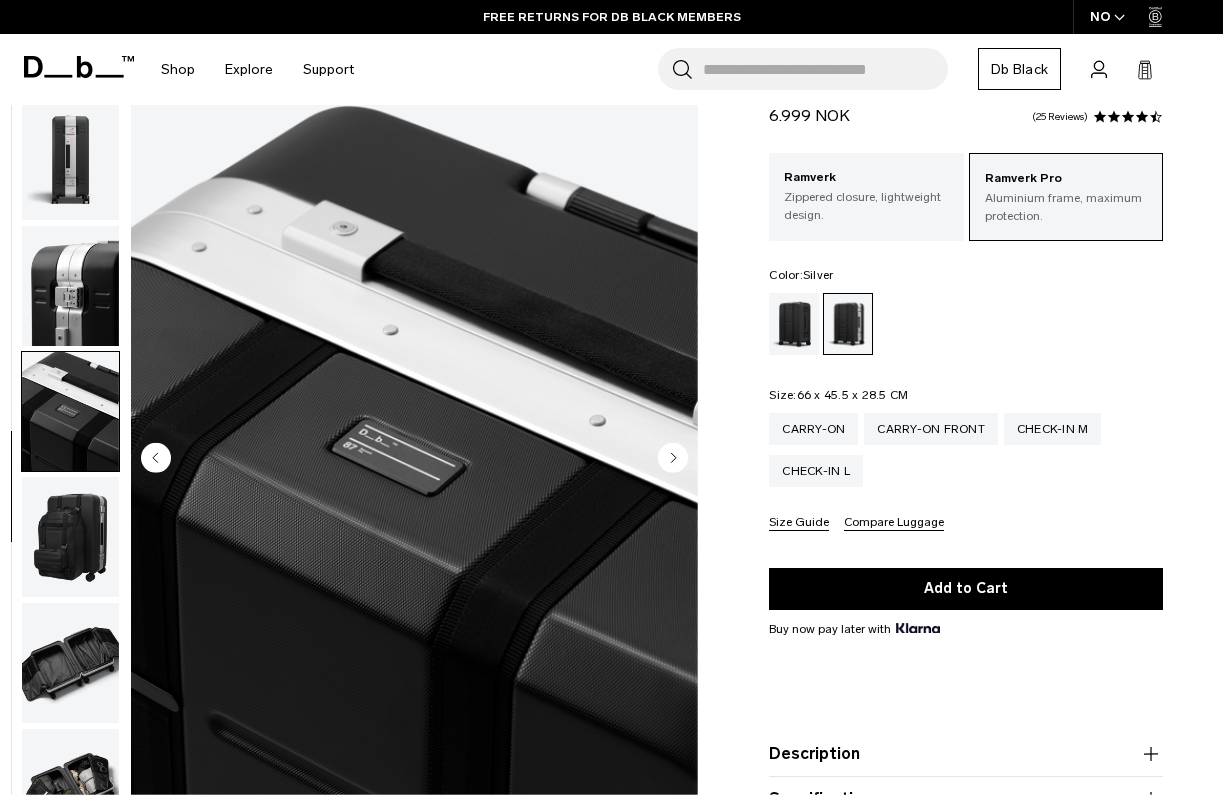 scroll, scrollTop: 764, scrollLeft: 0, axis: vertical 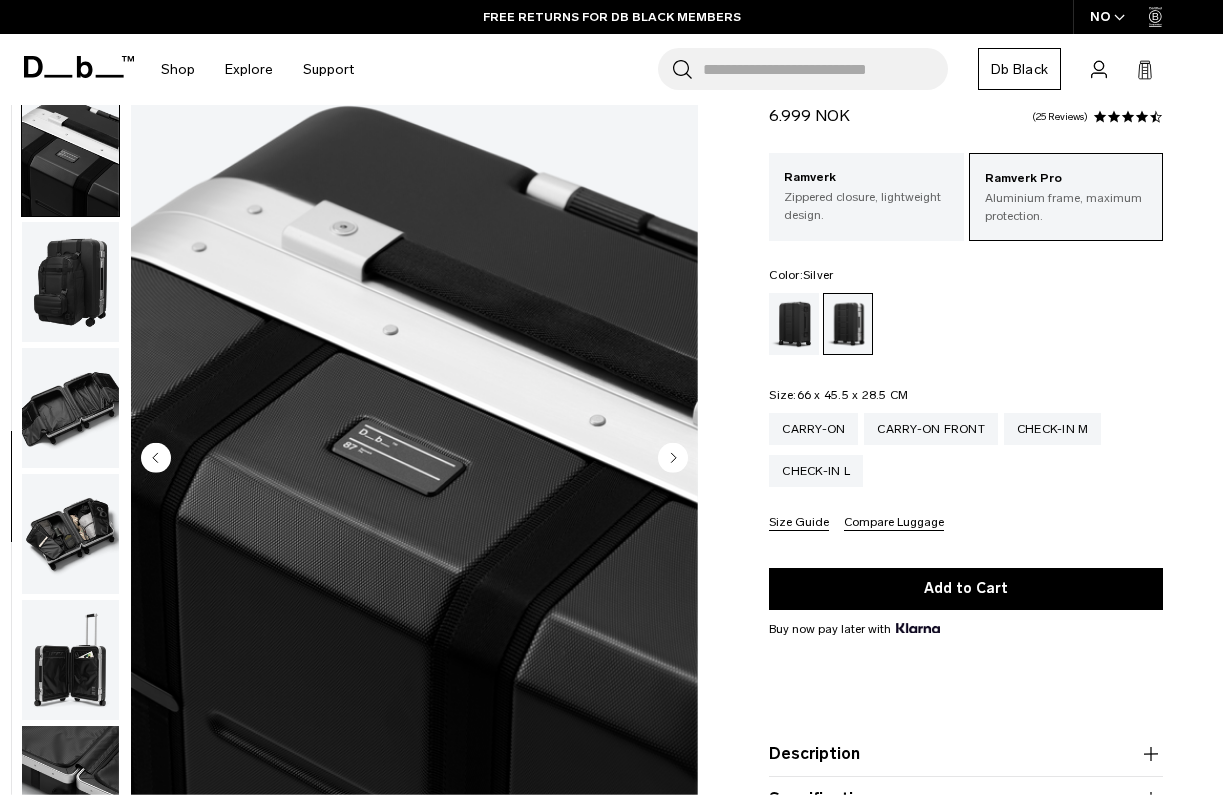 click at bounding box center [70, 408] 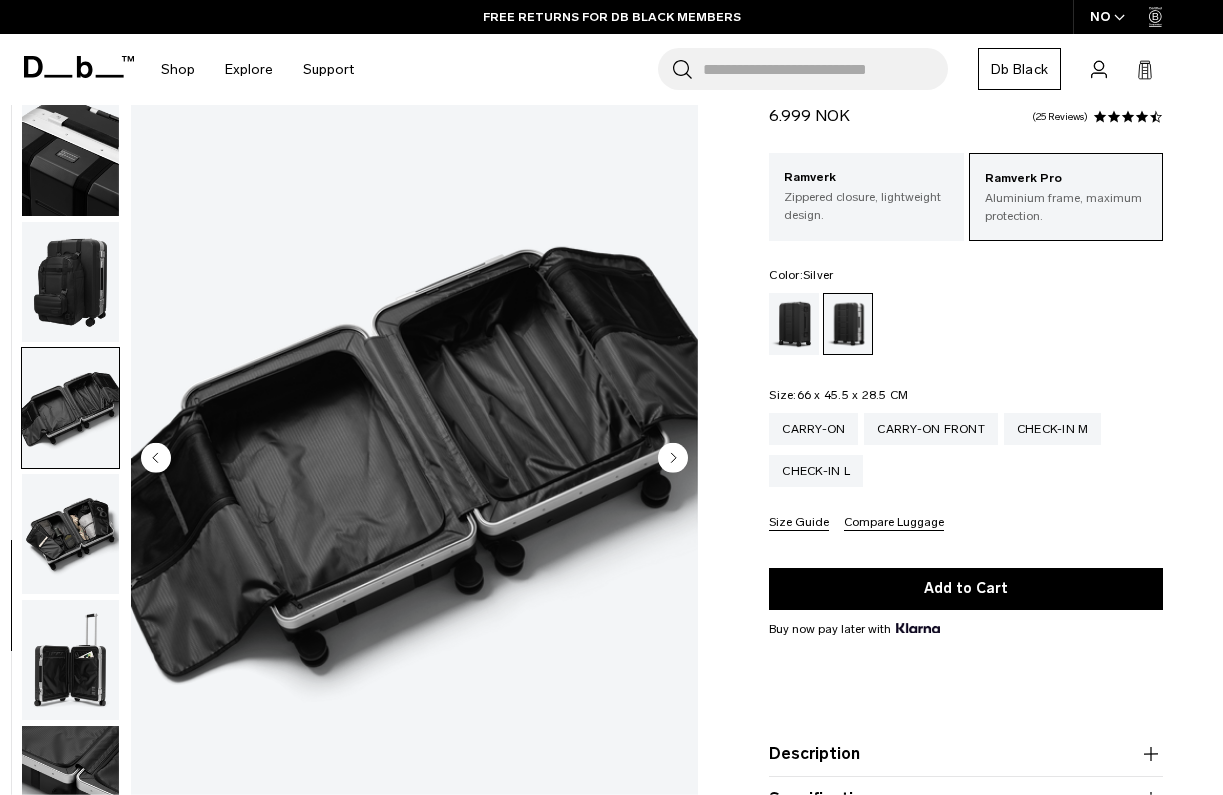 scroll, scrollTop: 814, scrollLeft: 0, axis: vertical 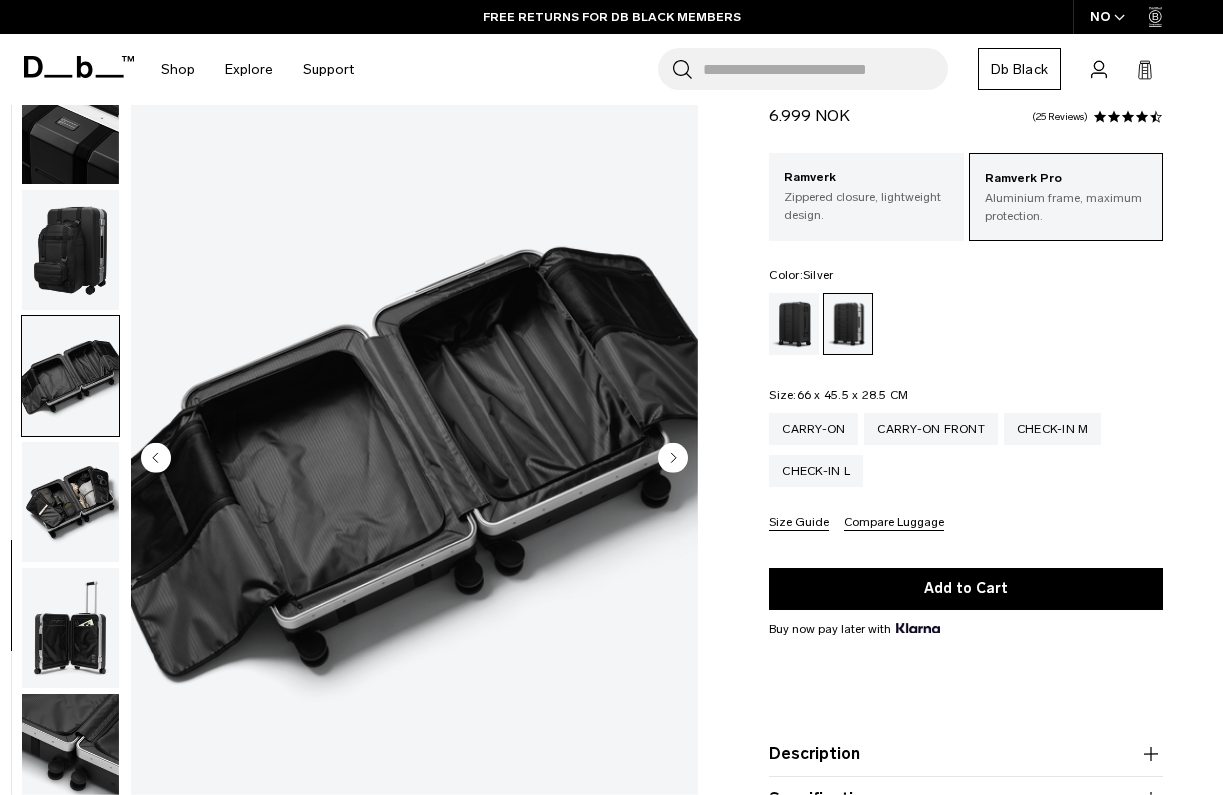 click at bounding box center (70, 502) 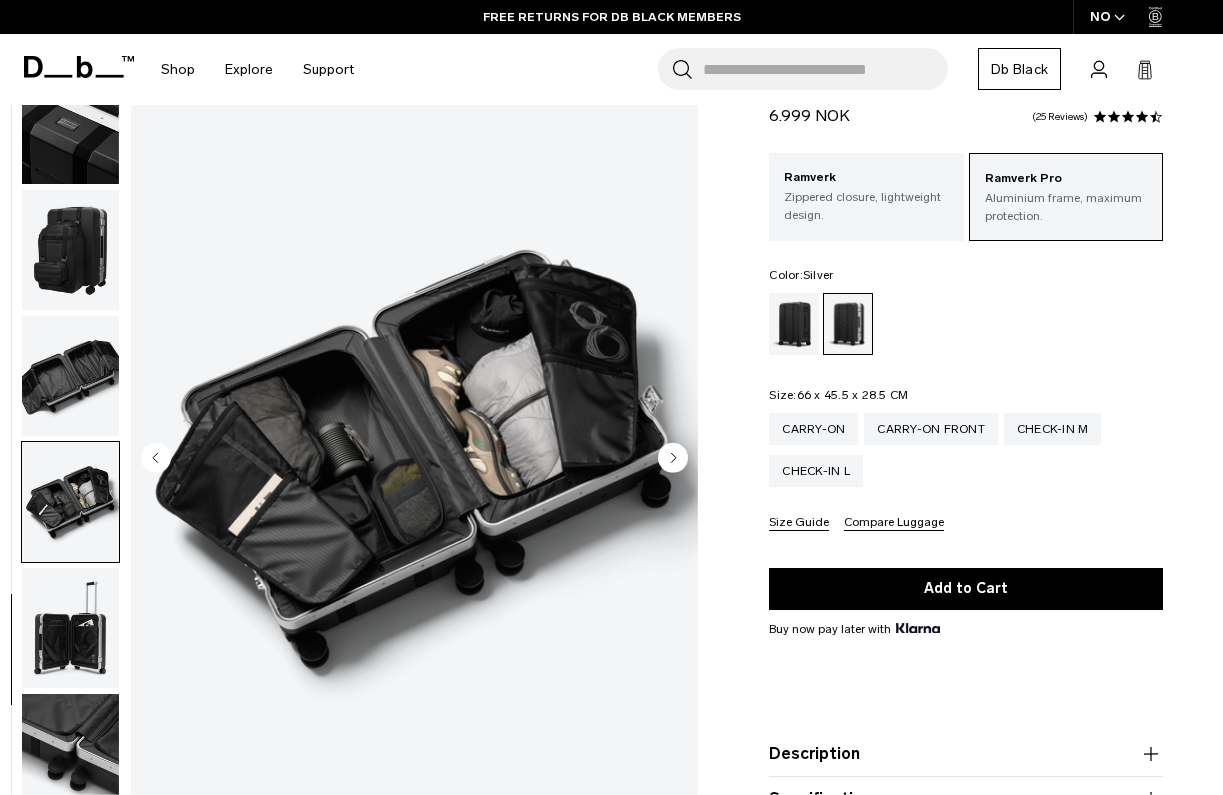 click at bounding box center [70, 628] 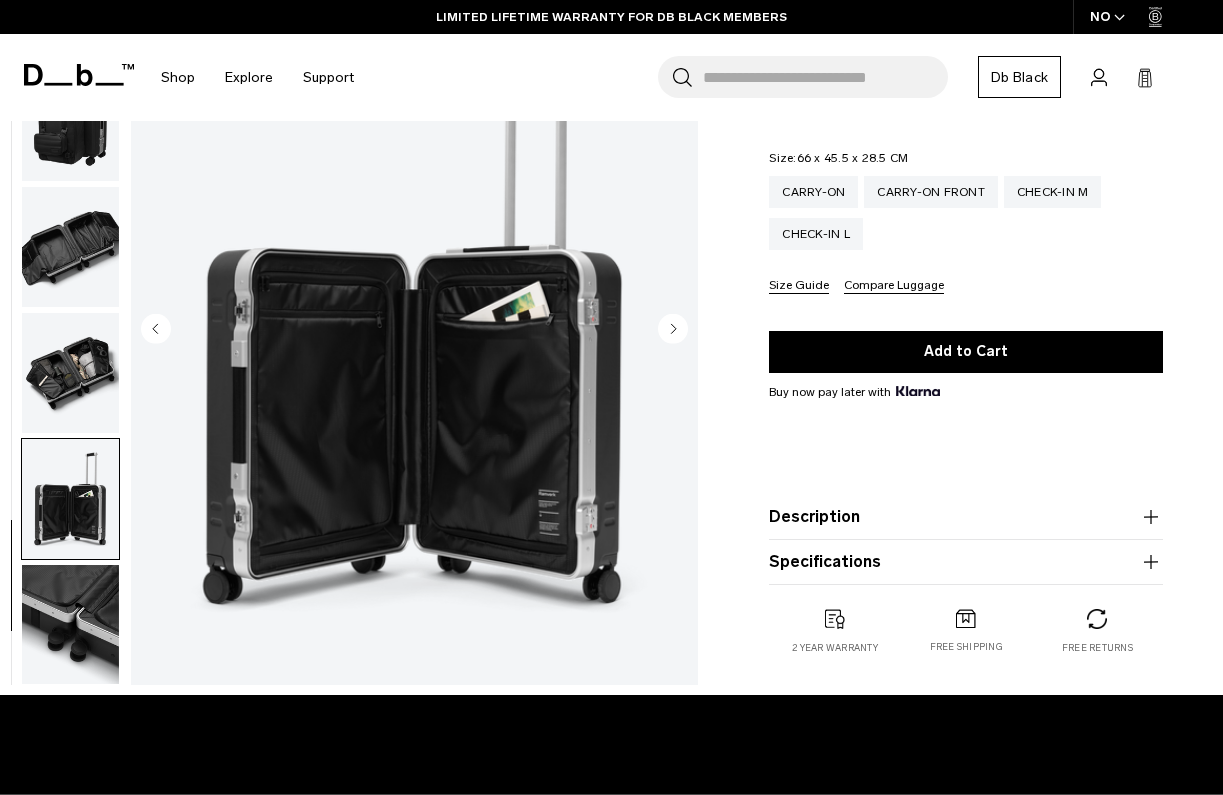 scroll, scrollTop: 331, scrollLeft: 0, axis: vertical 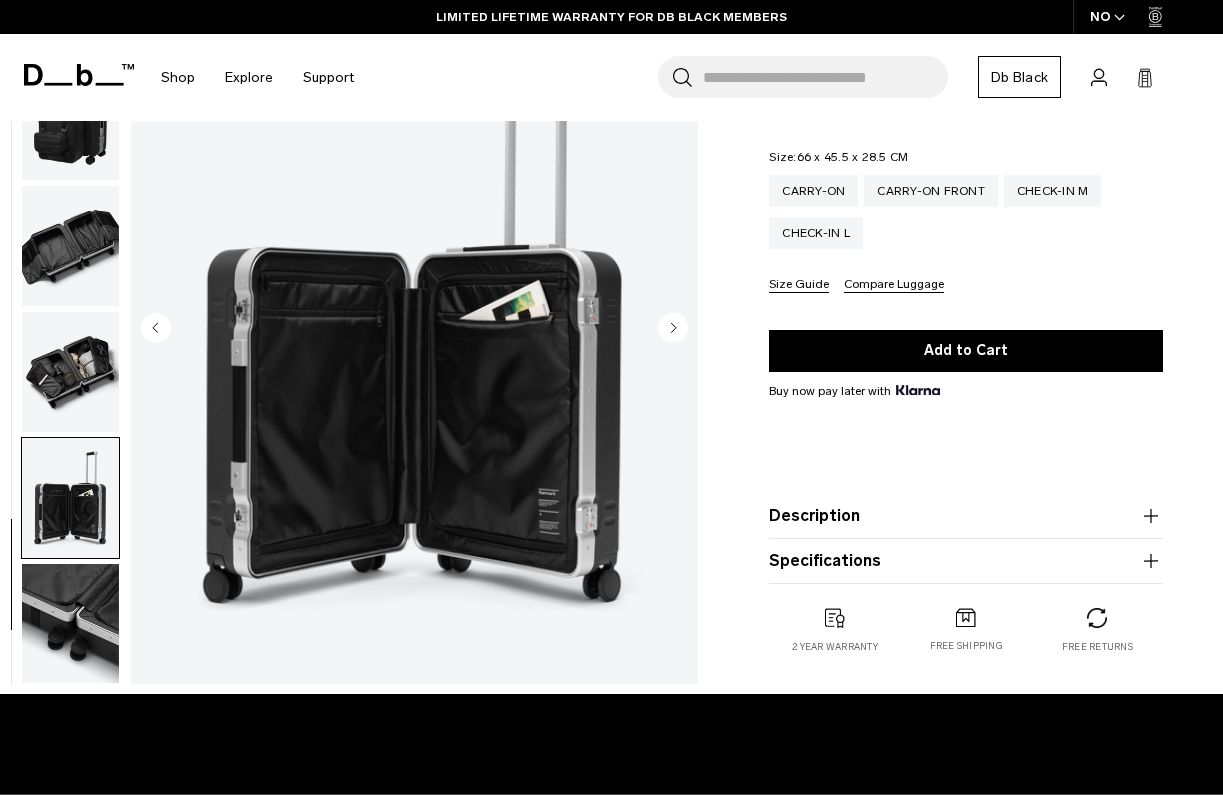 click at bounding box center [70, 623] 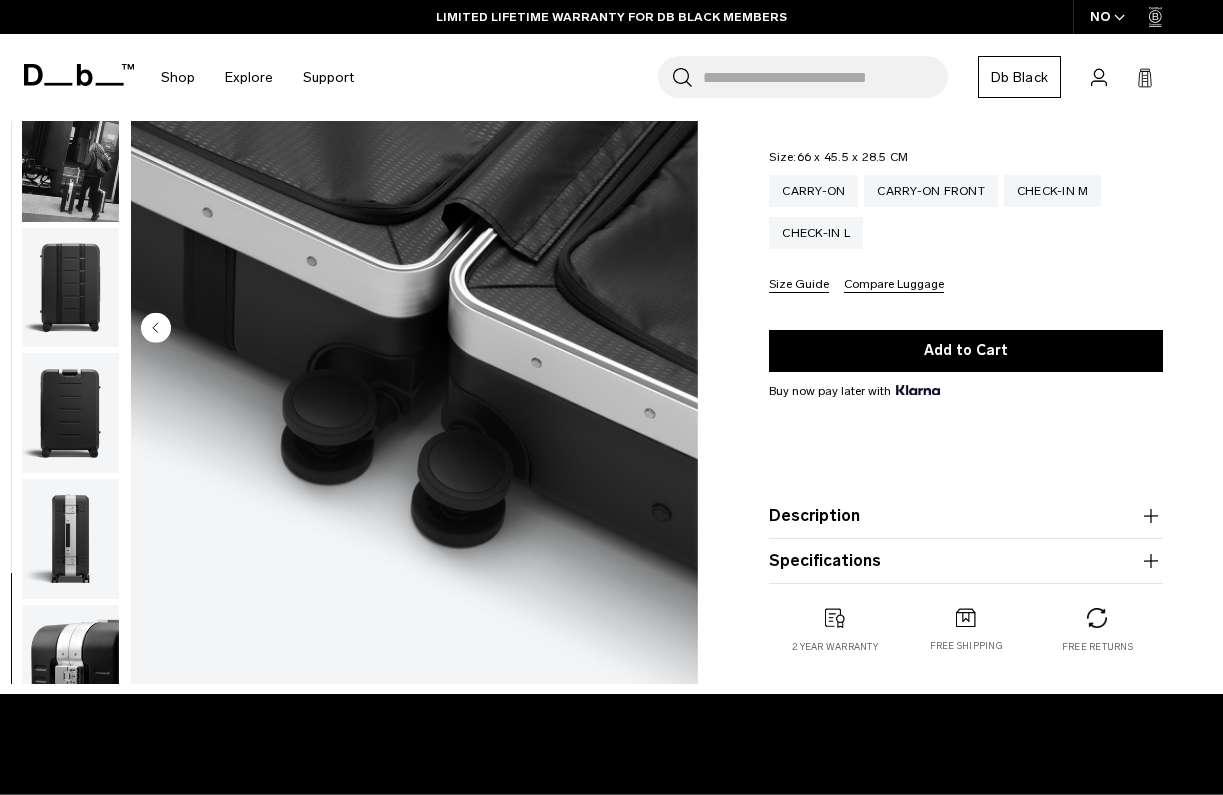 scroll, scrollTop: 0, scrollLeft: 0, axis: both 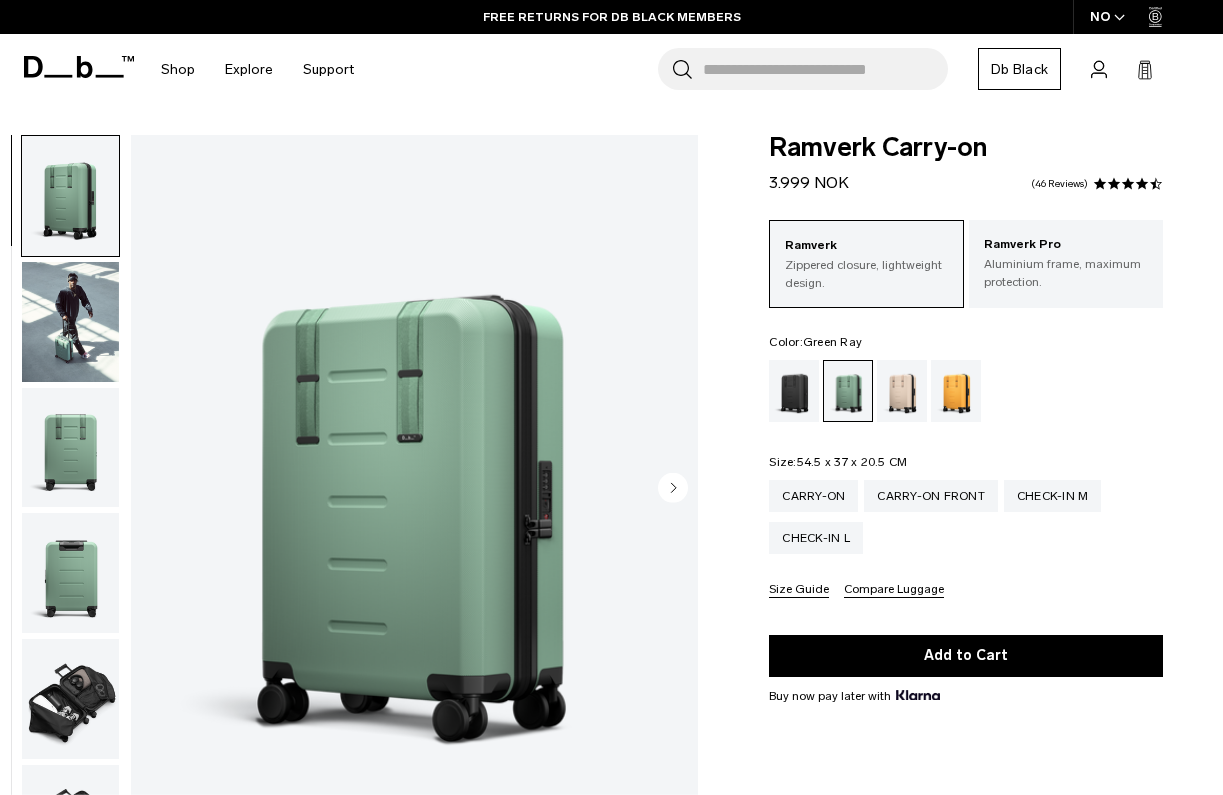 click at bounding box center [414, 489] 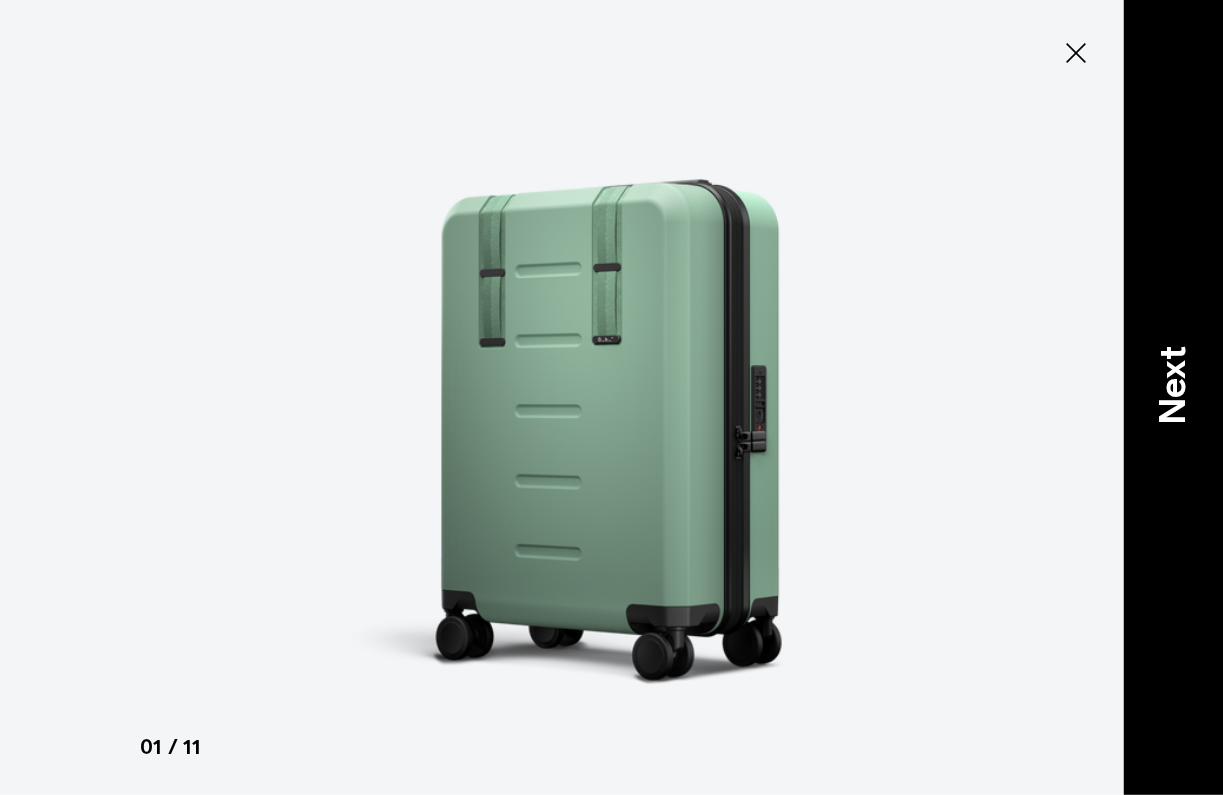 click on "Next" at bounding box center [1173, 385] 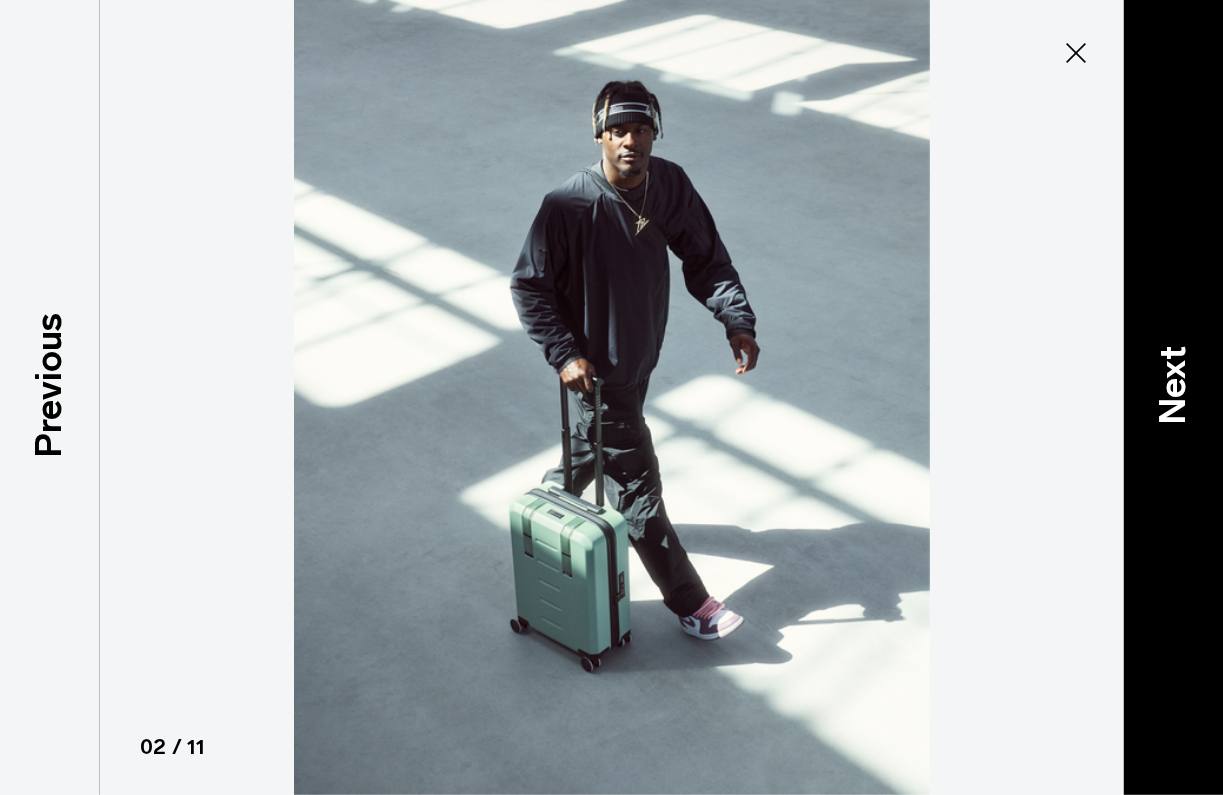 click on "Next" at bounding box center [1173, 385] 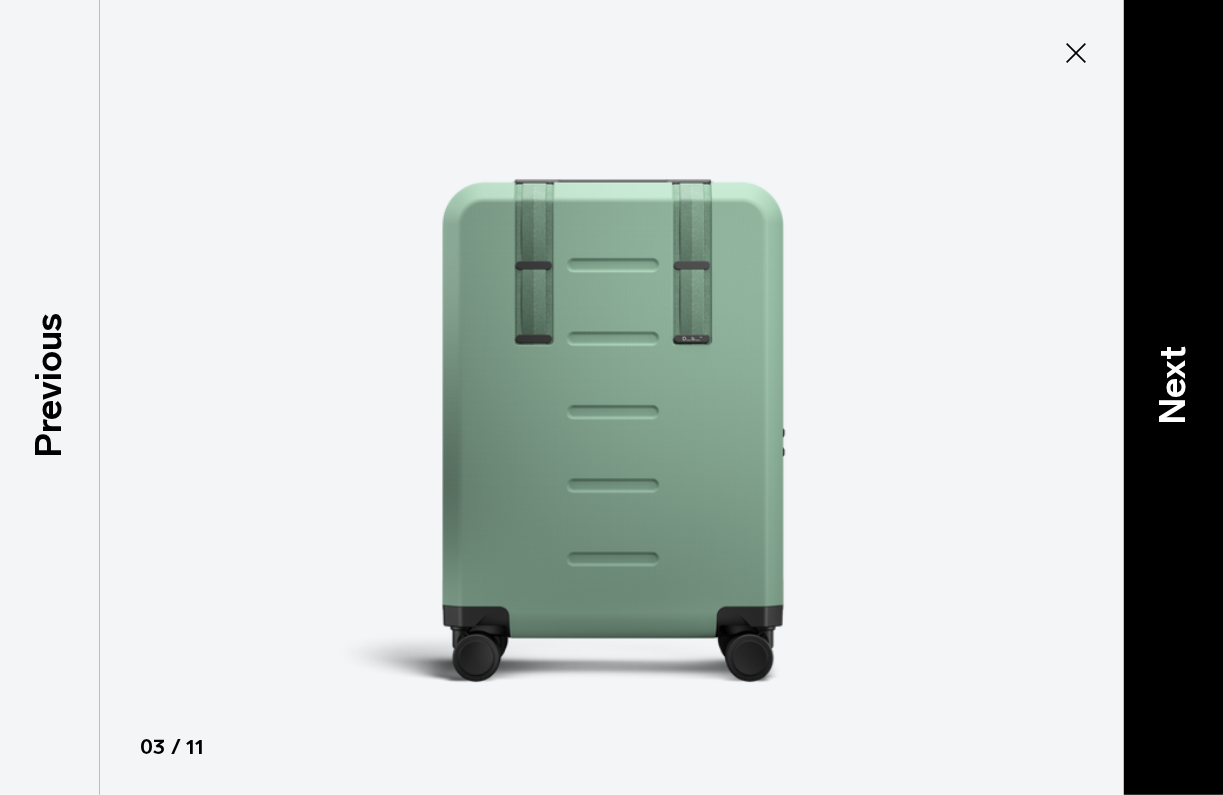 click on "Next" at bounding box center (1173, 385) 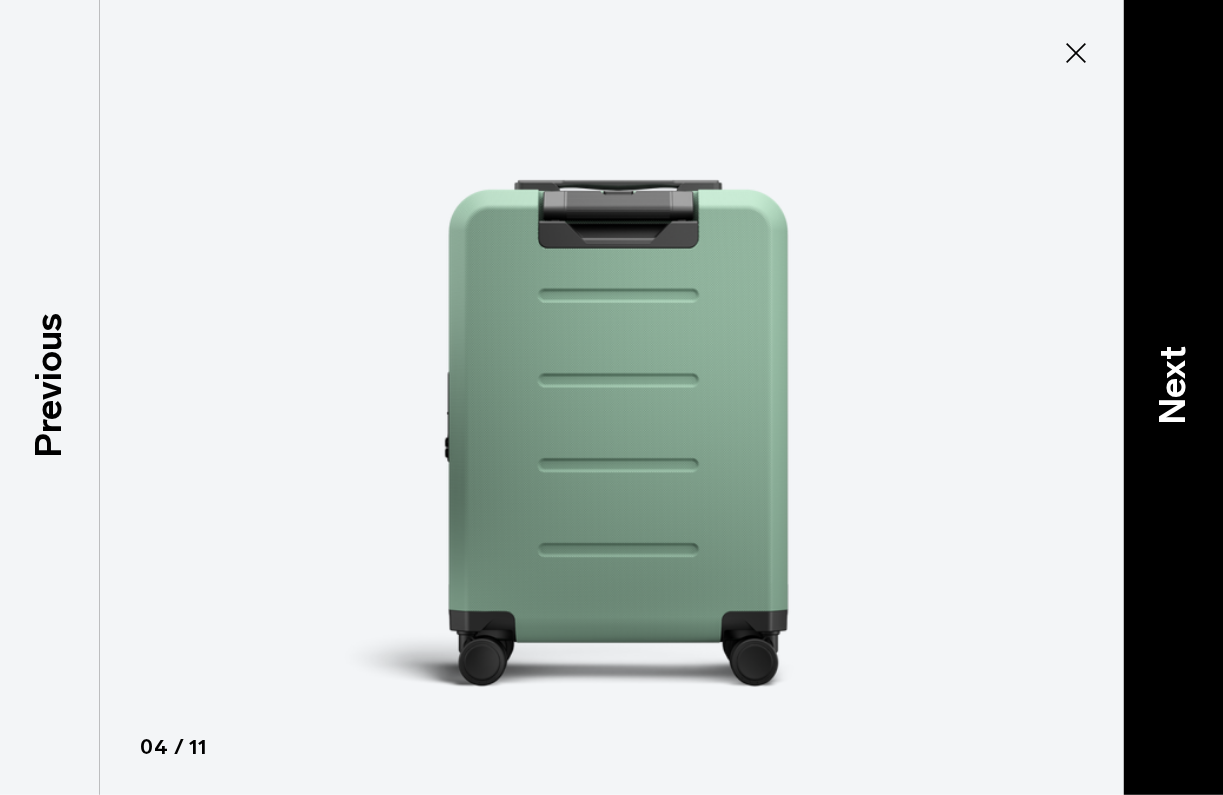 click on "Next" at bounding box center (1173, 385) 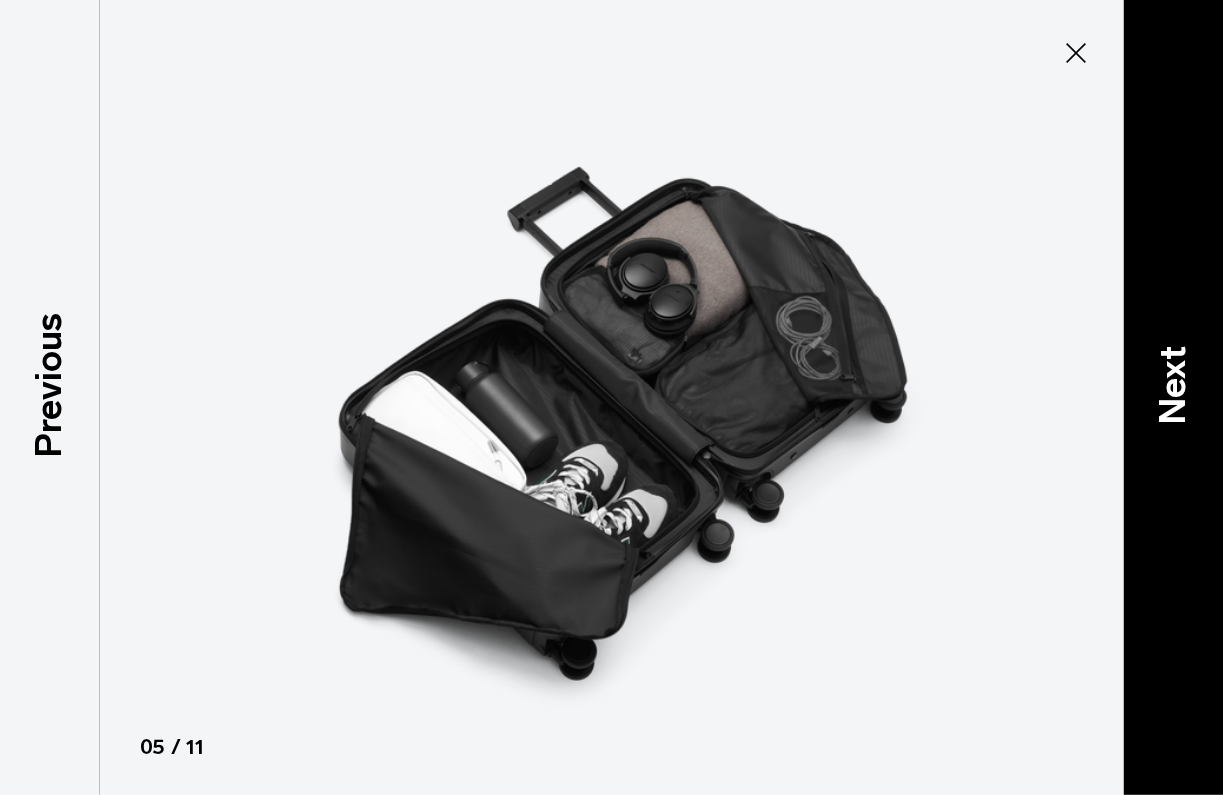 click on "Next" at bounding box center (1173, 385) 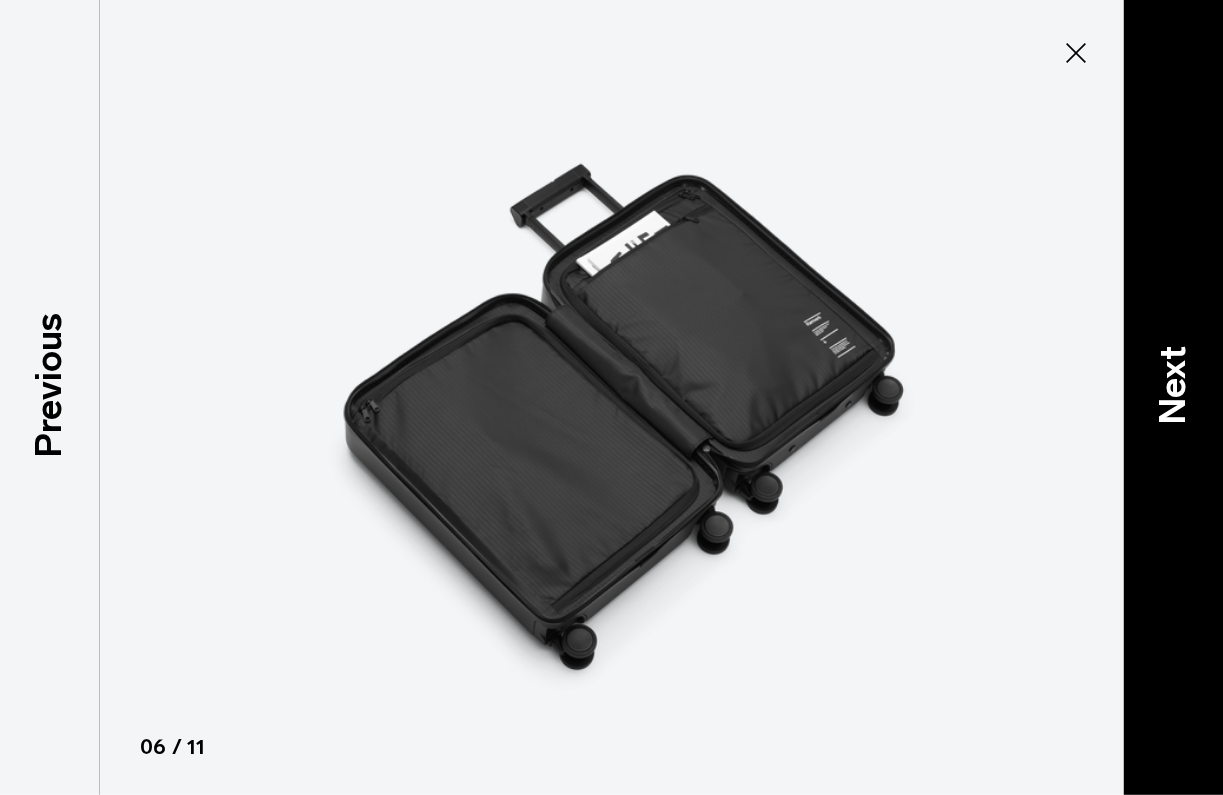 click on "Next" at bounding box center (1173, 385) 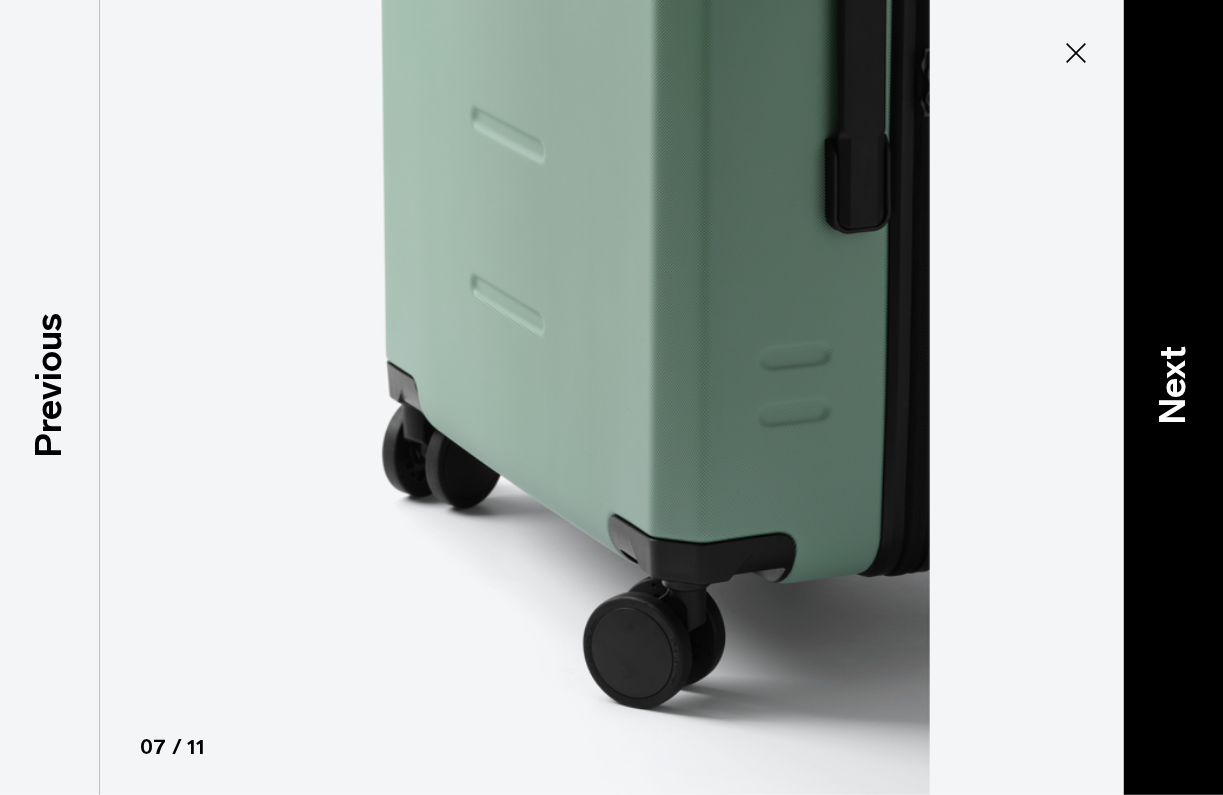 click on "Next" at bounding box center [1173, 385] 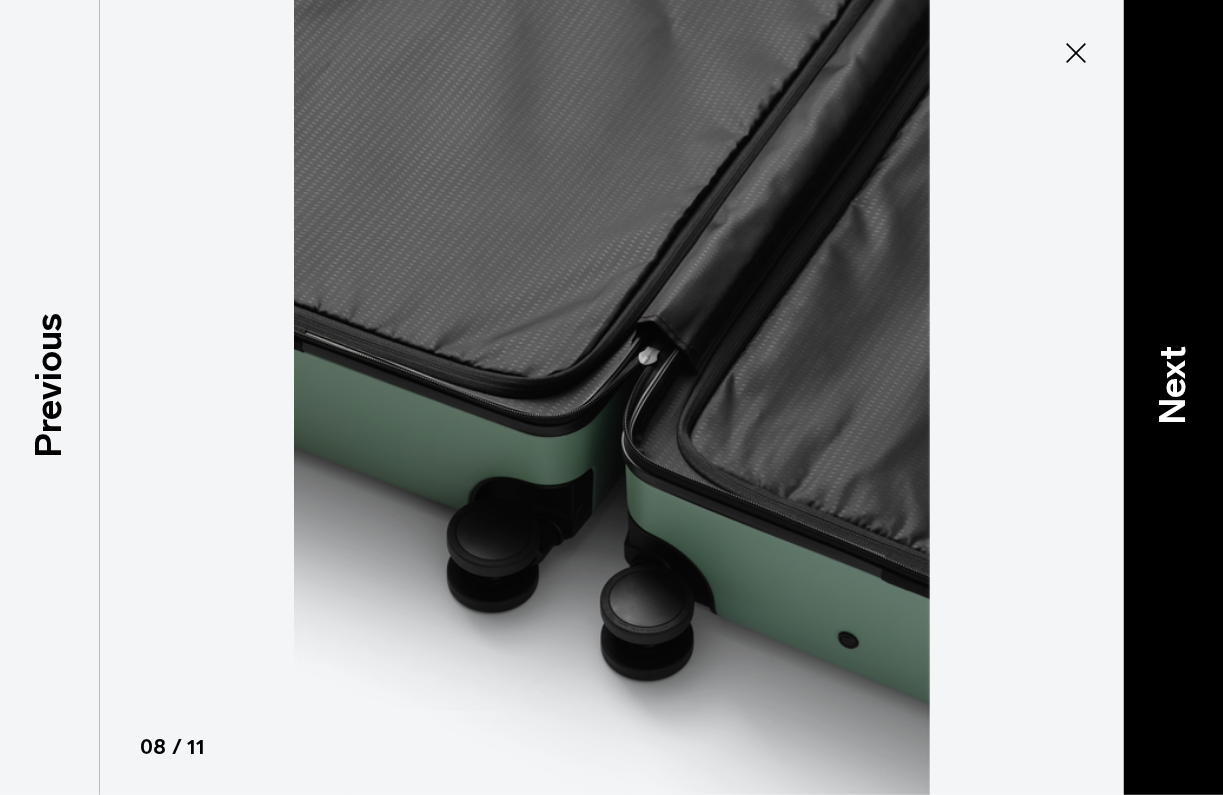 click on "Next" at bounding box center (1173, 385) 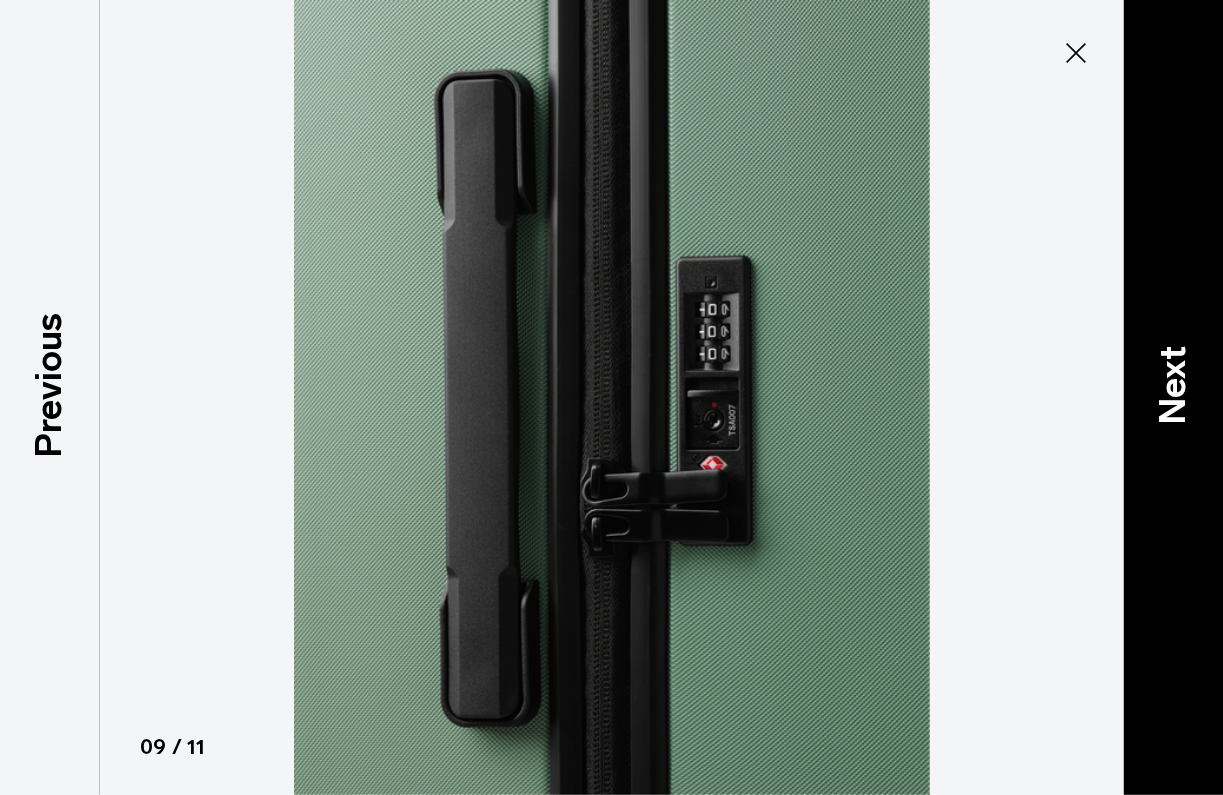 click on "Next" at bounding box center (1173, 385) 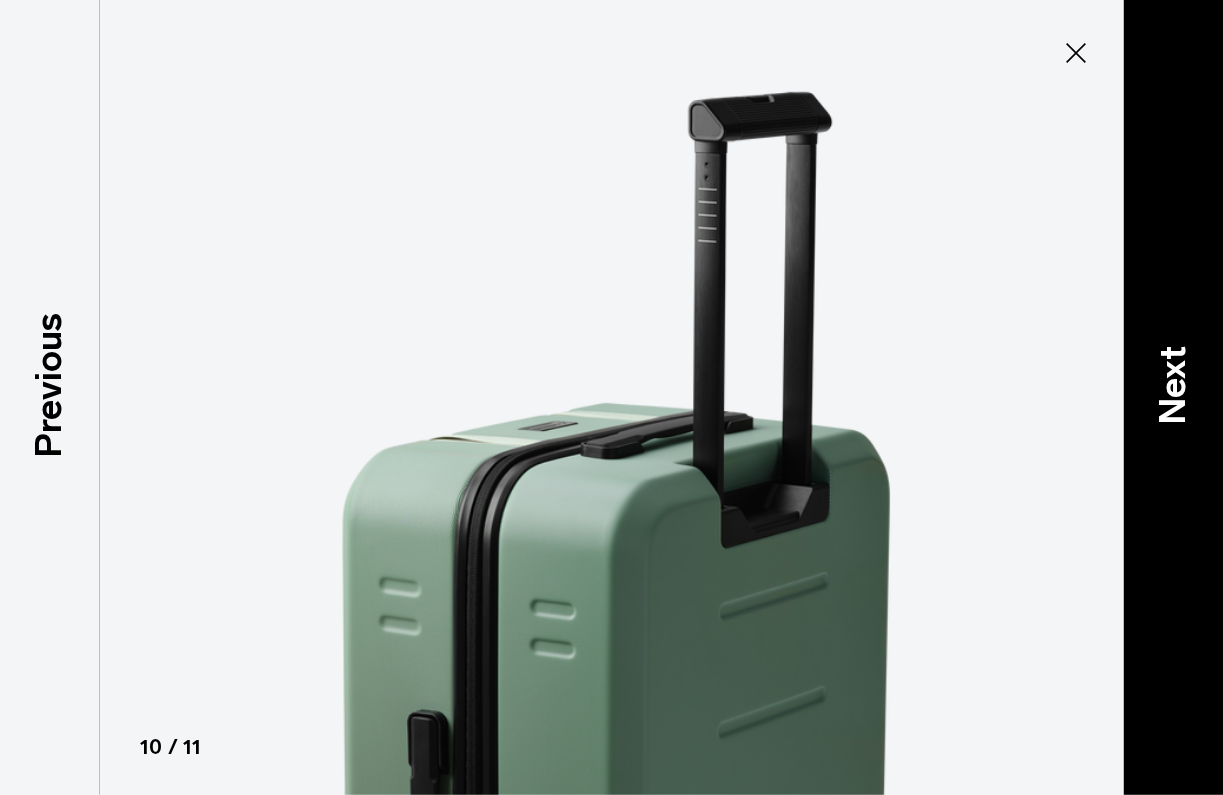 click on "Next" at bounding box center [1173, 385] 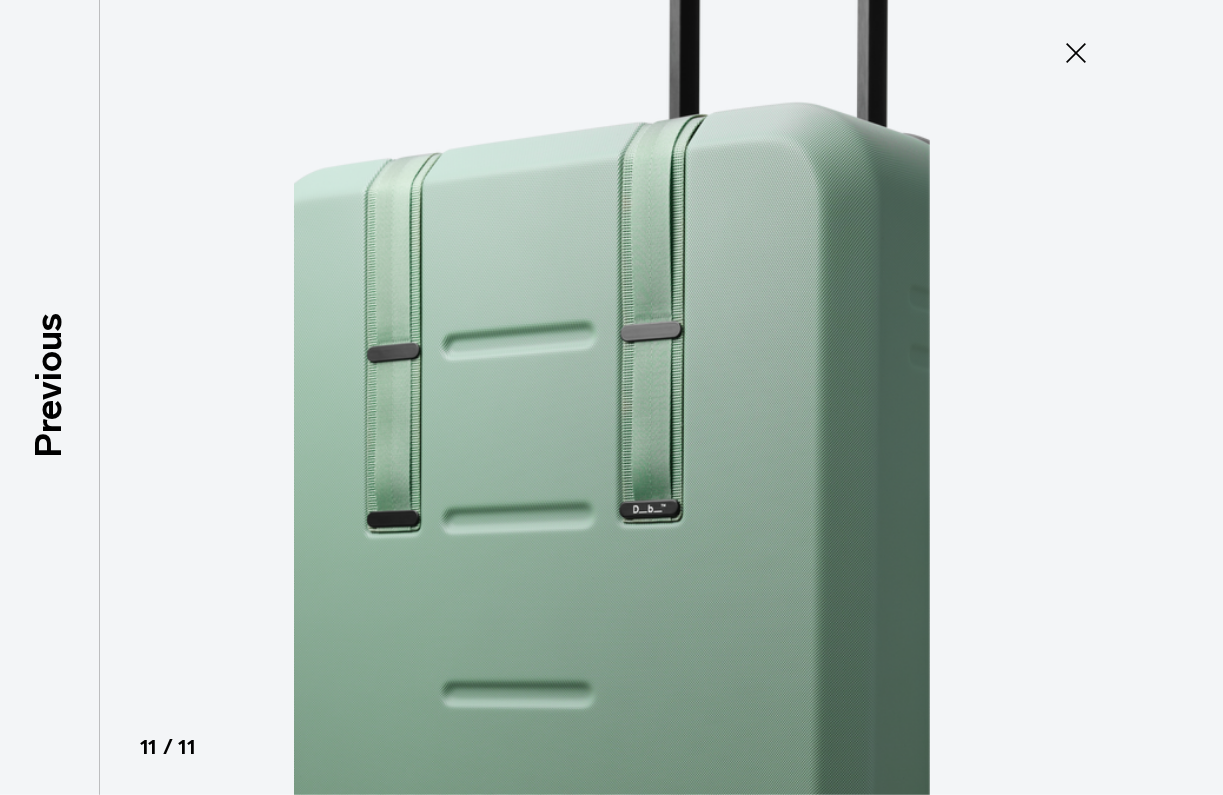 click at bounding box center (611, 397) 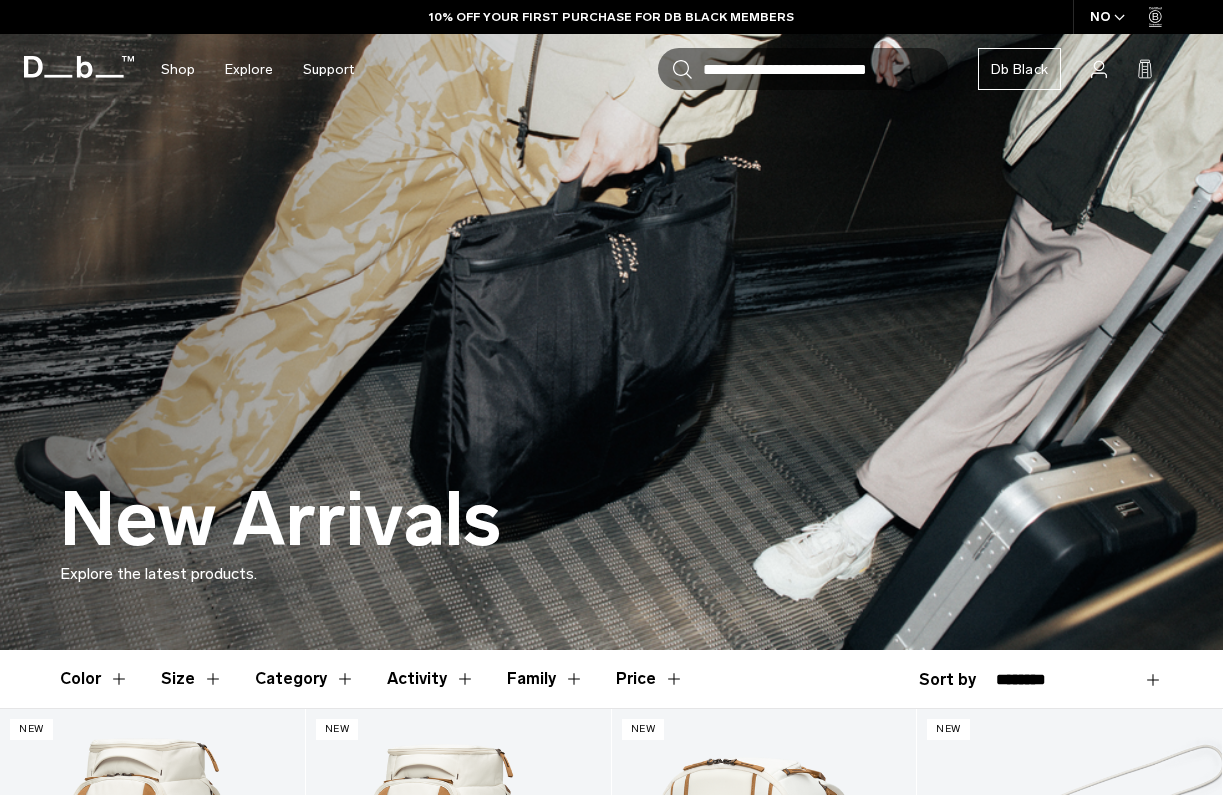 scroll, scrollTop: 3265, scrollLeft: 0, axis: vertical 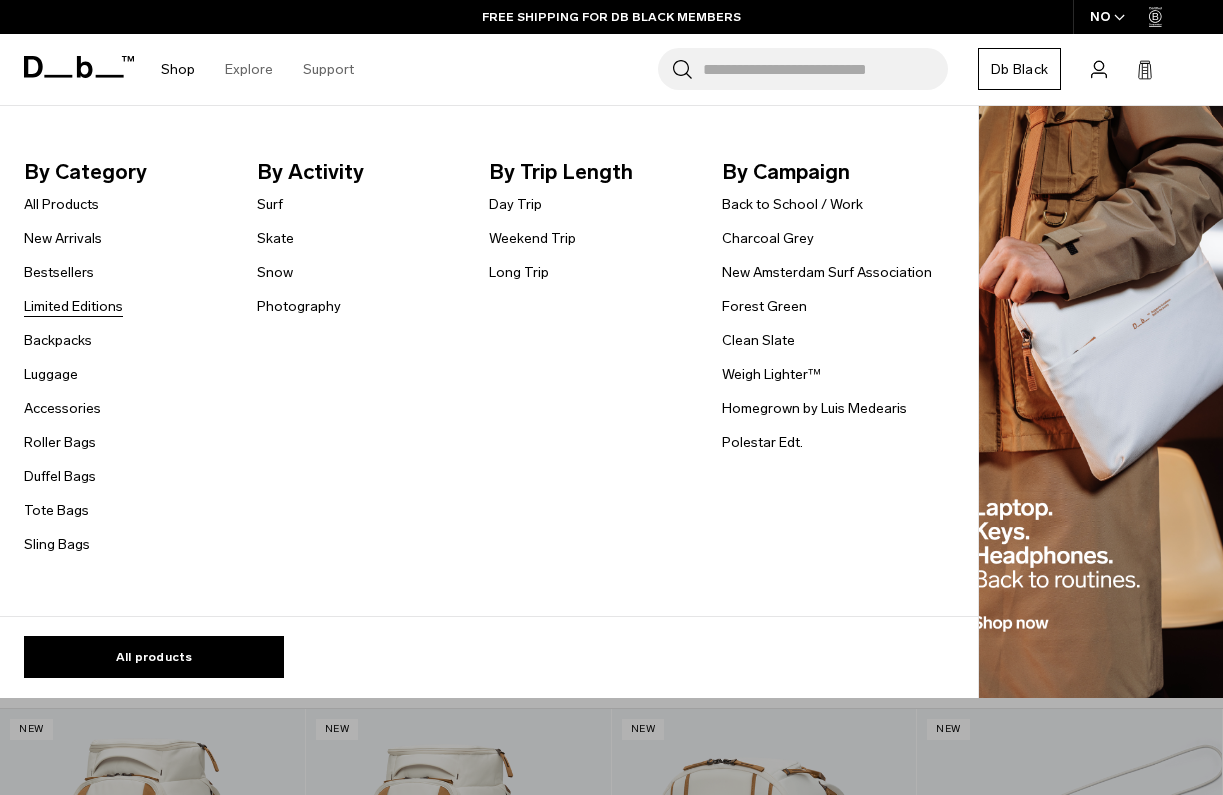 click on "Limited Editions" at bounding box center (73, 306) 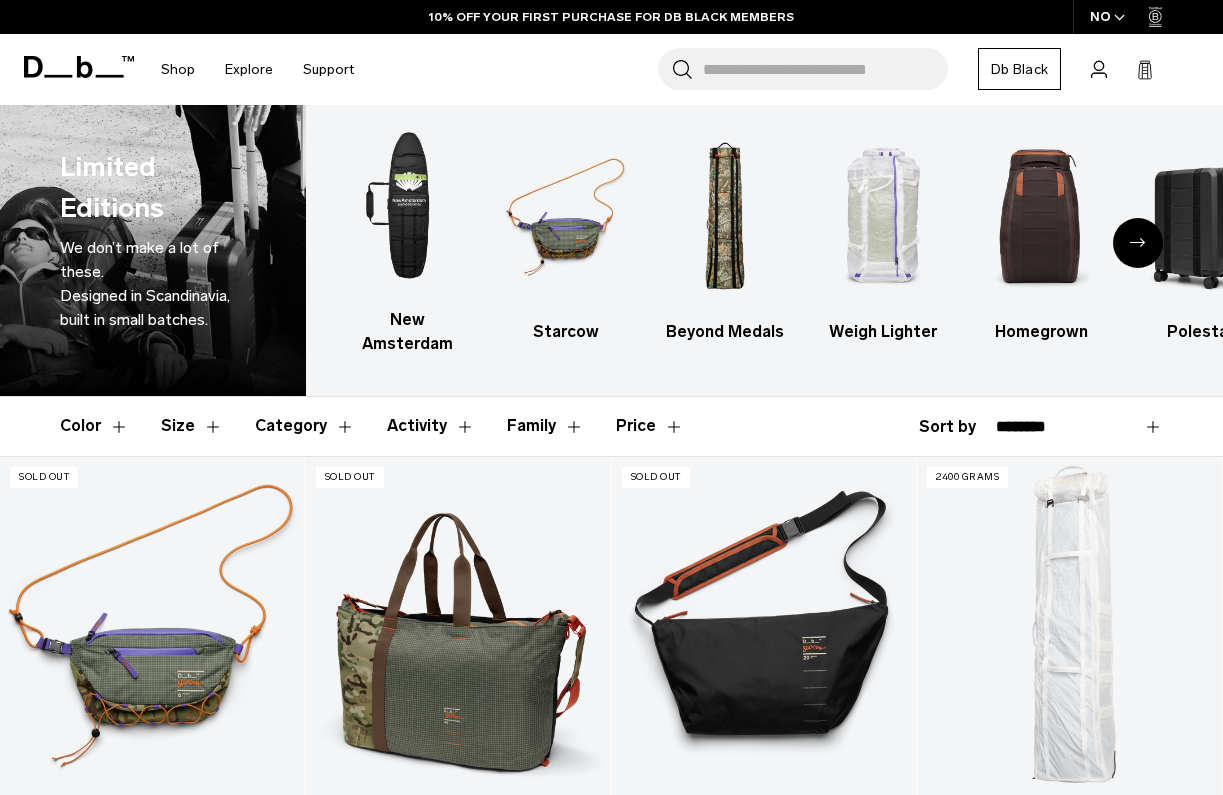 scroll, scrollTop: 0, scrollLeft: 0, axis: both 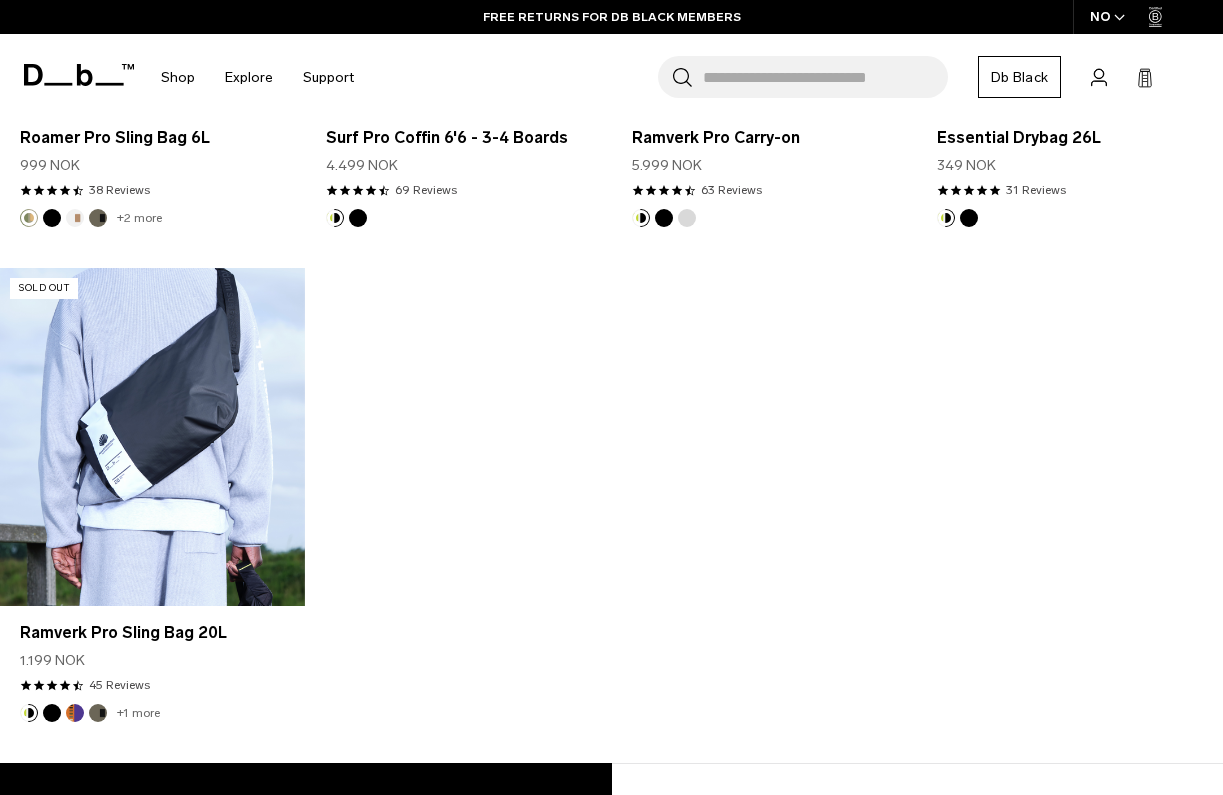 click at bounding box center (152, 437) 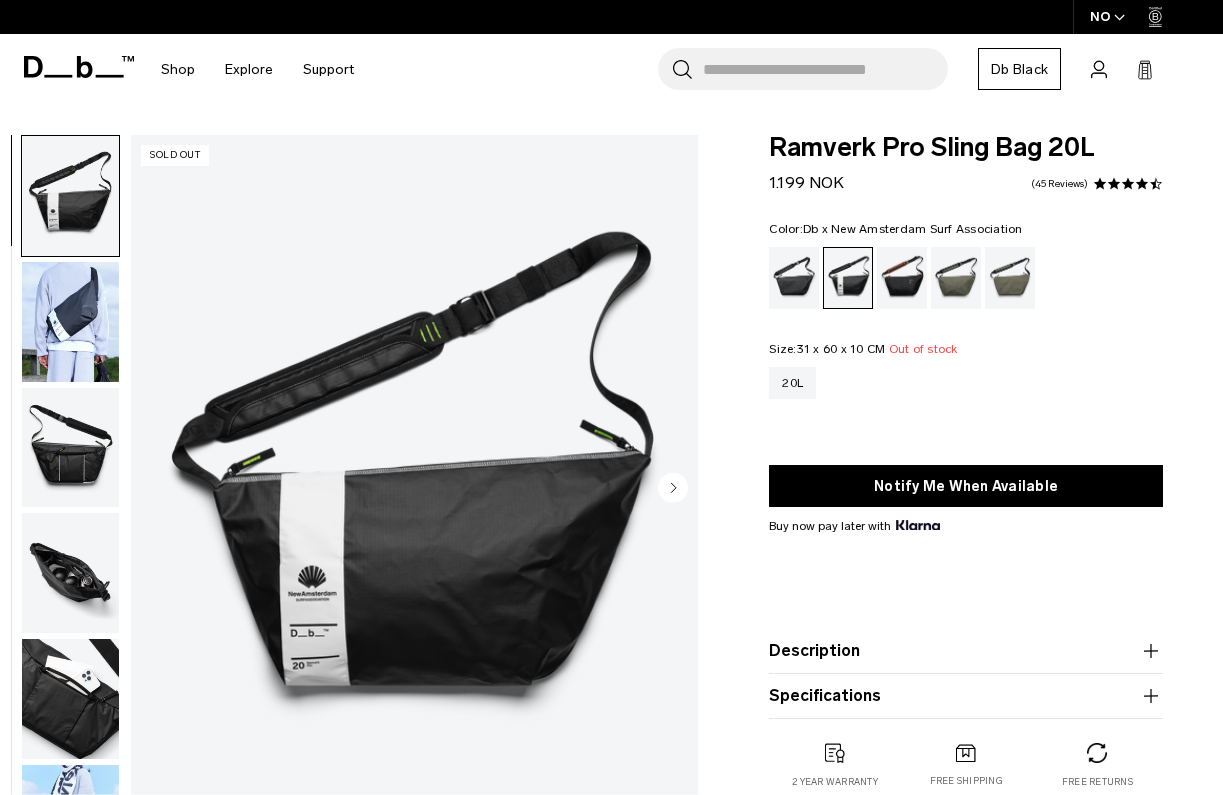 scroll, scrollTop: 0, scrollLeft: 0, axis: both 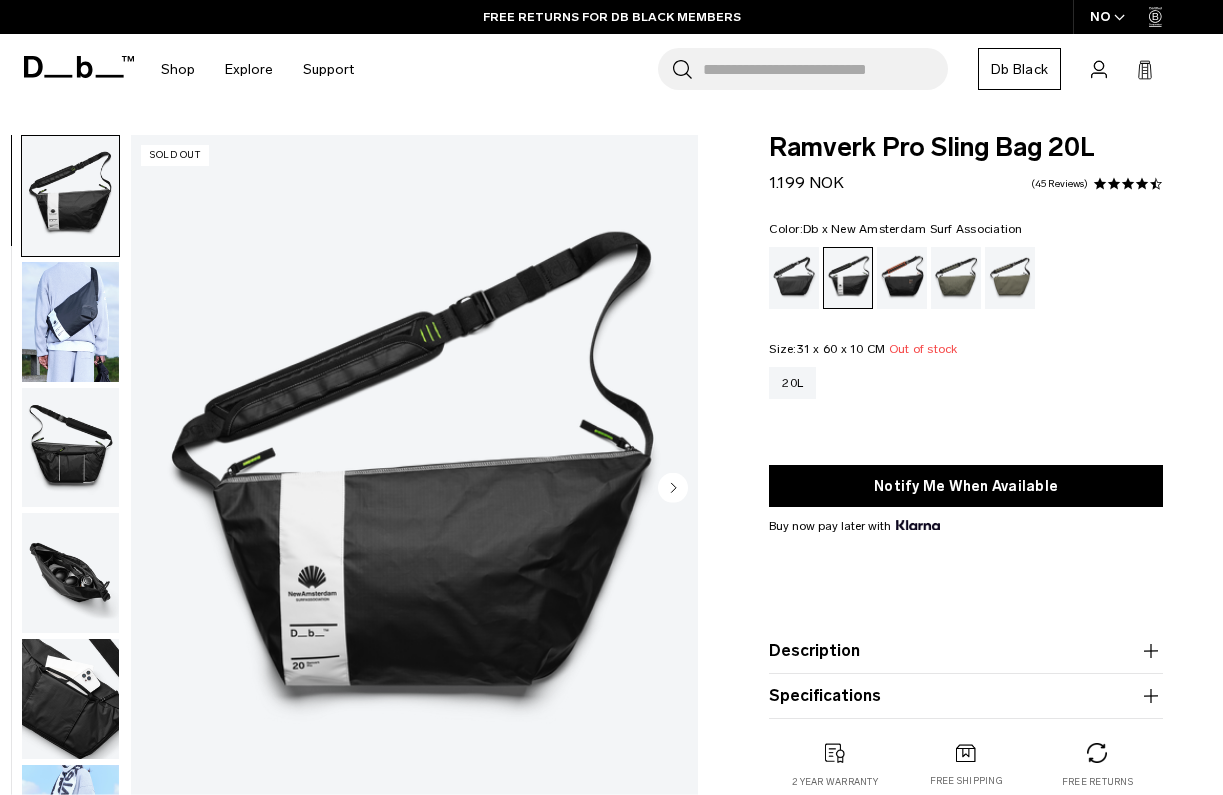 click at bounding box center (70, 322) 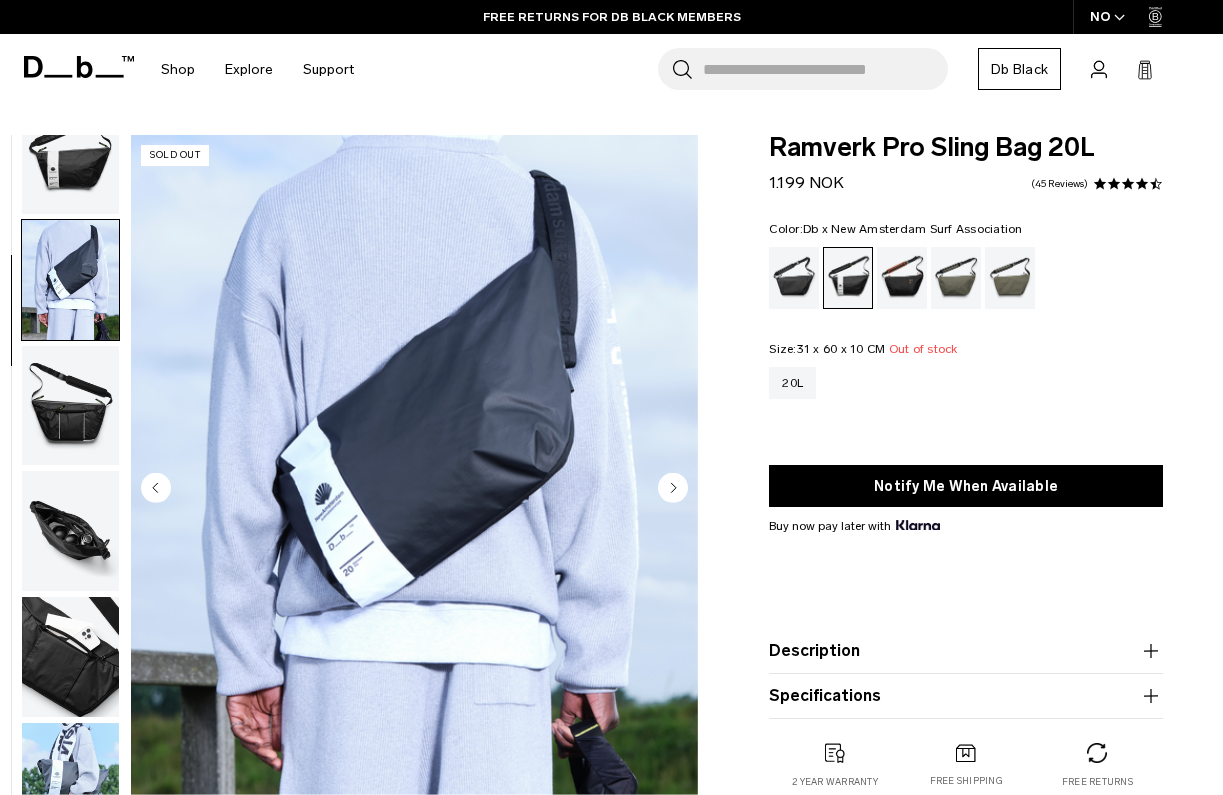click at bounding box center [70, 406] 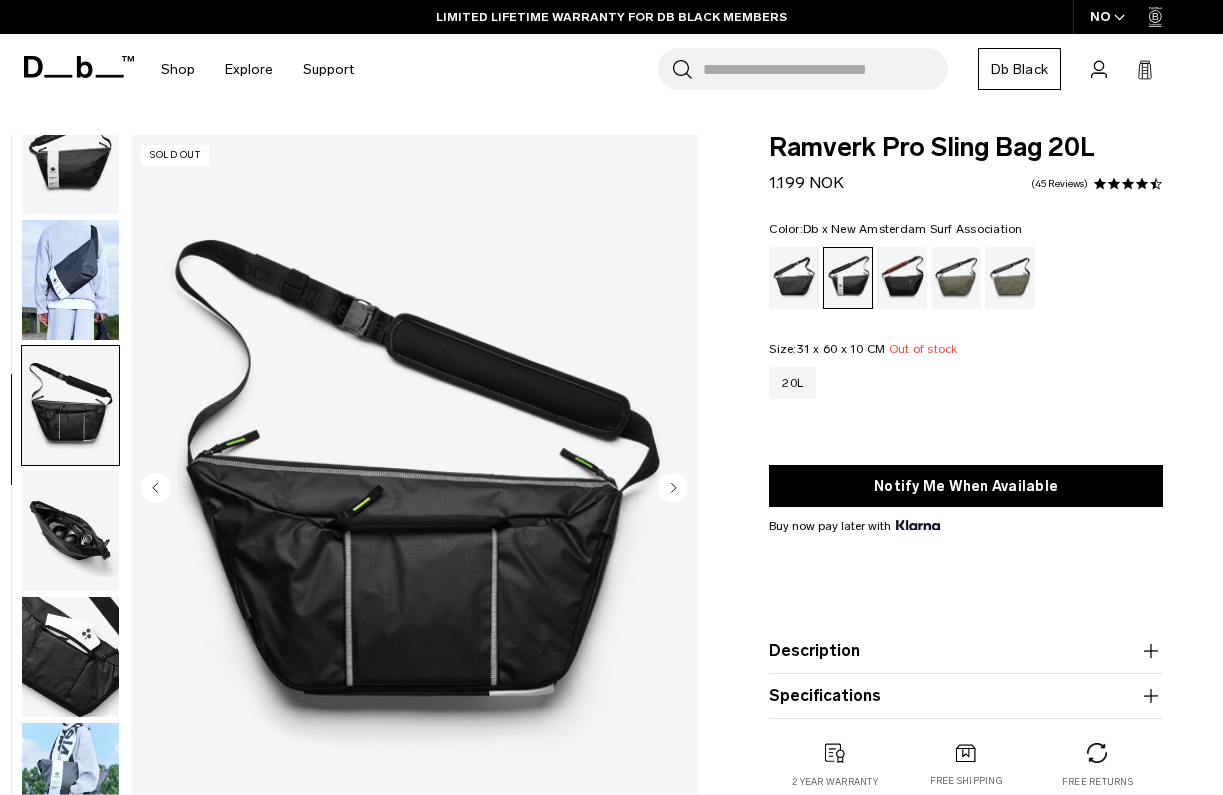 click at bounding box center [70, 531] 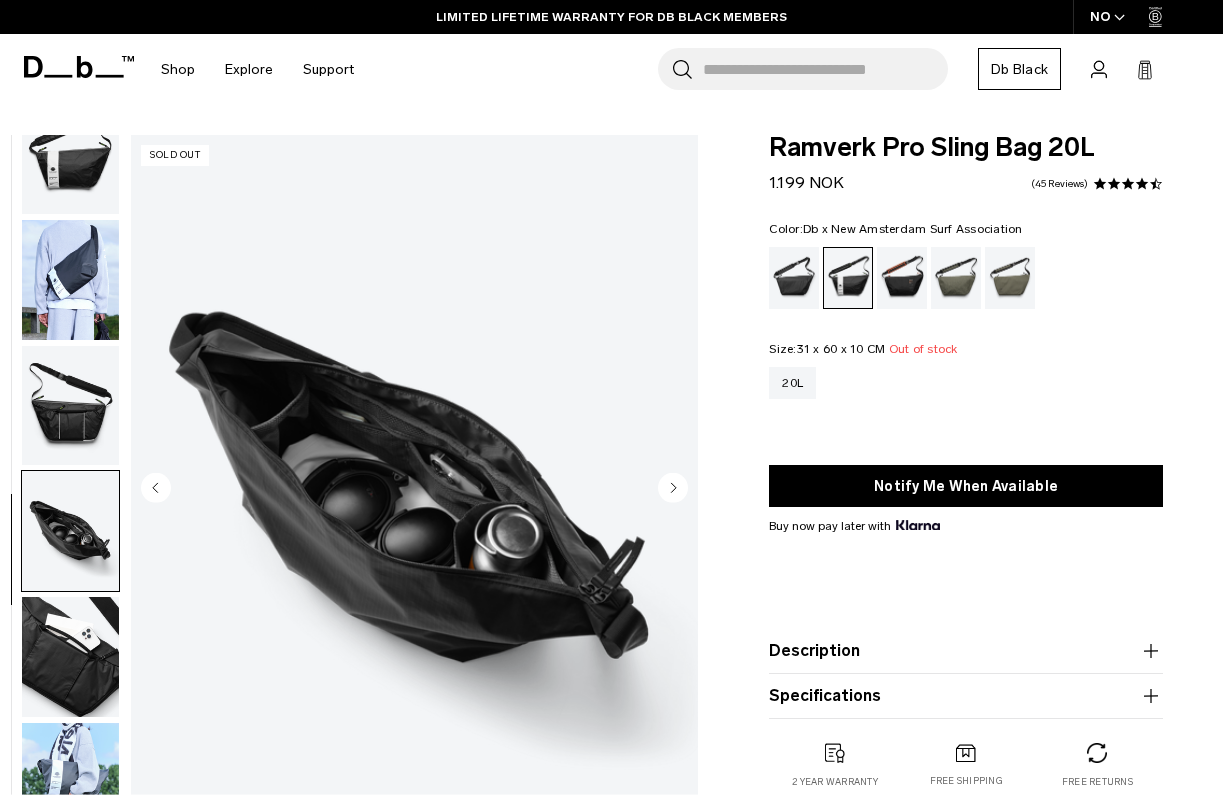 click at bounding box center [70, 657] 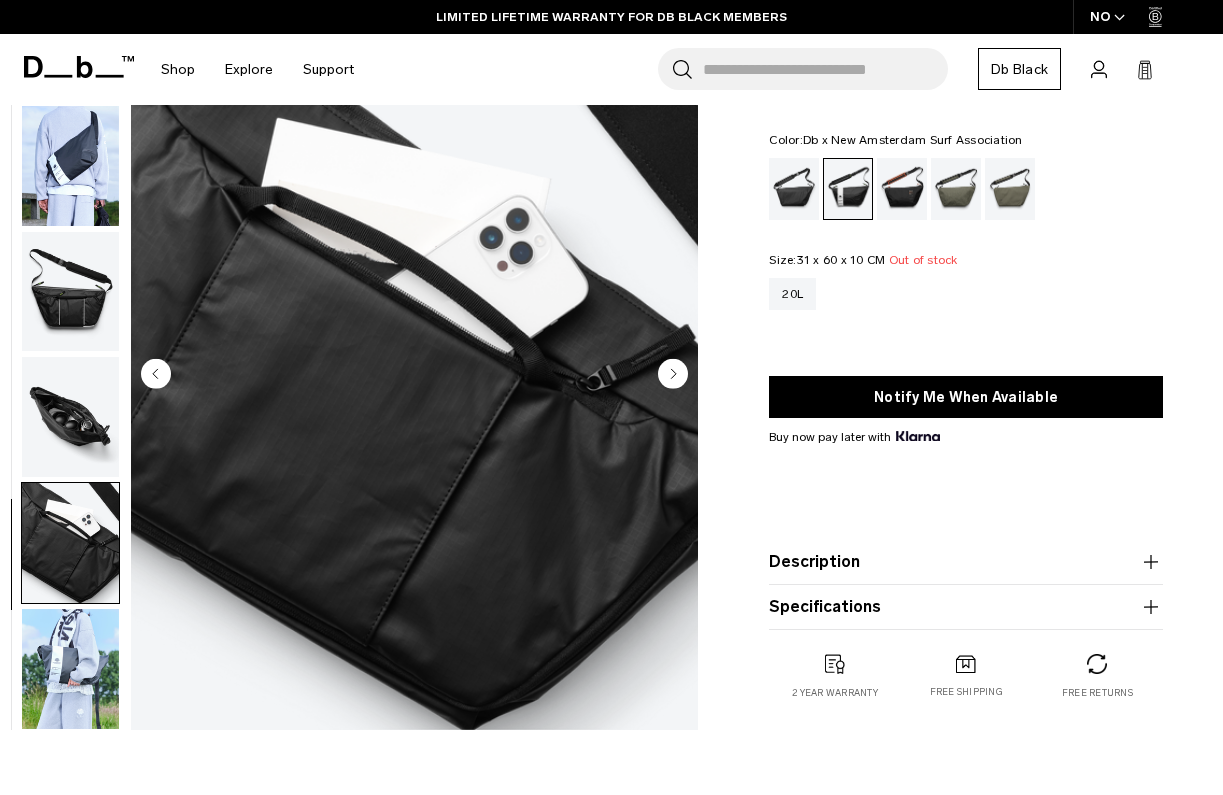 scroll, scrollTop: 135, scrollLeft: 0, axis: vertical 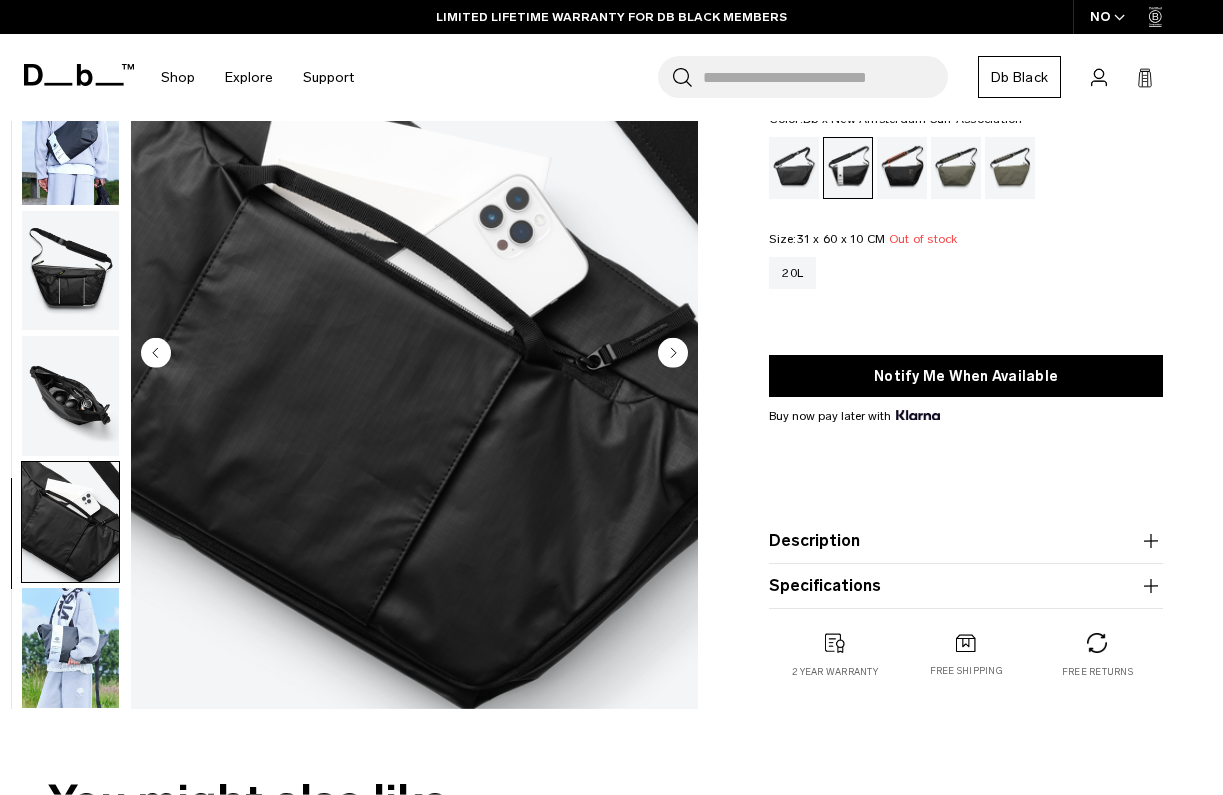 click at bounding box center [70, 648] 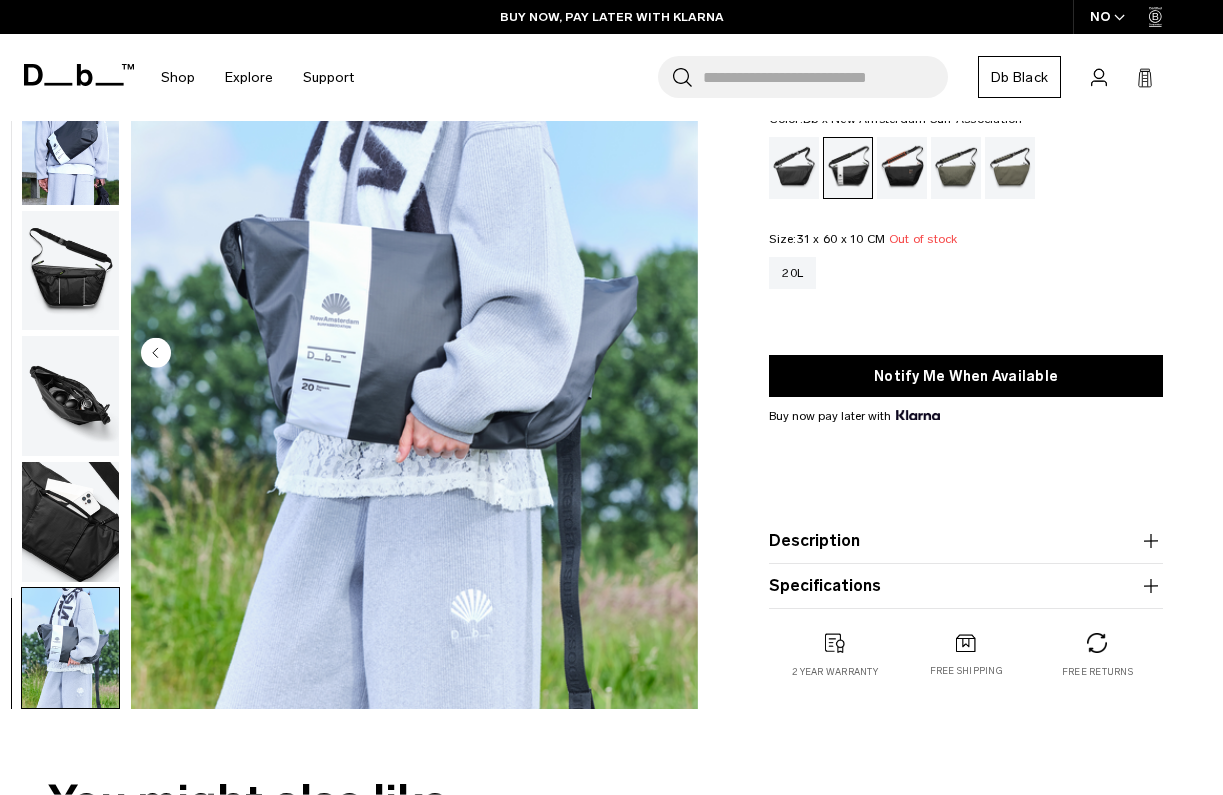 click at bounding box center (414, 354) 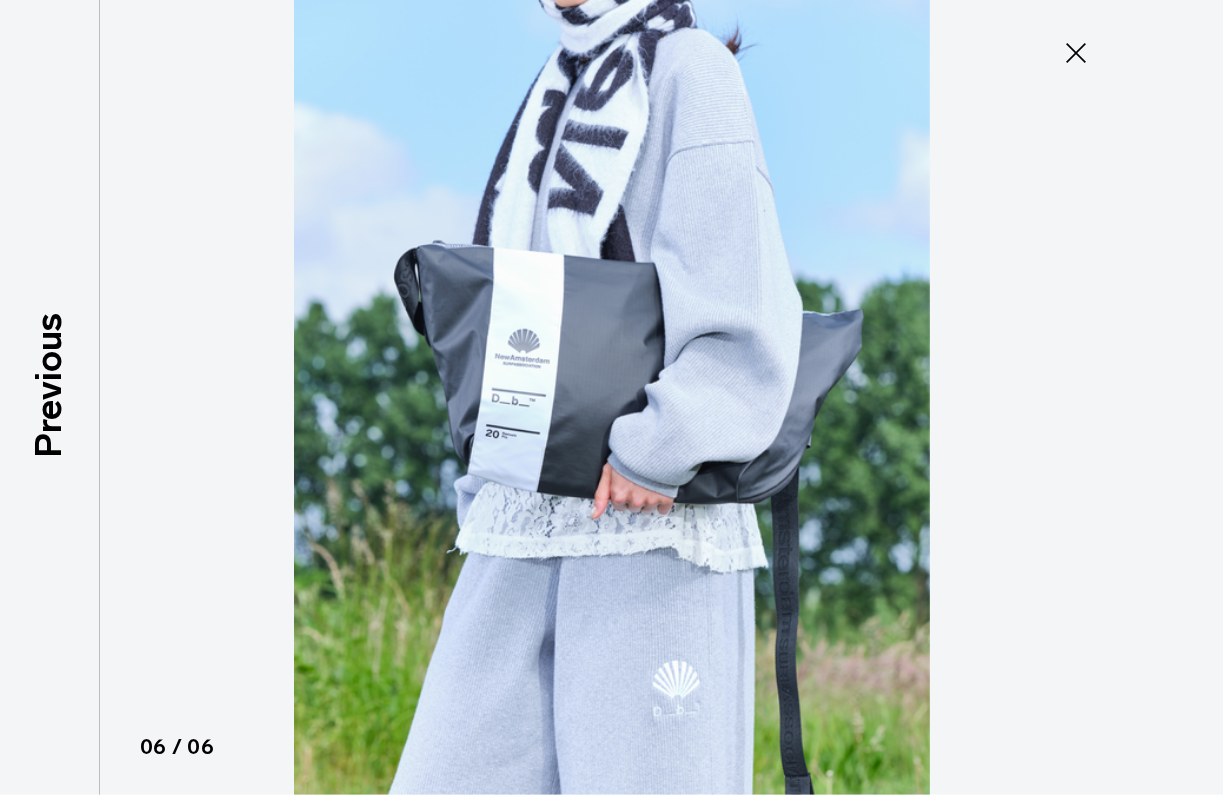 click 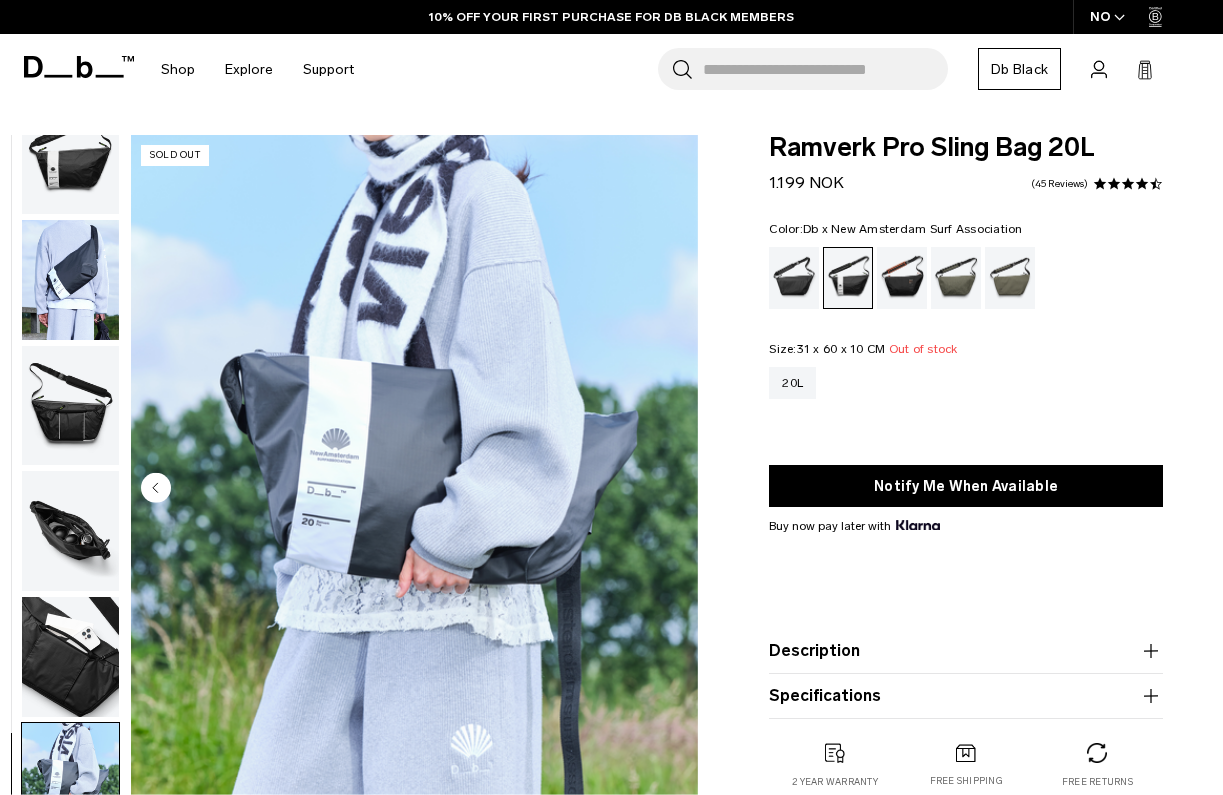 scroll, scrollTop: 0, scrollLeft: 0, axis: both 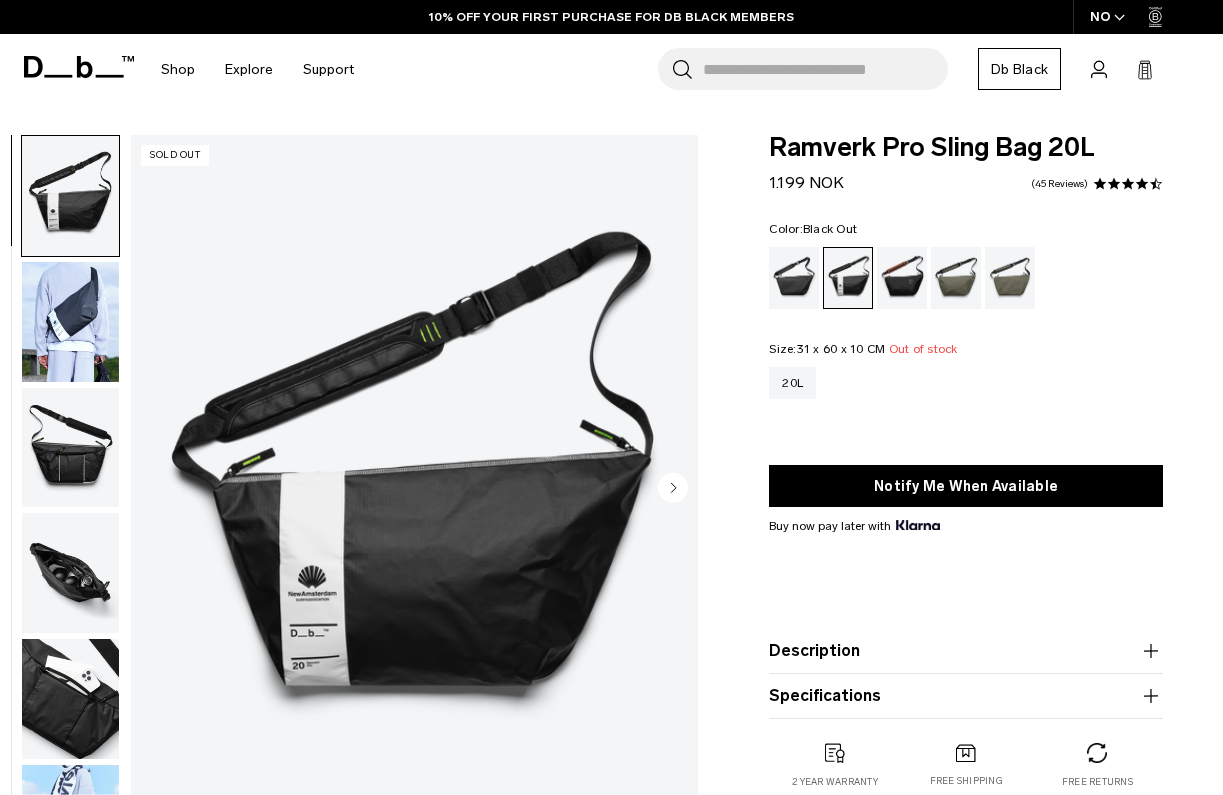 click at bounding box center [794, 278] 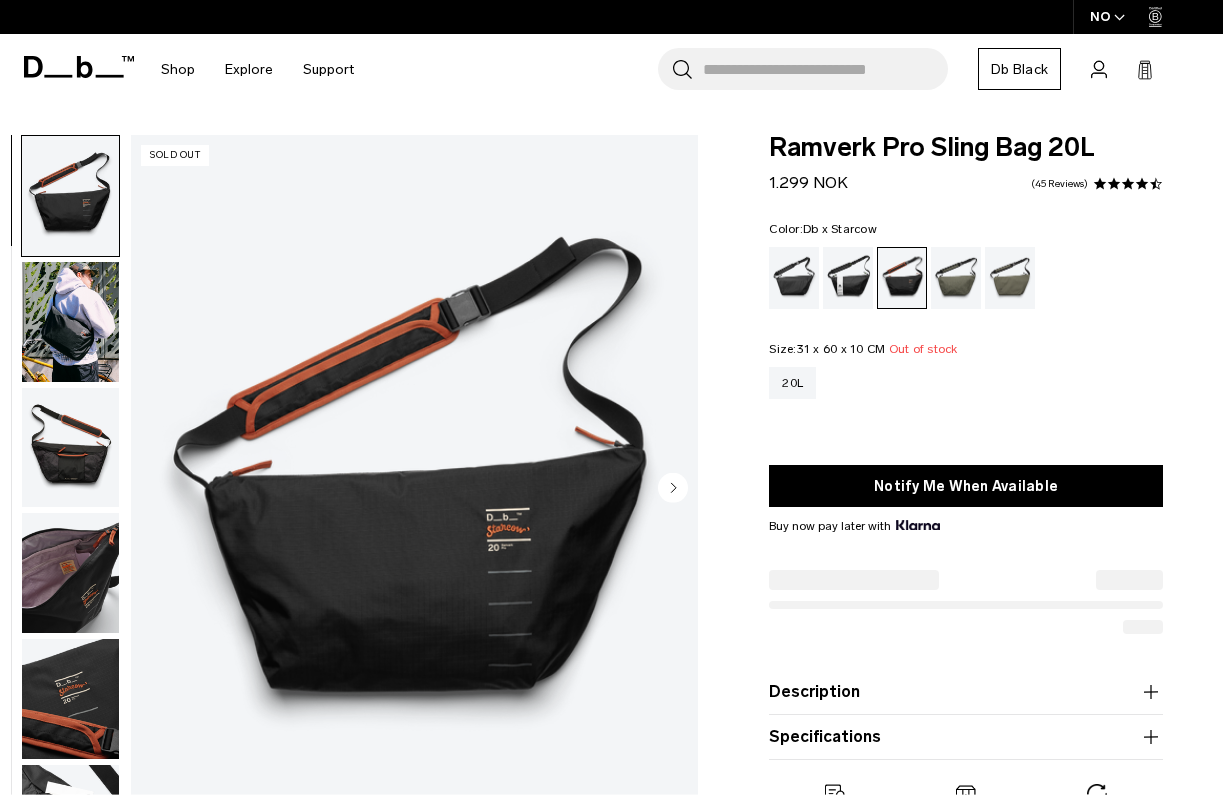 scroll, scrollTop: 0, scrollLeft: 0, axis: both 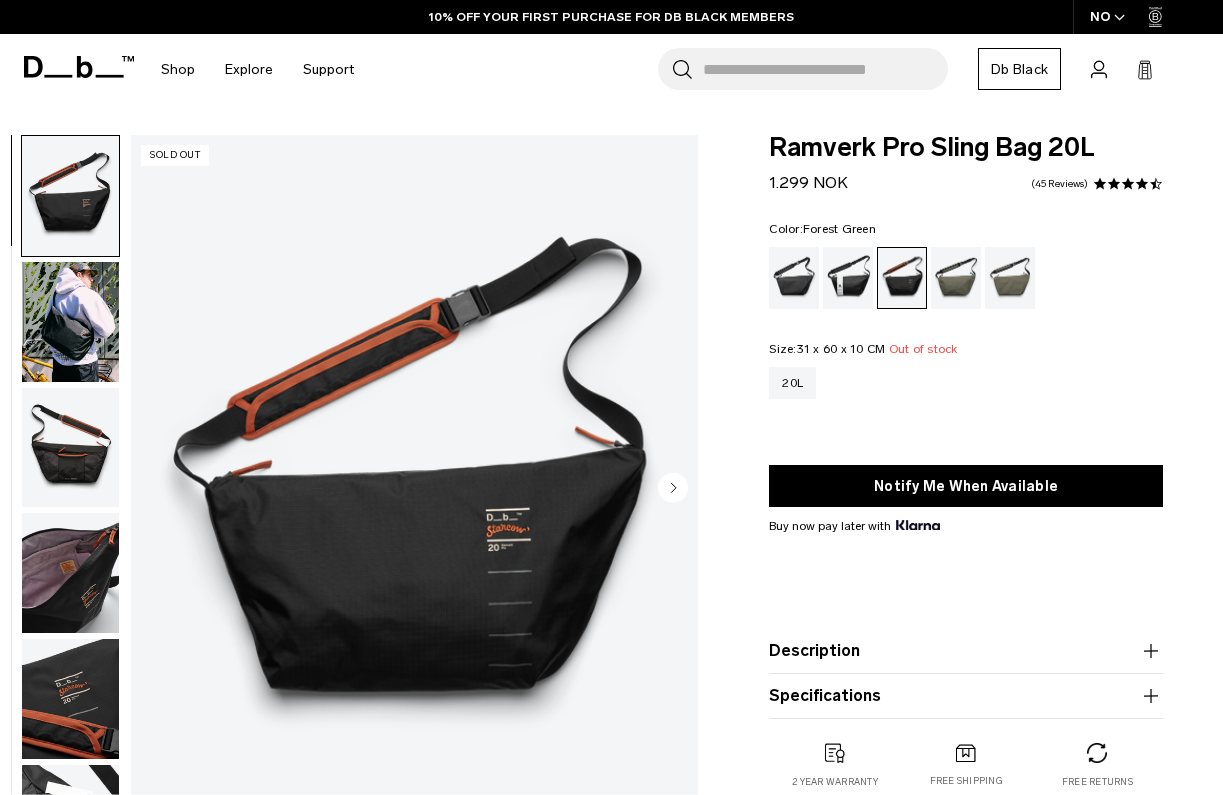 click at bounding box center [956, 278] 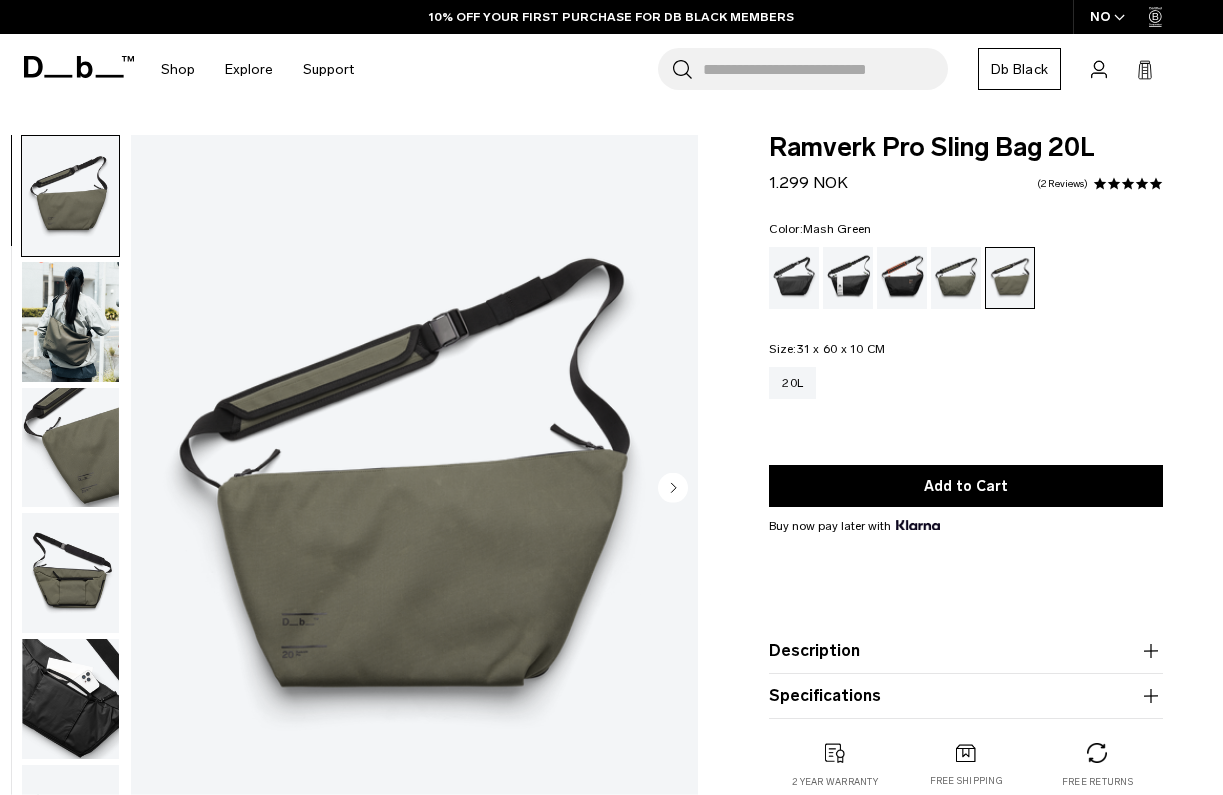 scroll, scrollTop: 0, scrollLeft: 0, axis: both 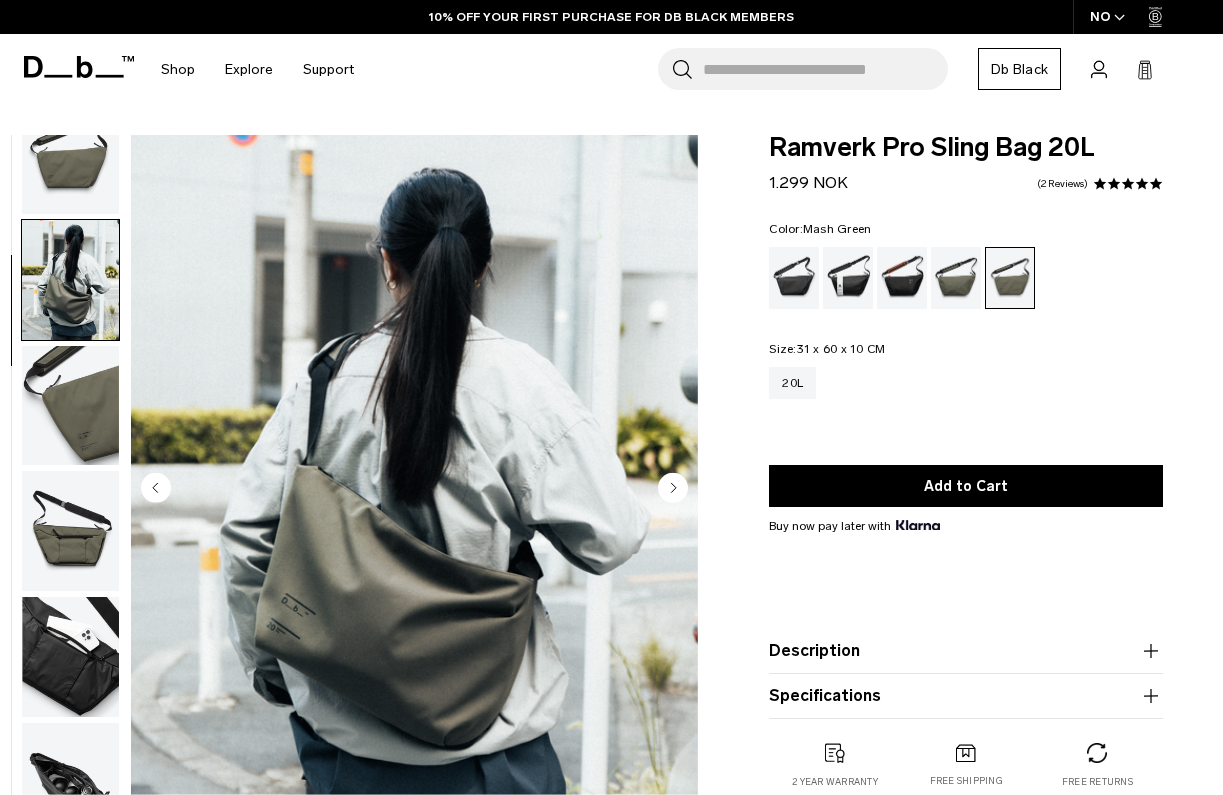 click at bounding box center (70, 406) 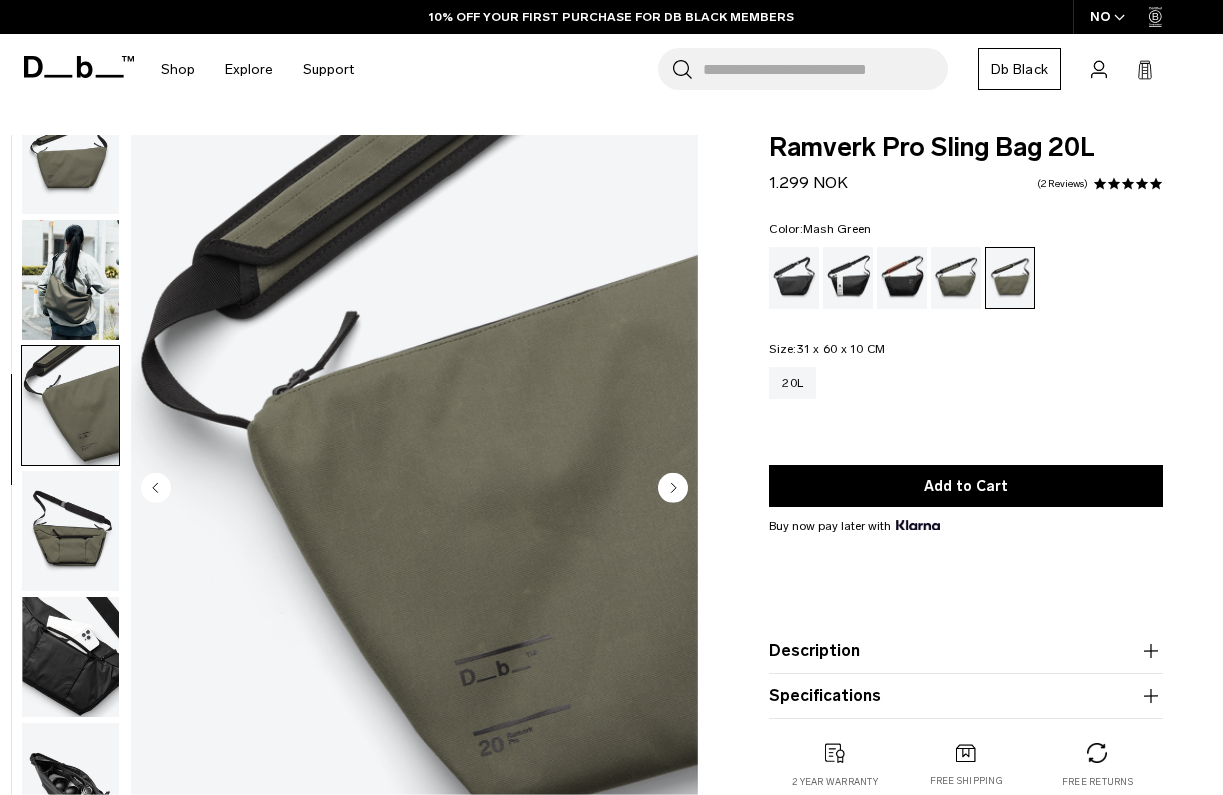 click at bounding box center (70, 531) 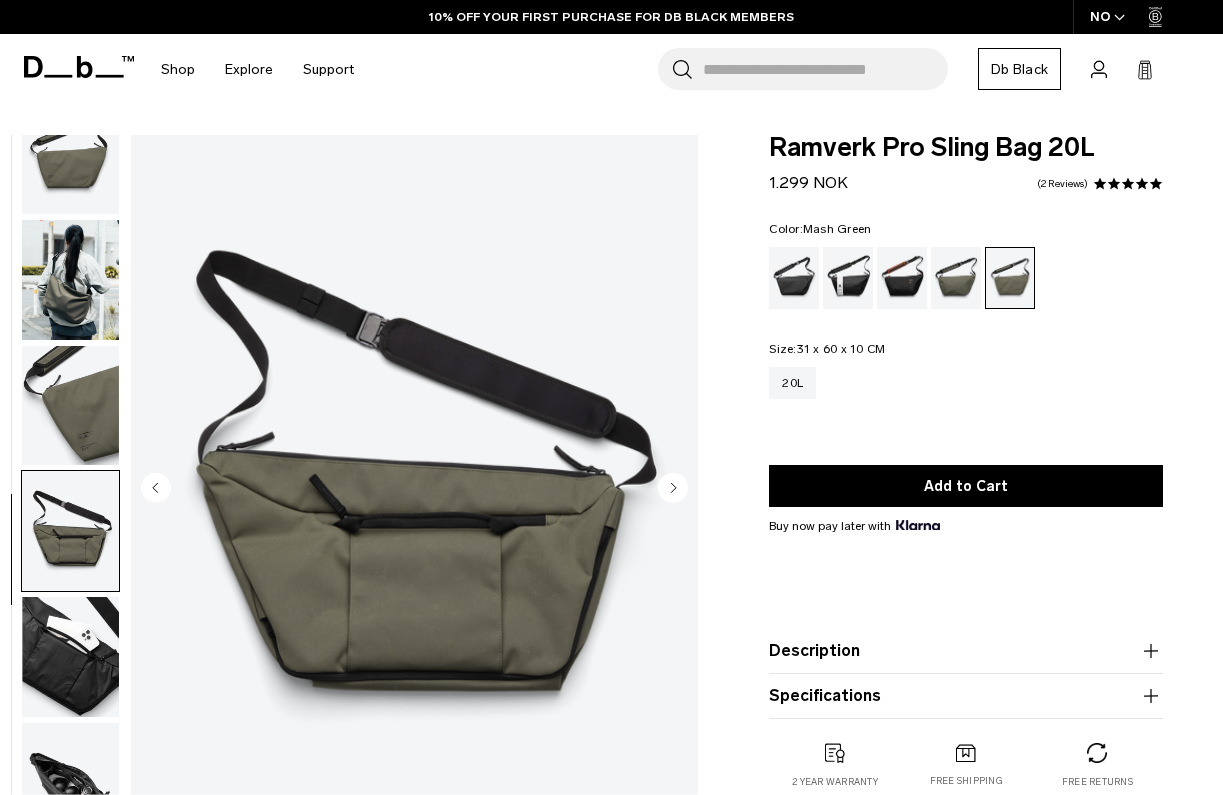 click at bounding box center [70, 657] 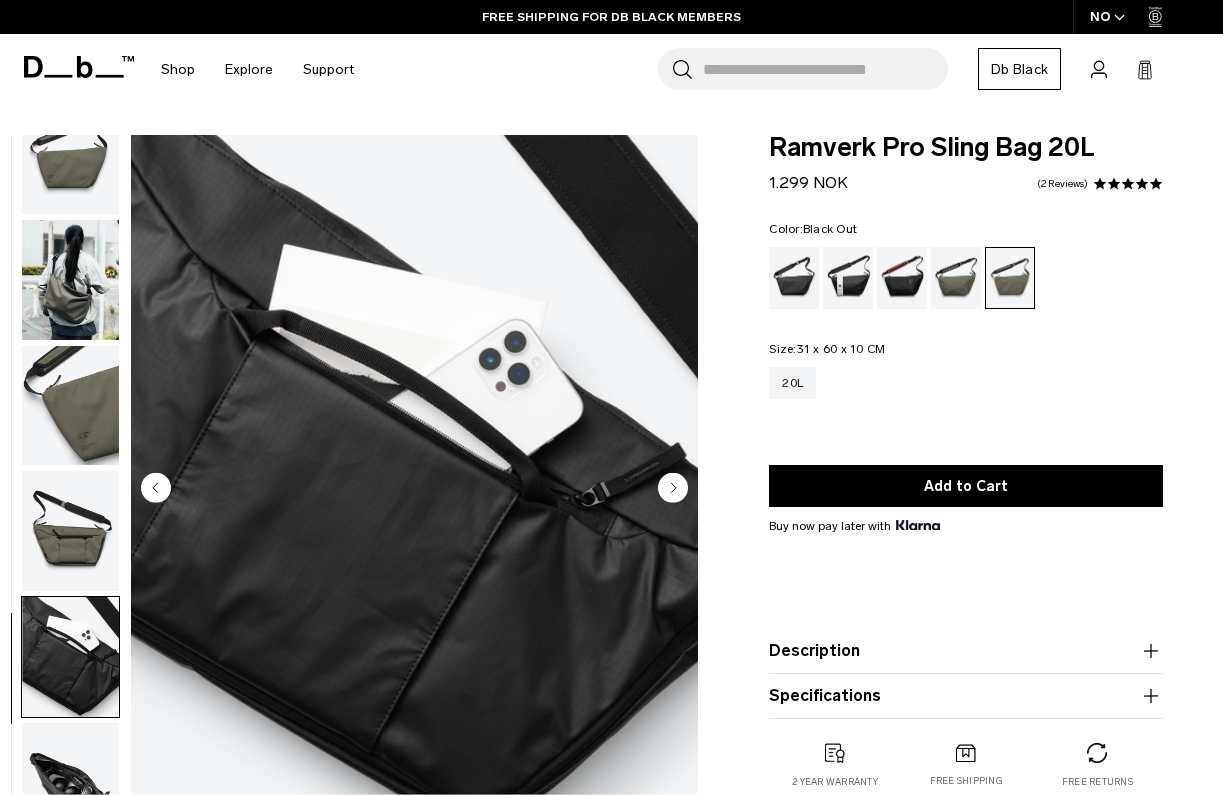 click at bounding box center (794, 278) 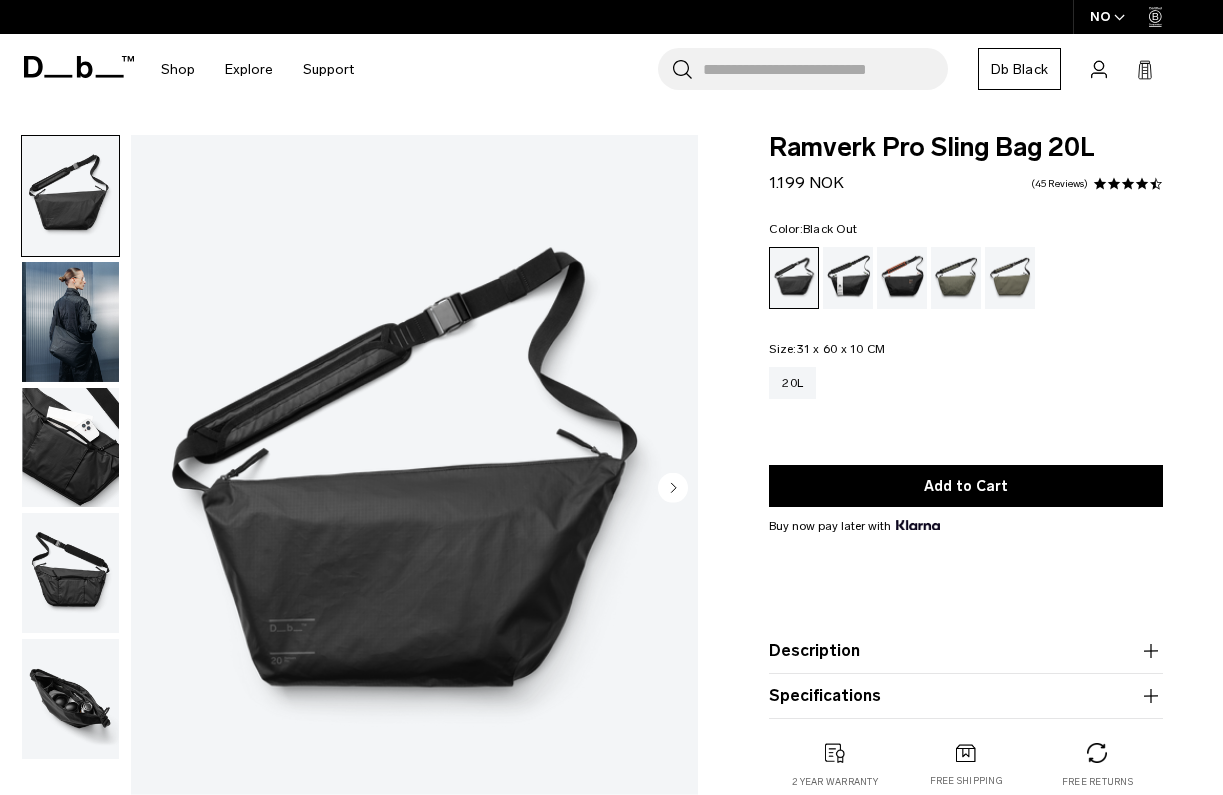 scroll, scrollTop: 0, scrollLeft: 0, axis: both 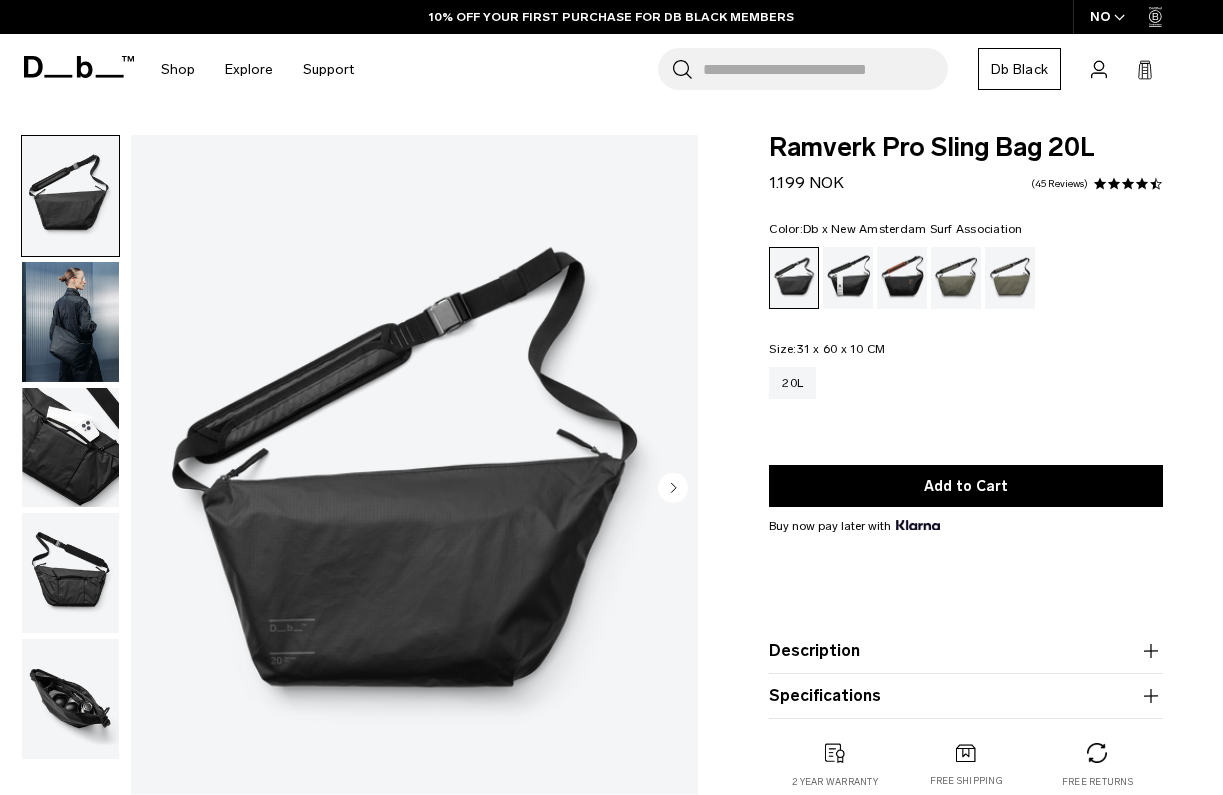 click at bounding box center [848, 278] 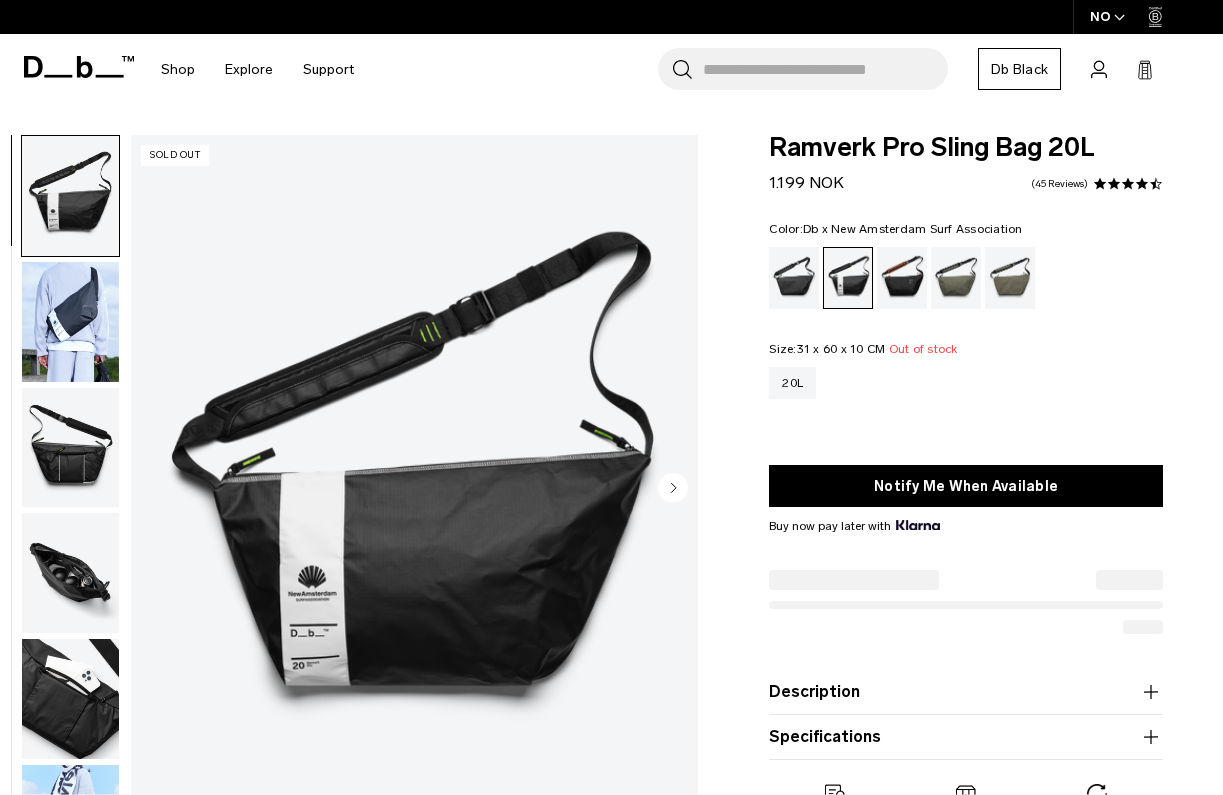 scroll, scrollTop: 0, scrollLeft: 0, axis: both 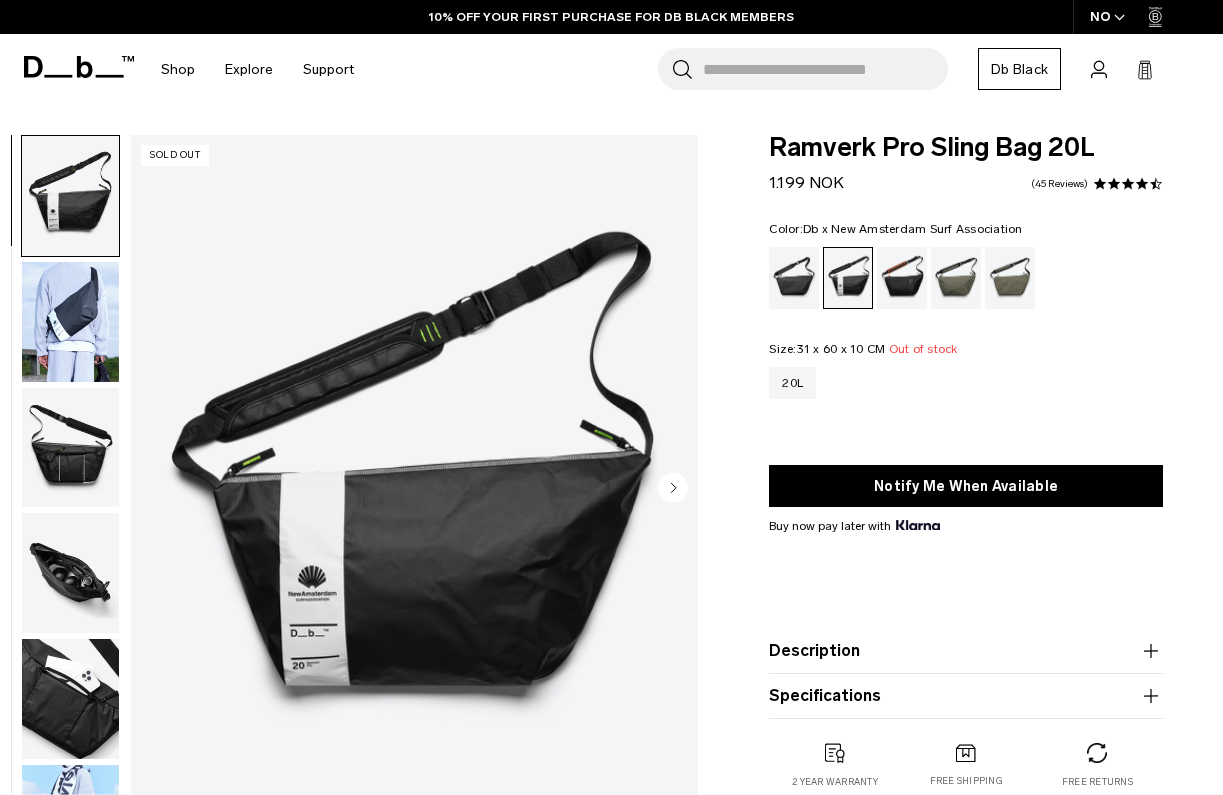 click at bounding box center (414, 489) 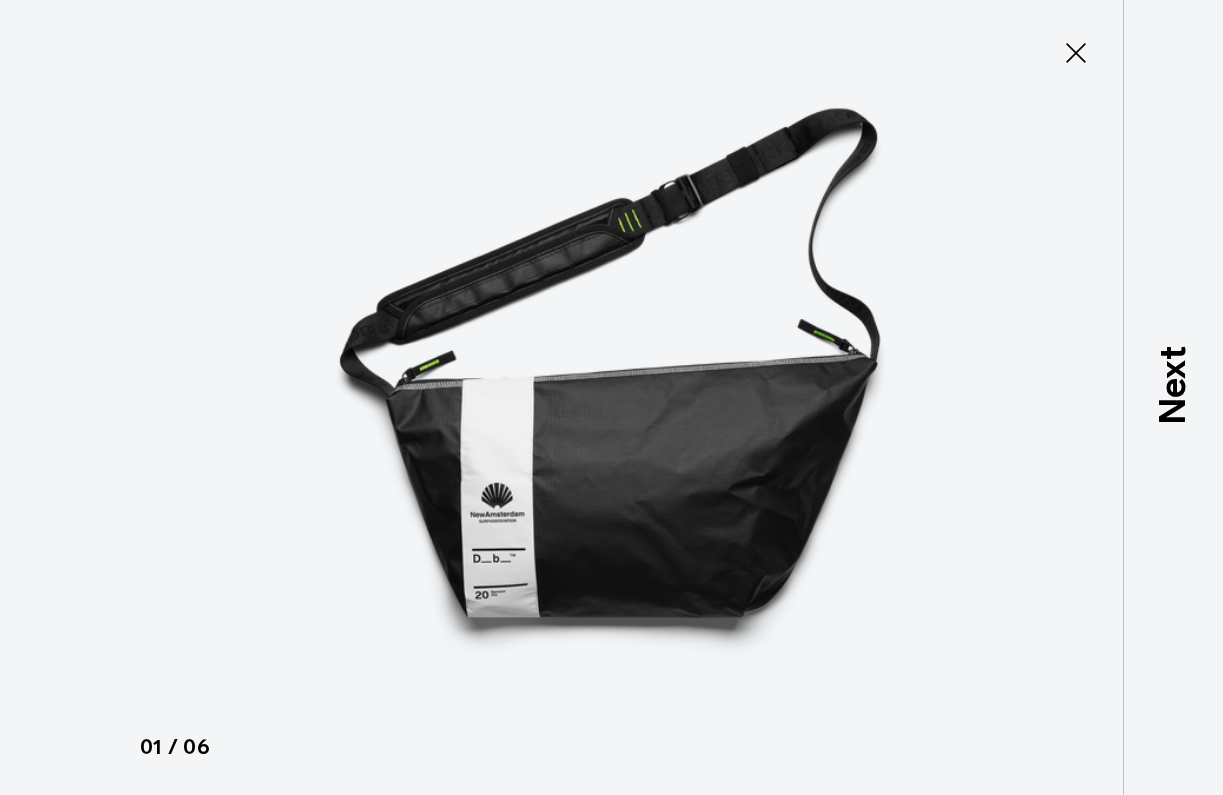 click at bounding box center [612, 397] 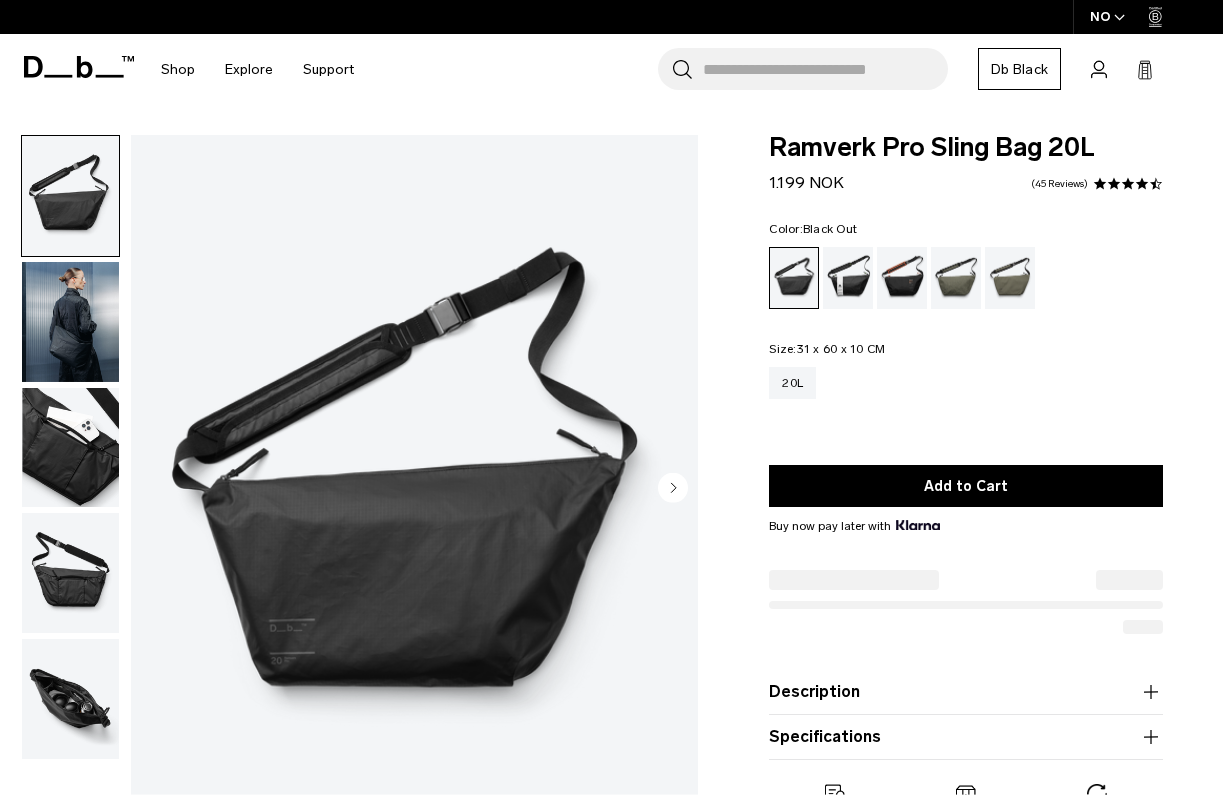 scroll, scrollTop: 0, scrollLeft: 0, axis: both 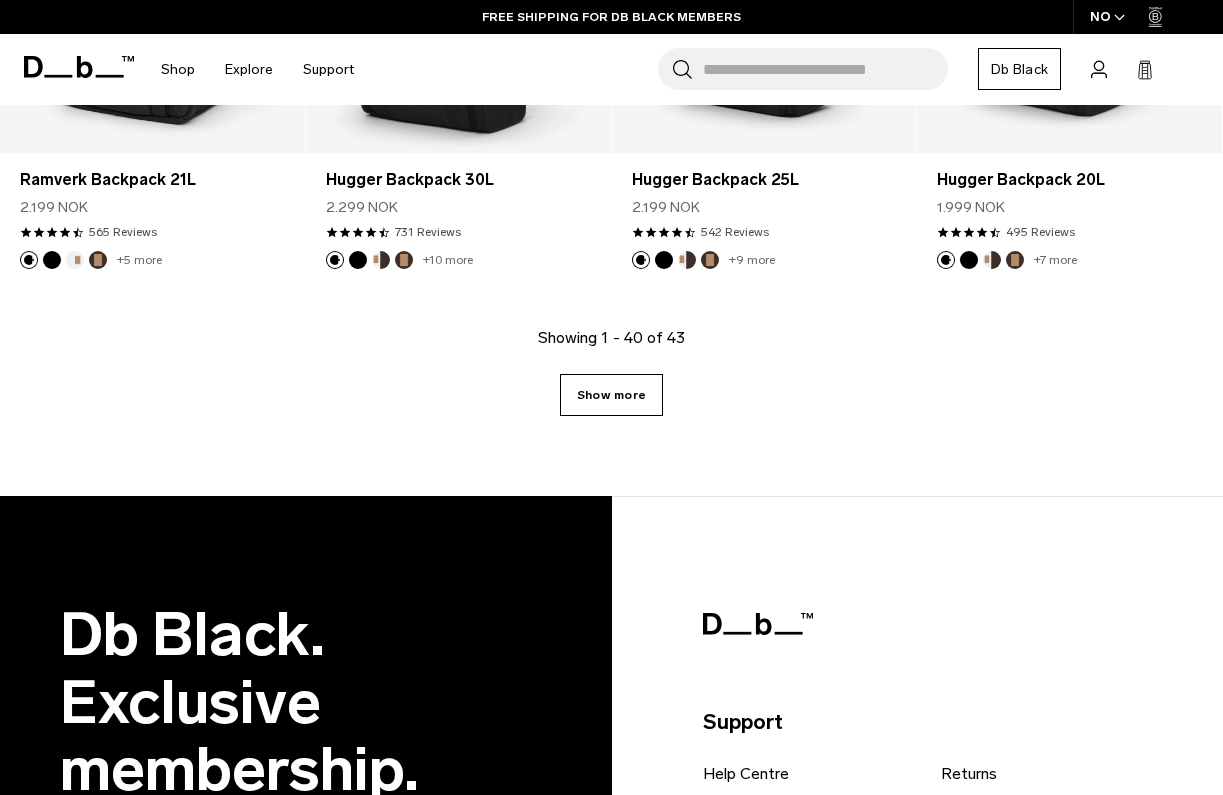 click on "Show more" at bounding box center (611, 395) 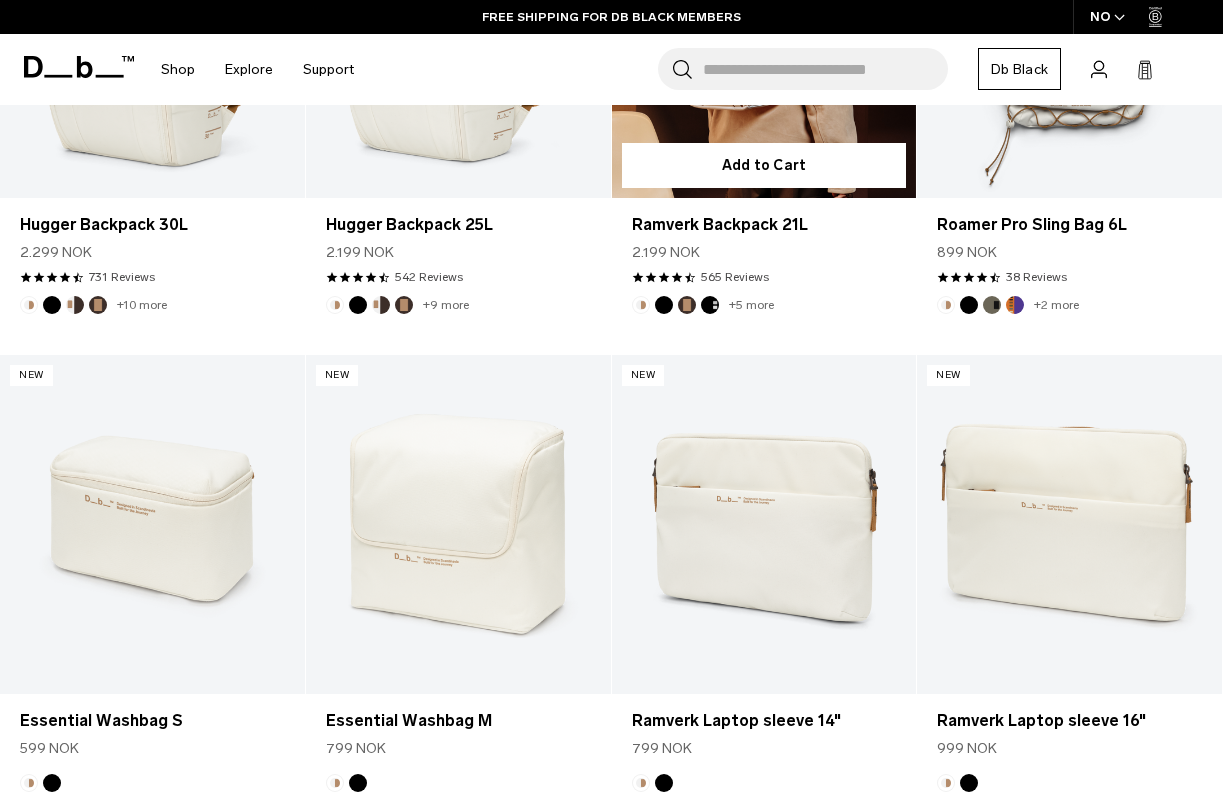 scroll, scrollTop: 881, scrollLeft: 0, axis: vertical 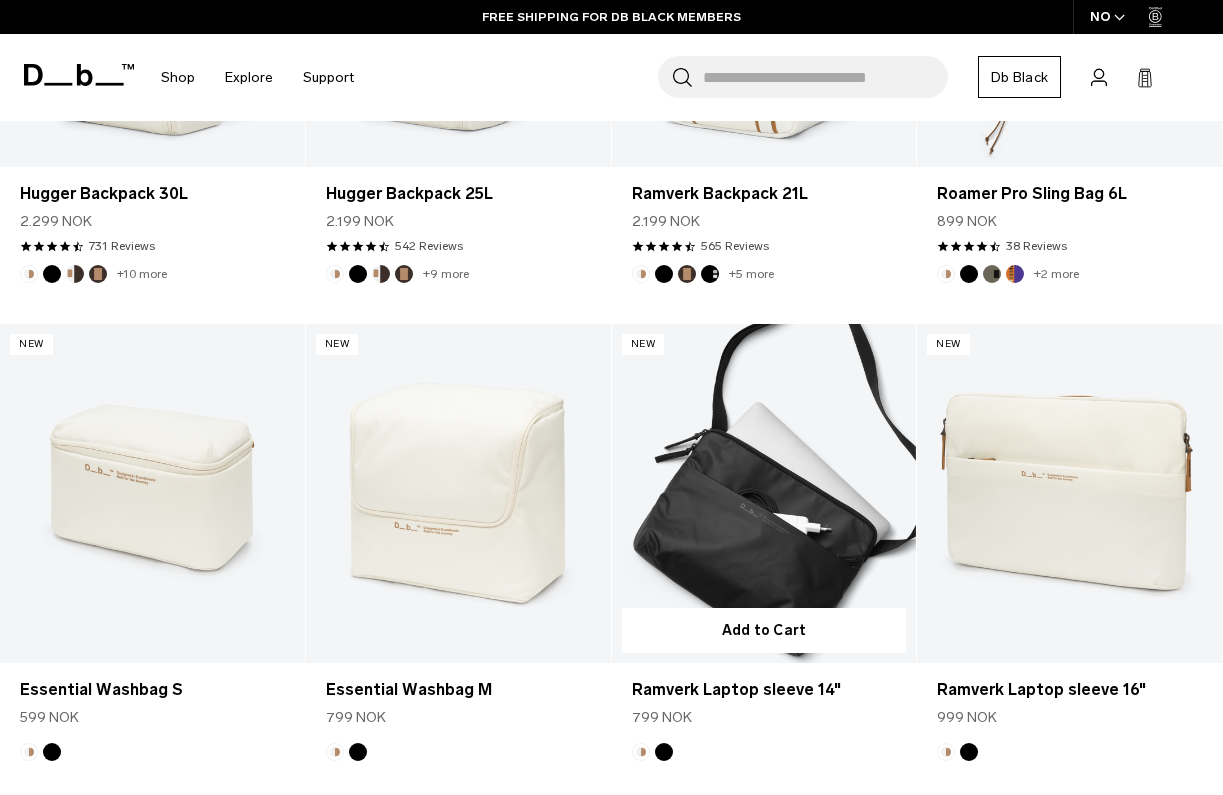 click at bounding box center [764, 493] 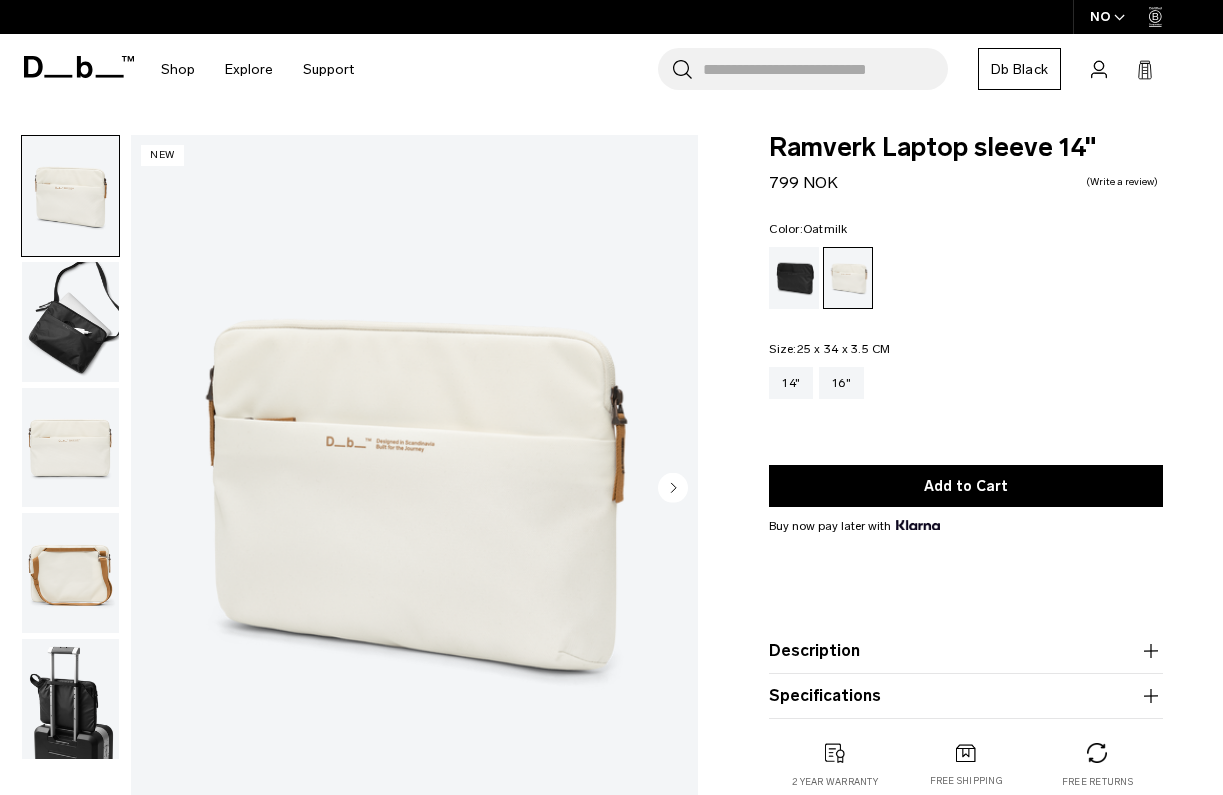 scroll, scrollTop: 0, scrollLeft: 0, axis: both 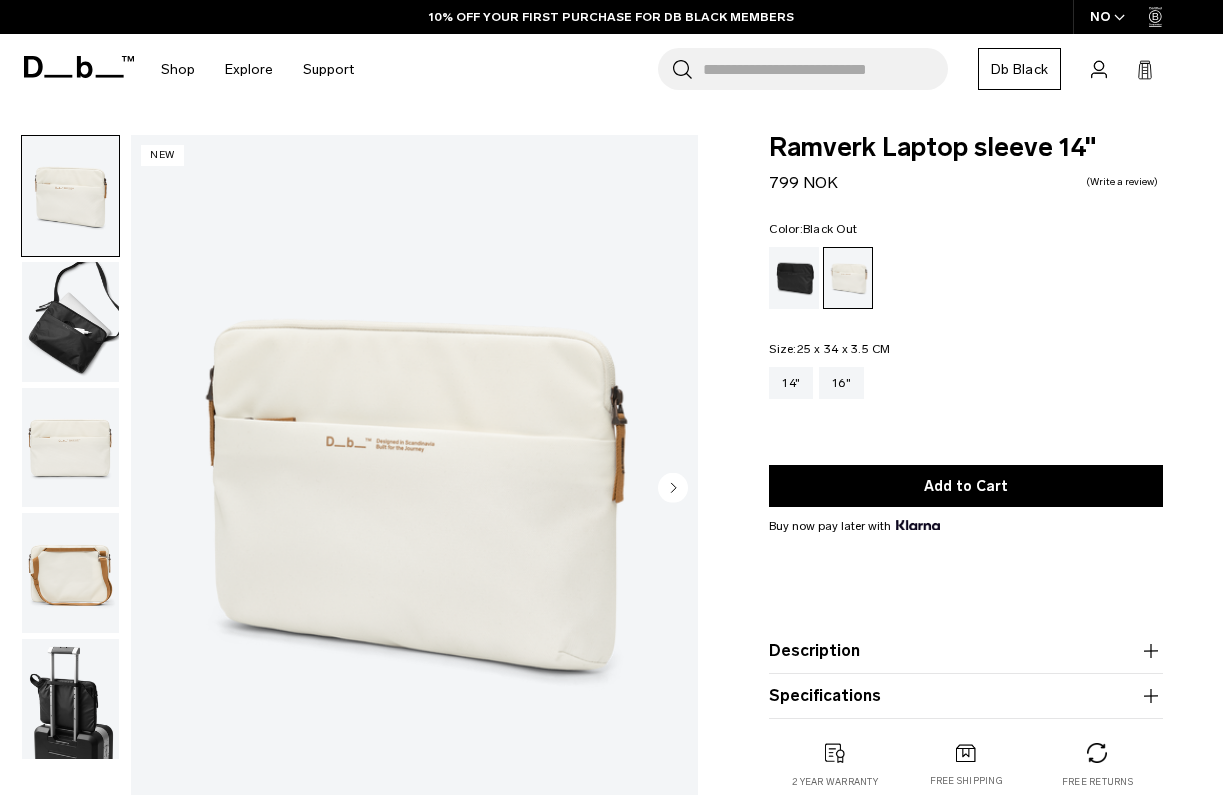 click at bounding box center (794, 278) 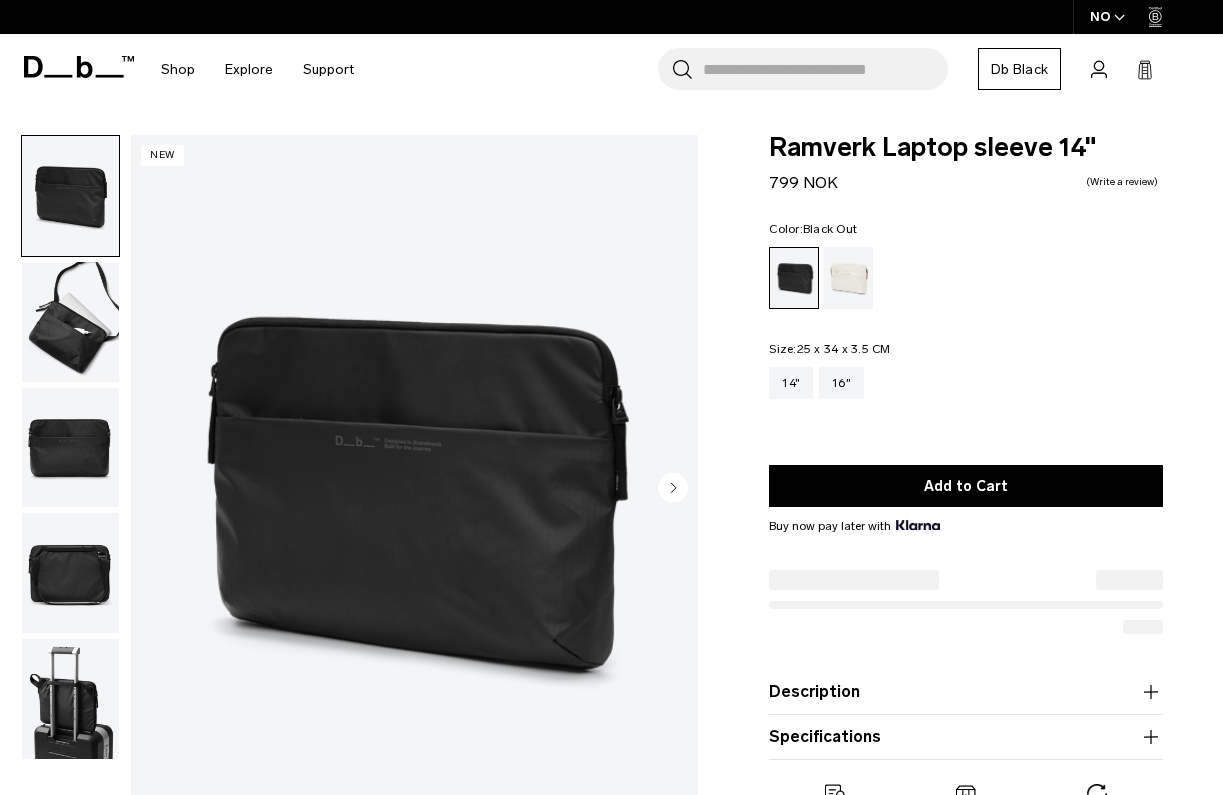 scroll, scrollTop: 0, scrollLeft: 0, axis: both 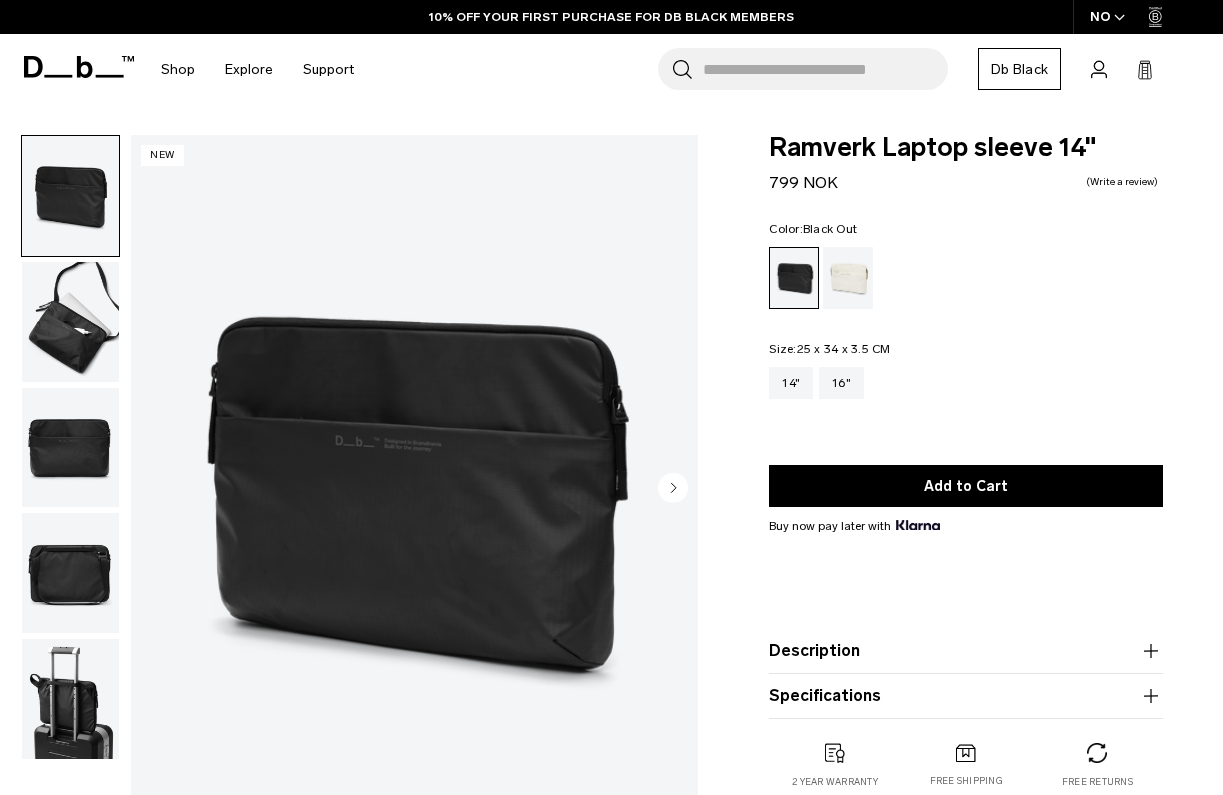 click at bounding box center (70, 322) 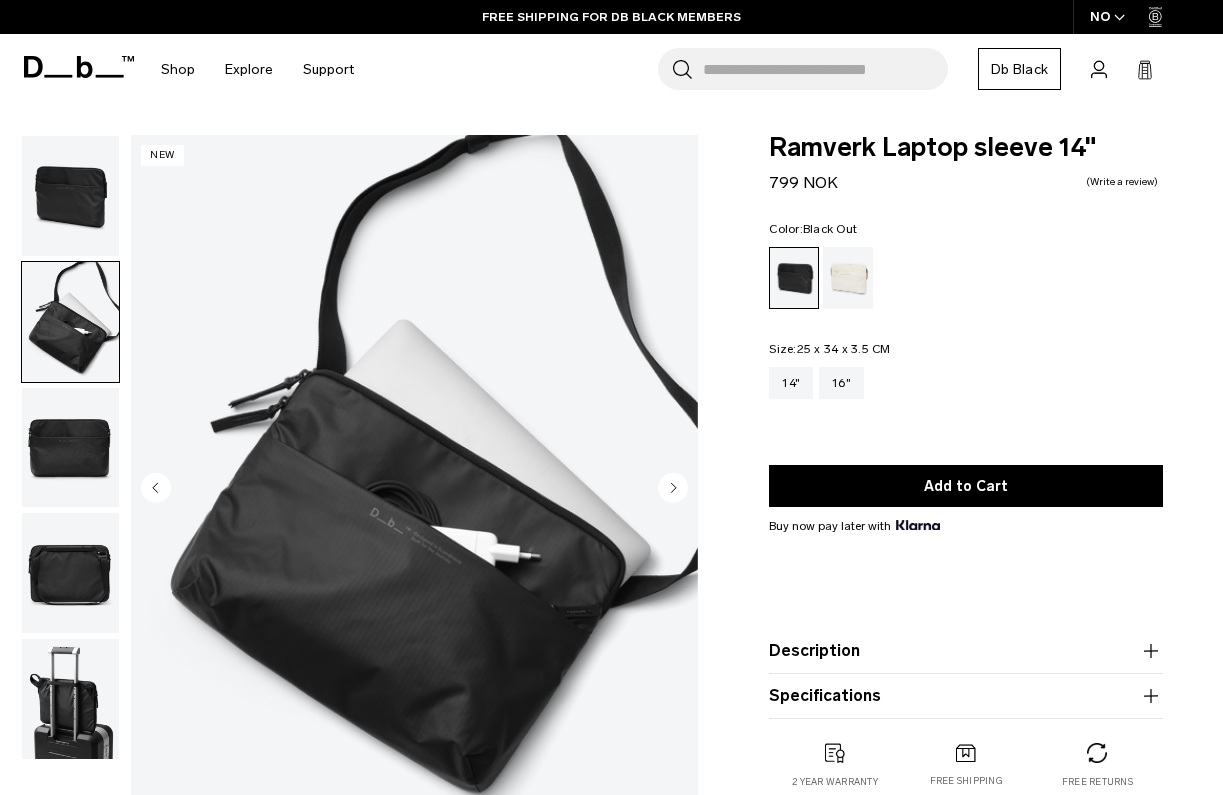 click at bounding box center [70, 448] 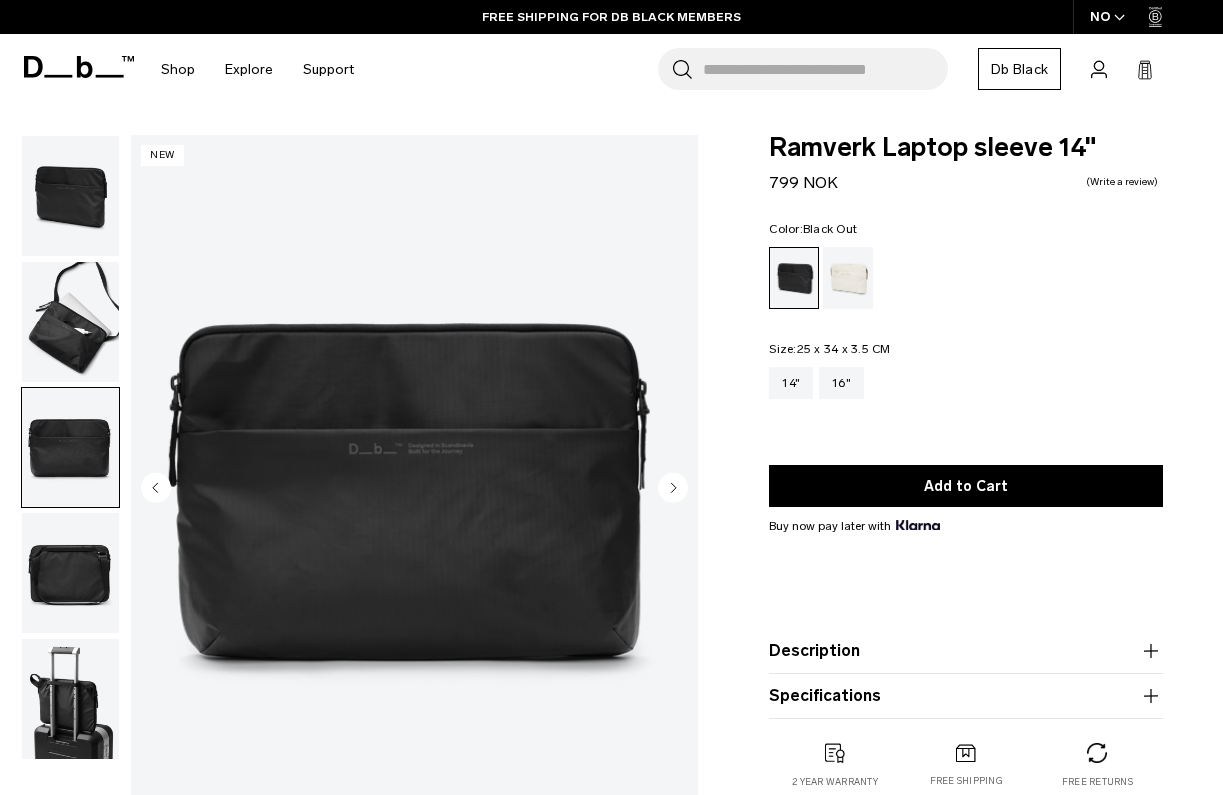 click at bounding box center (70, 573) 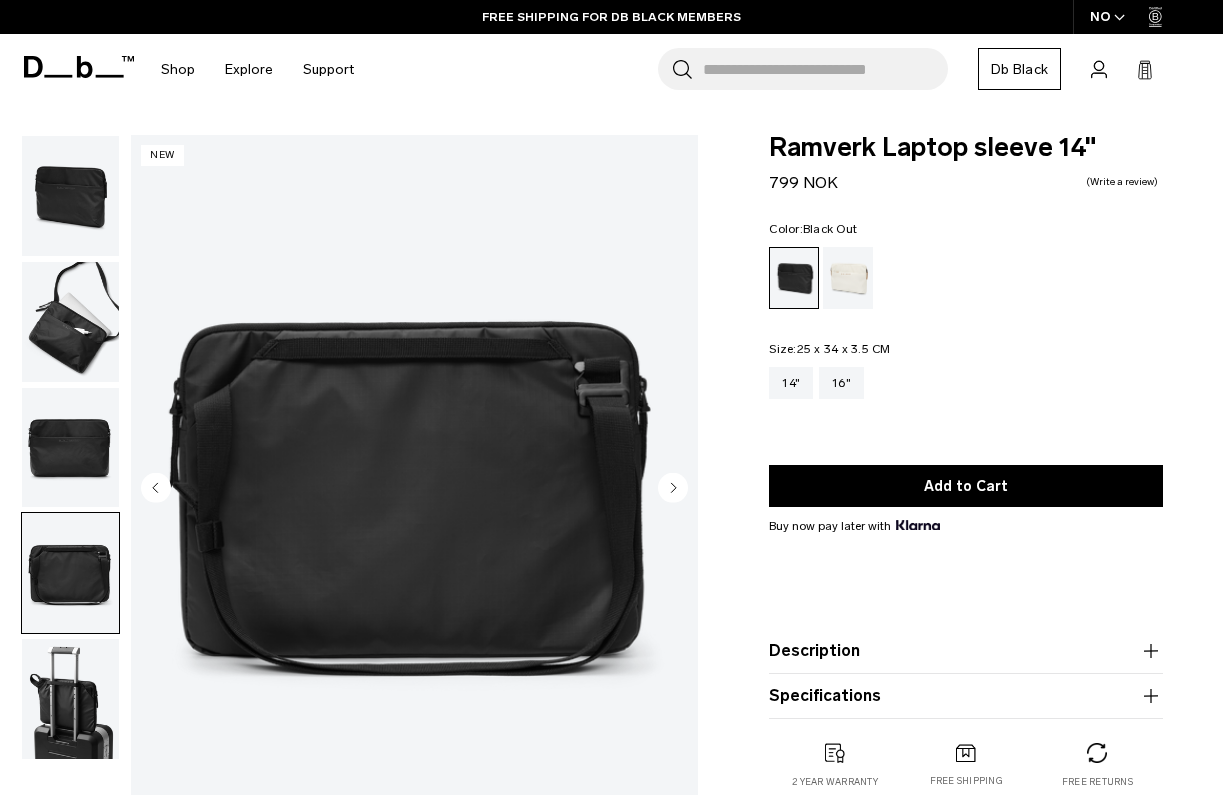 click at bounding box center (70, 699) 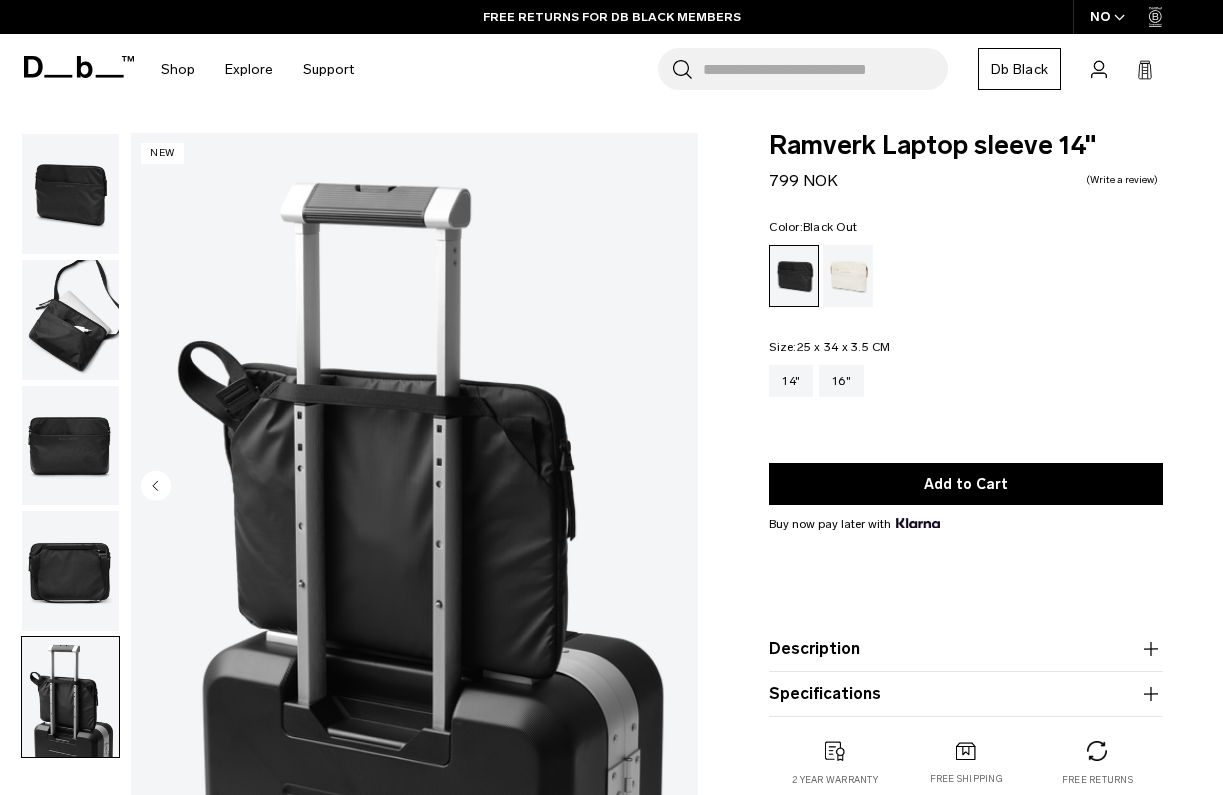 scroll, scrollTop: 3, scrollLeft: 0, axis: vertical 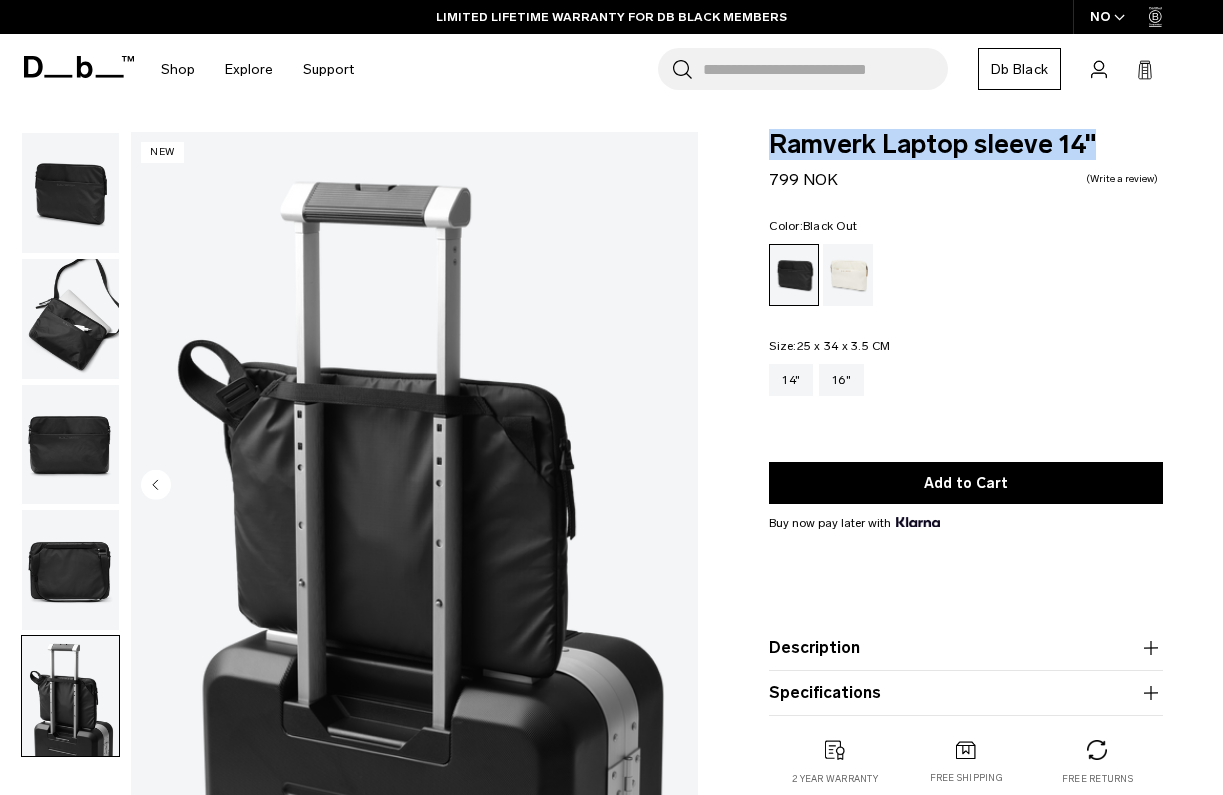 drag, startPoint x: 773, startPoint y: 139, endPoint x: 1095, endPoint y: 151, distance: 322.2235 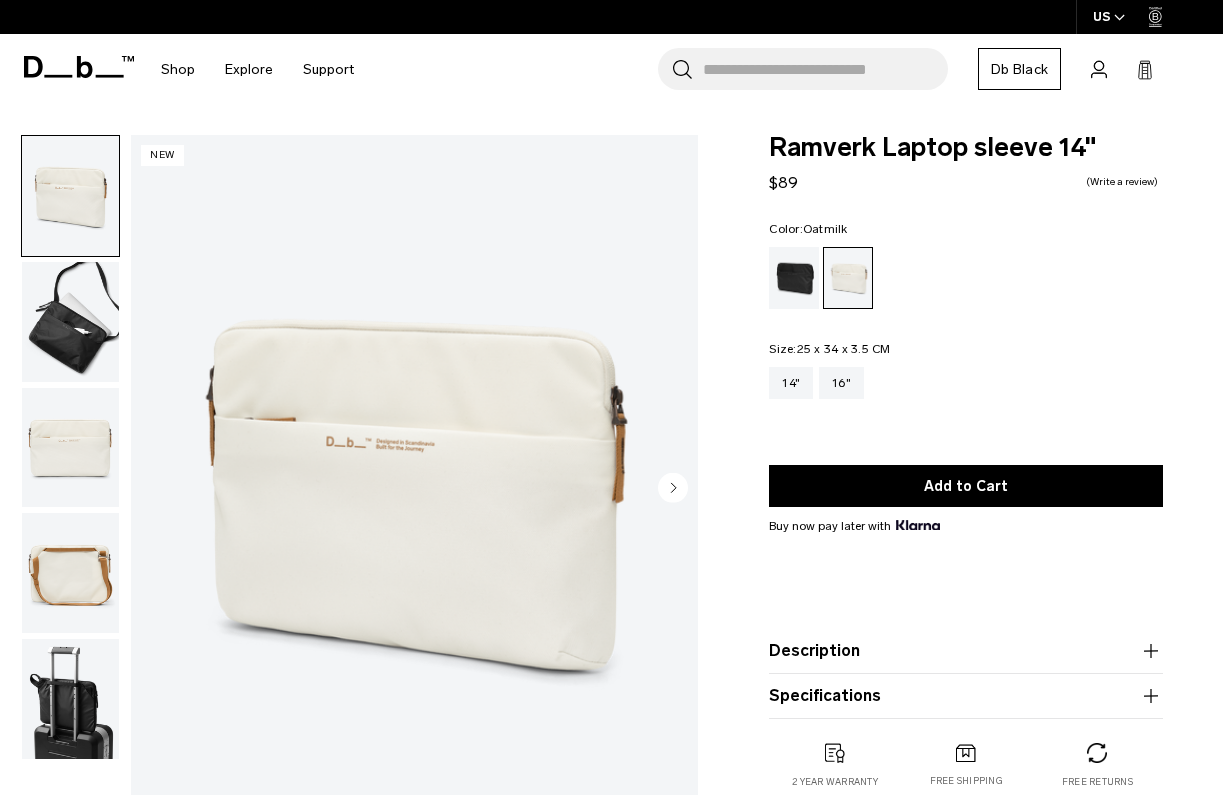 scroll, scrollTop: 0, scrollLeft: 0, axis: both 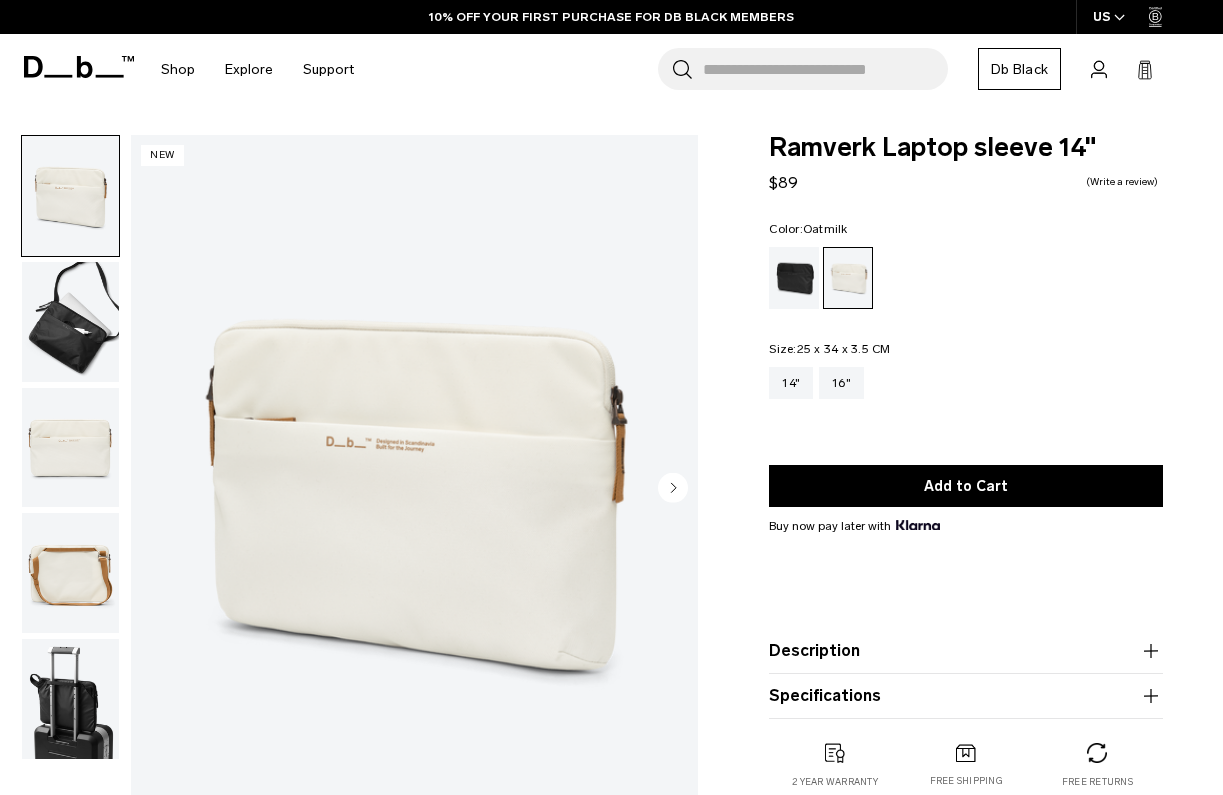 click at bounding box center (70, 448) 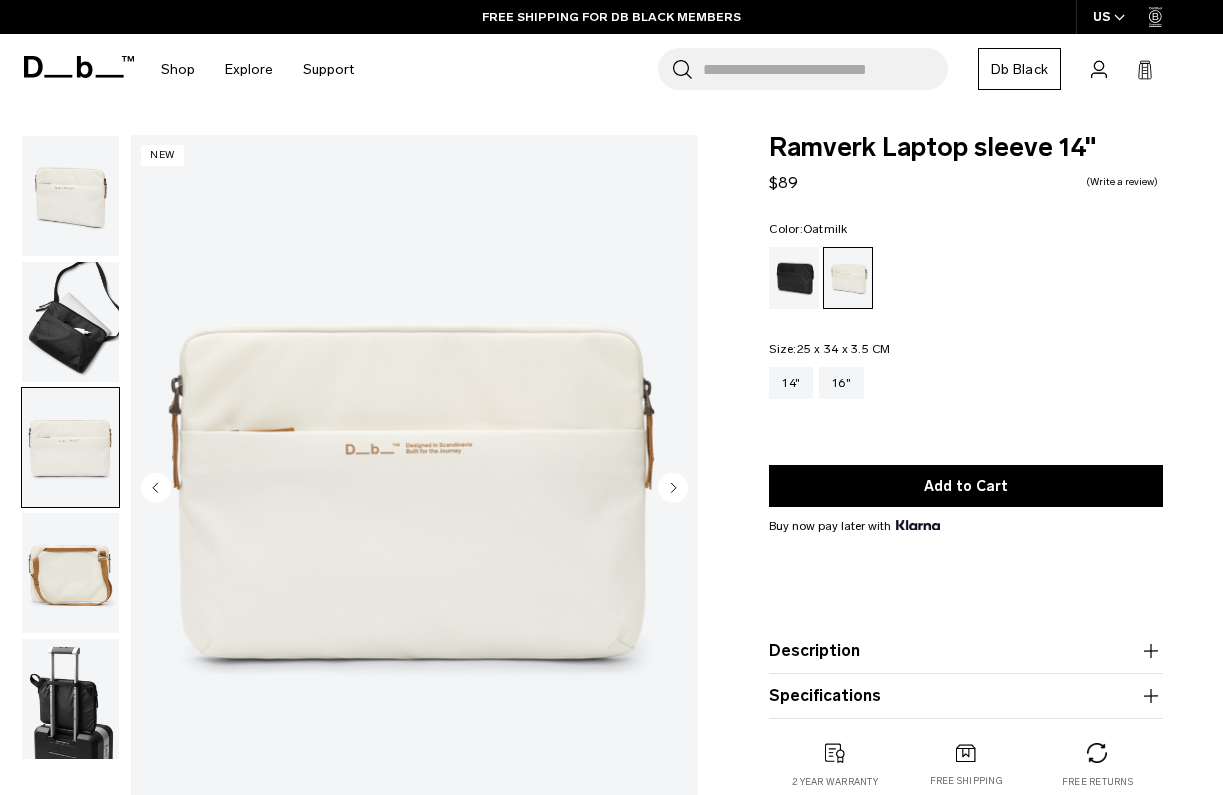 click at bounding box center [70, 573] 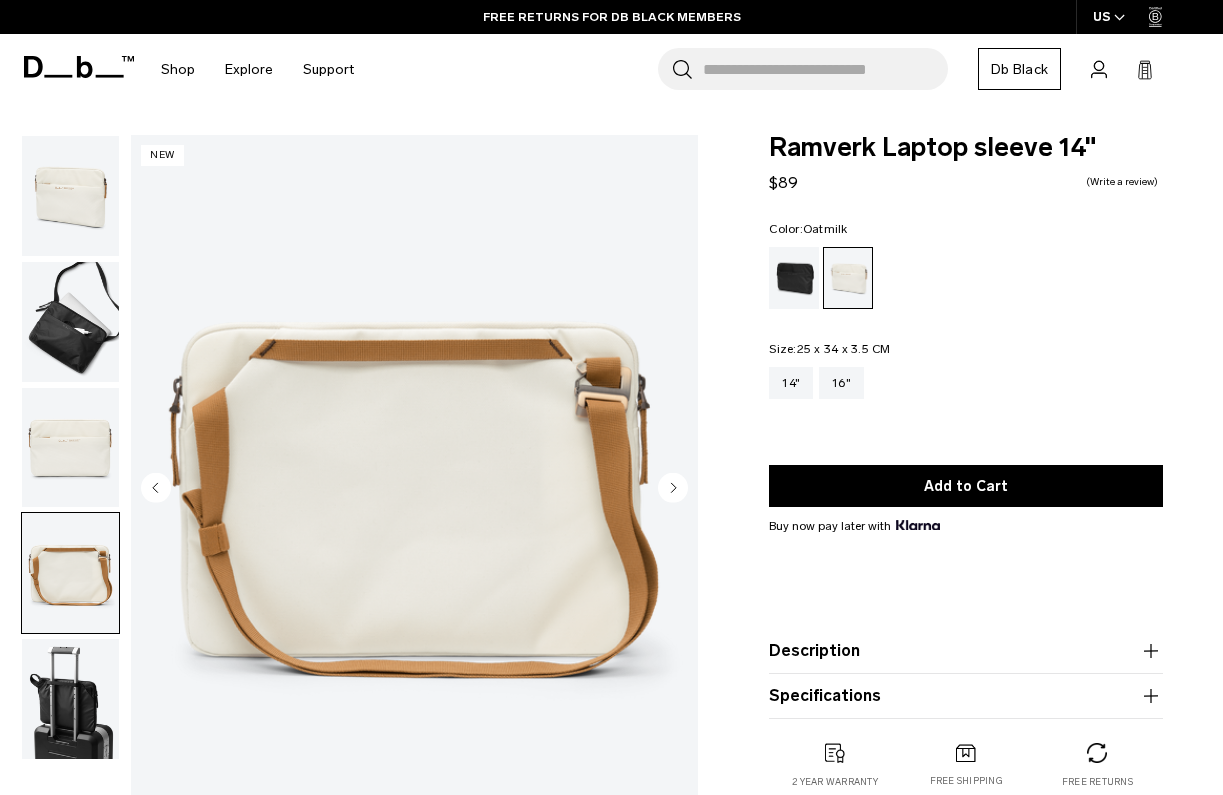 click at bounding box center [70, 699] 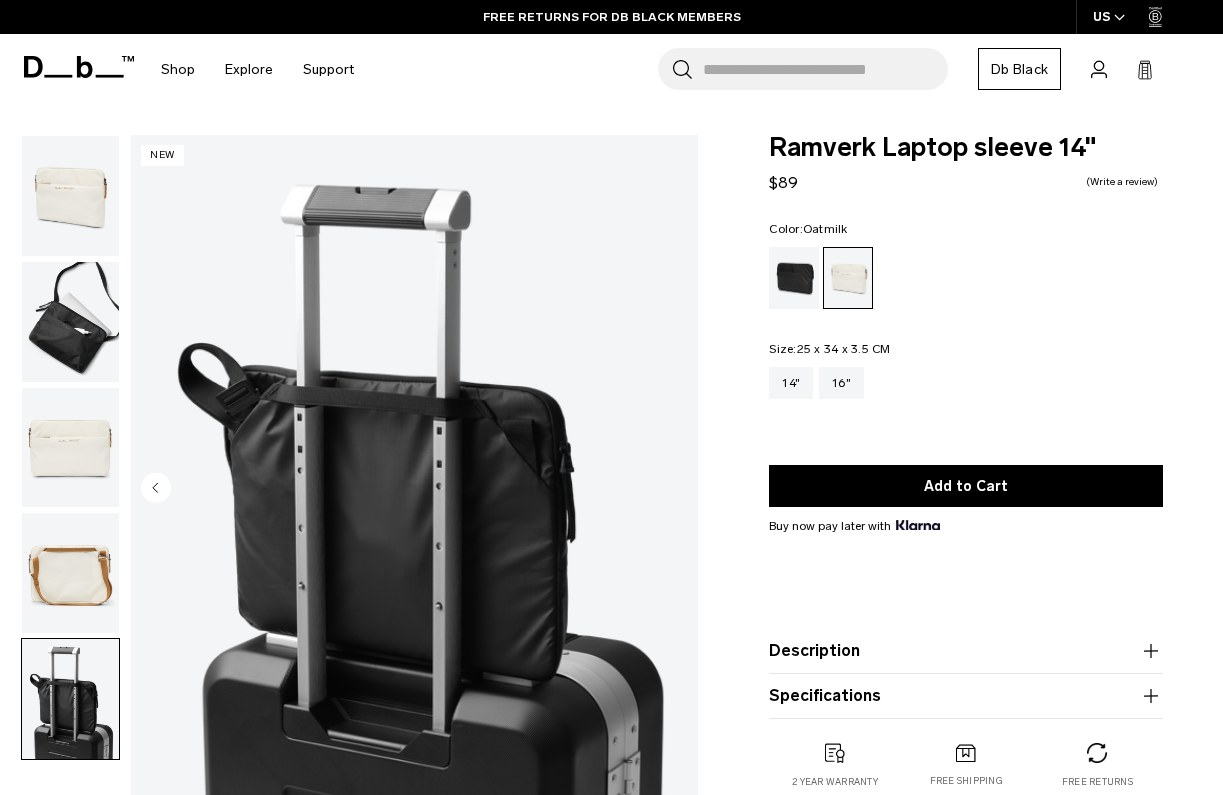 scroll, scrollTop: 0, scrollLeft: 0, axis: both 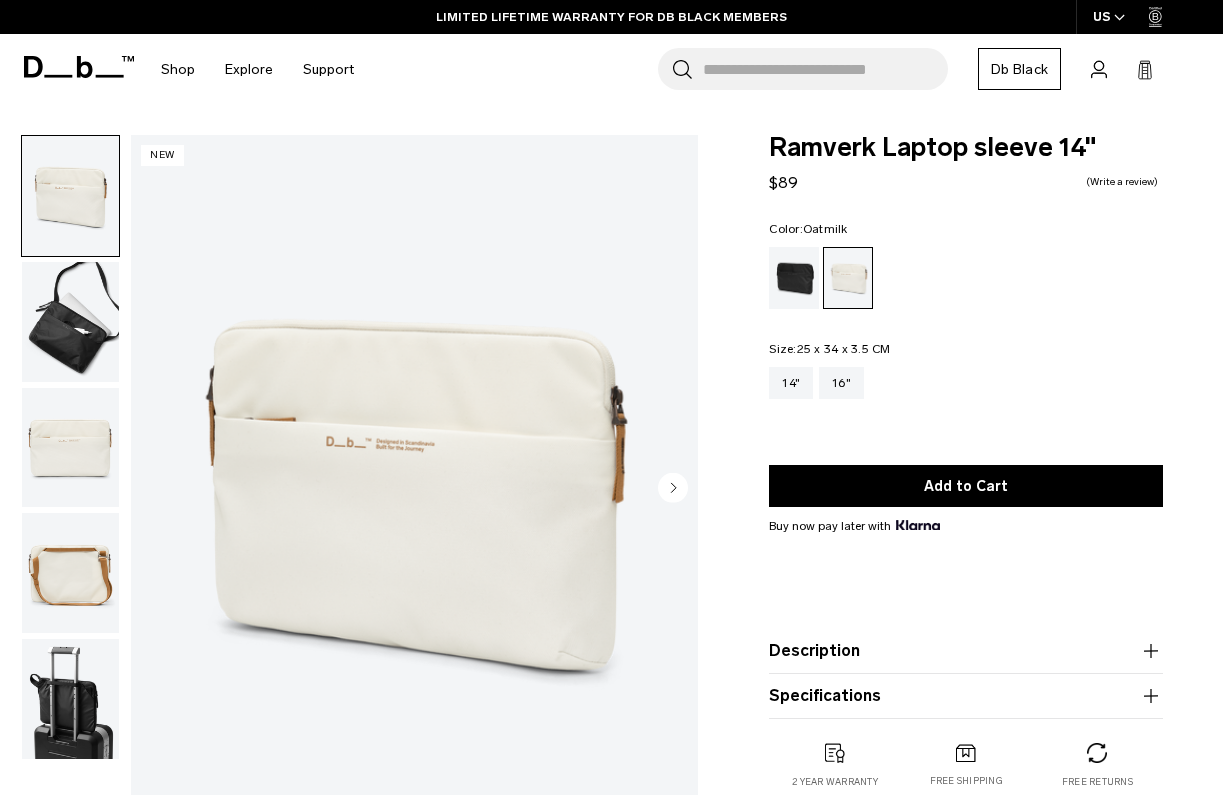 click at bounding box center [70, 573] 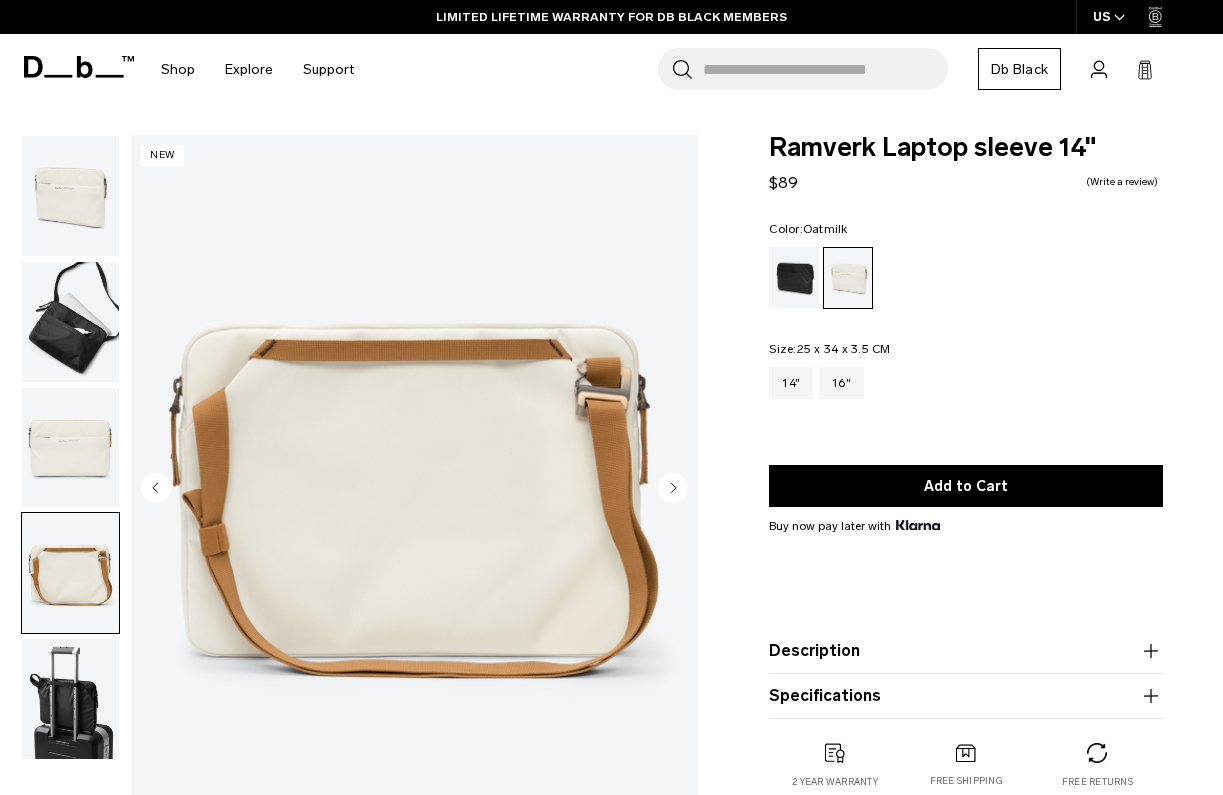 click at bounding box center (70, 322) 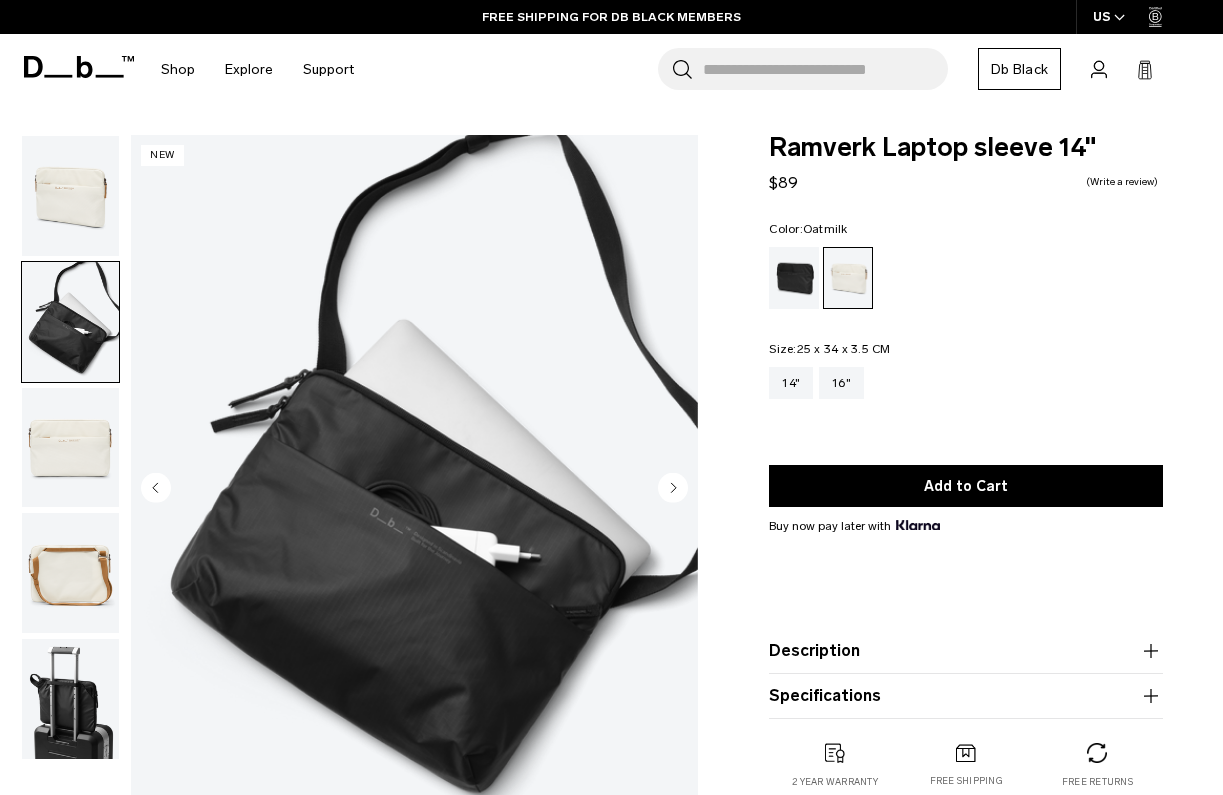 scroll, scrollTop: 0, scrollLeft: 0, axis: both 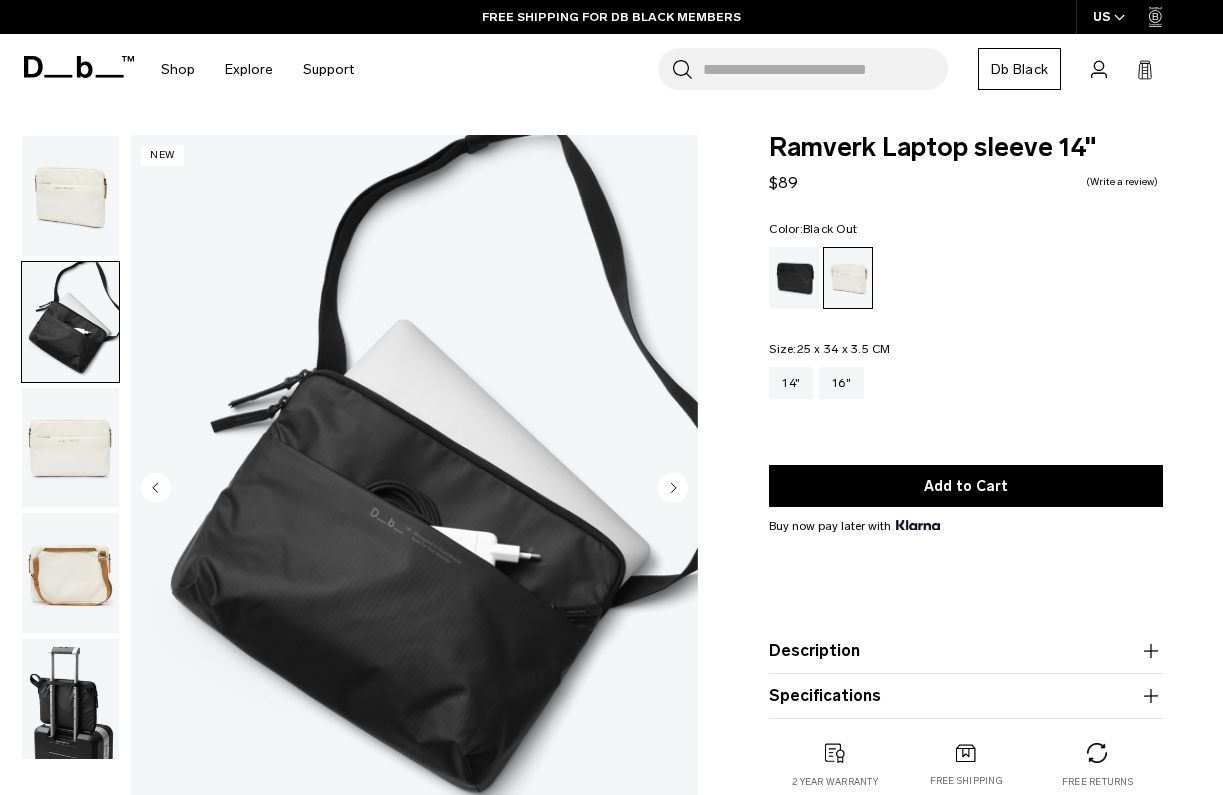 click at bounding box center (794, 278) 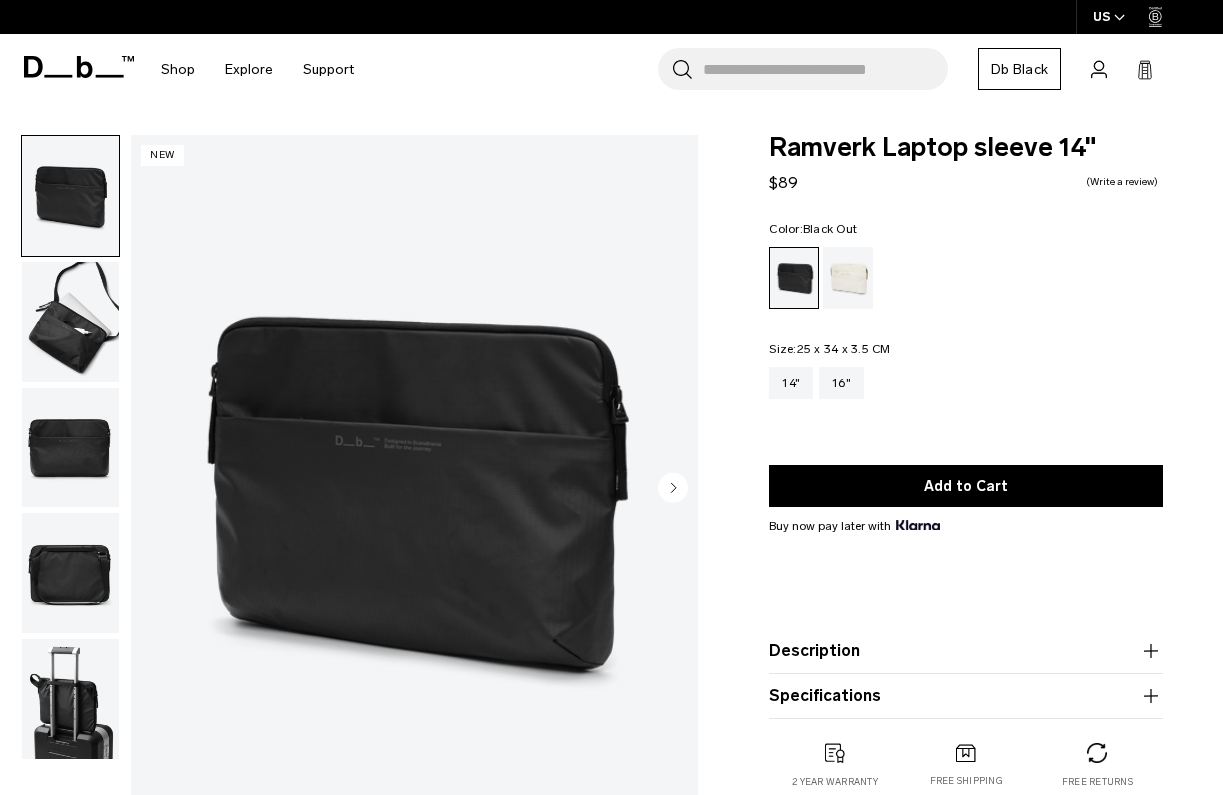 scroll, scrollTop: 0, scrollLeft: 0, axis: both 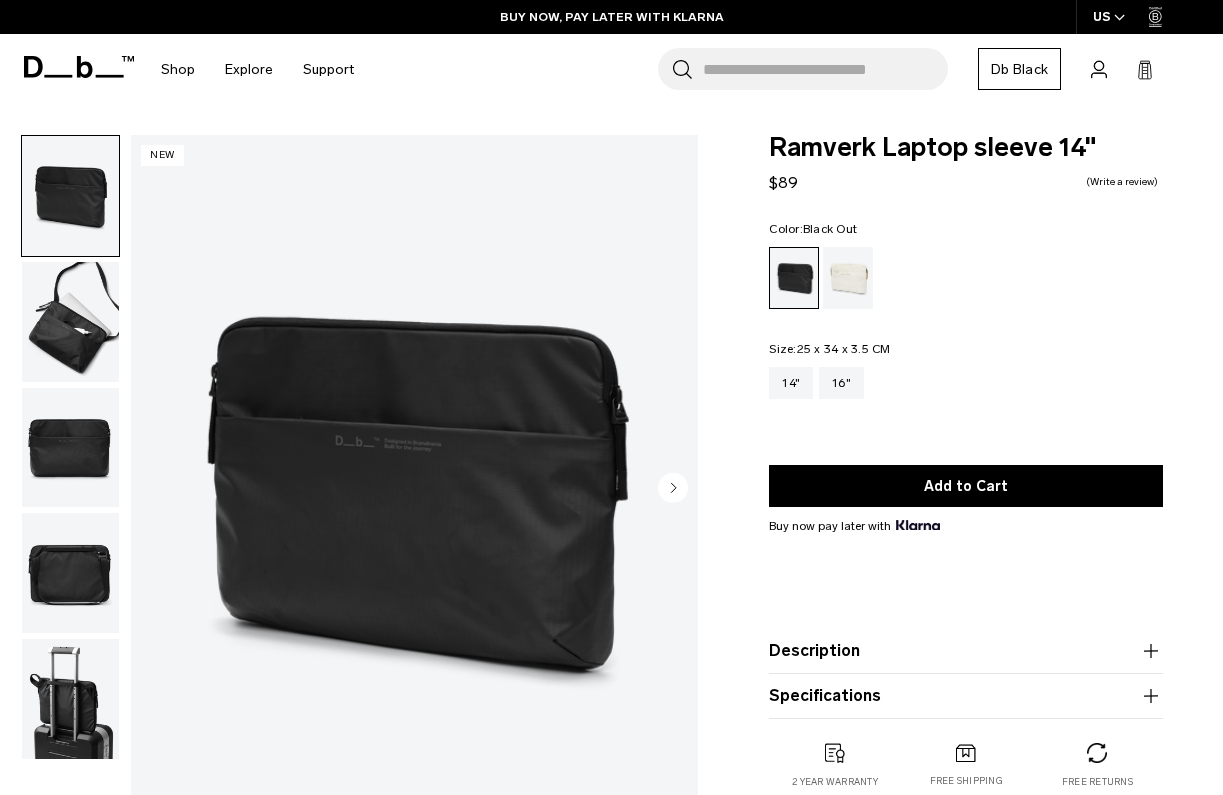 click at bounding box center (70, 322) 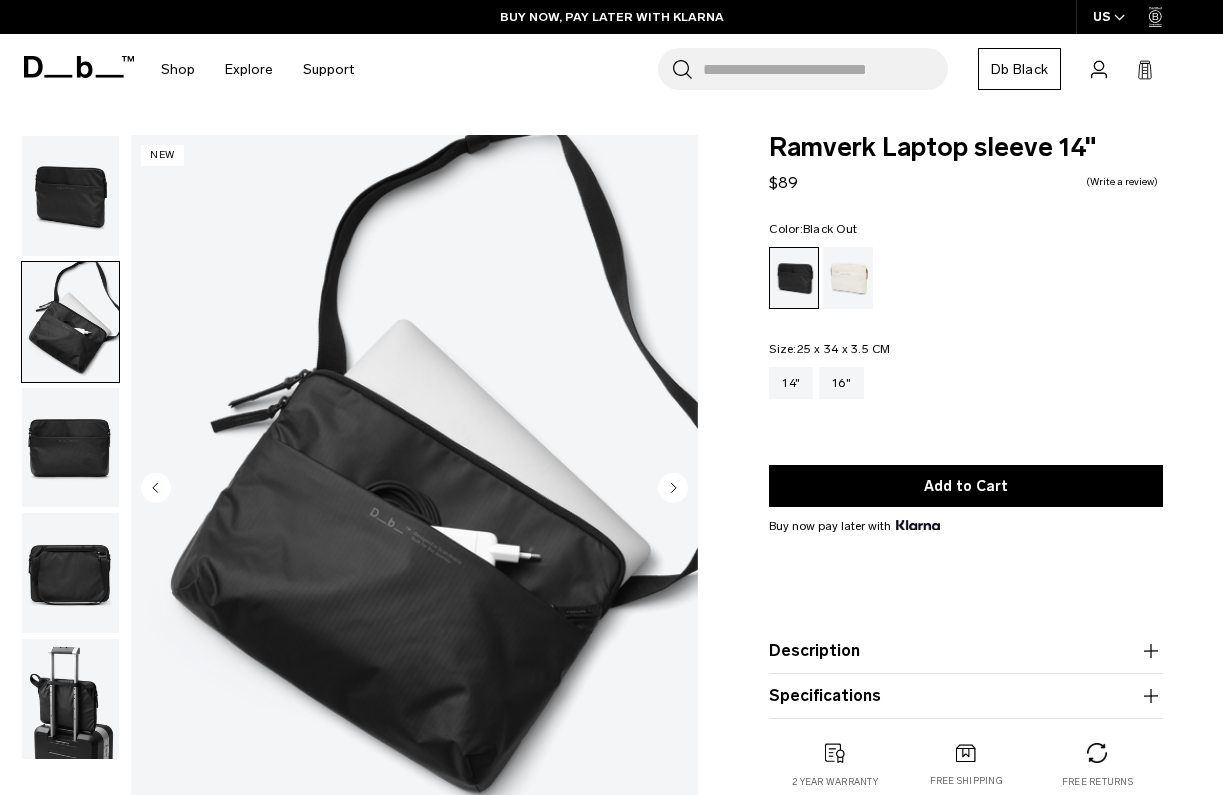 click at bounding box center [70, 448] 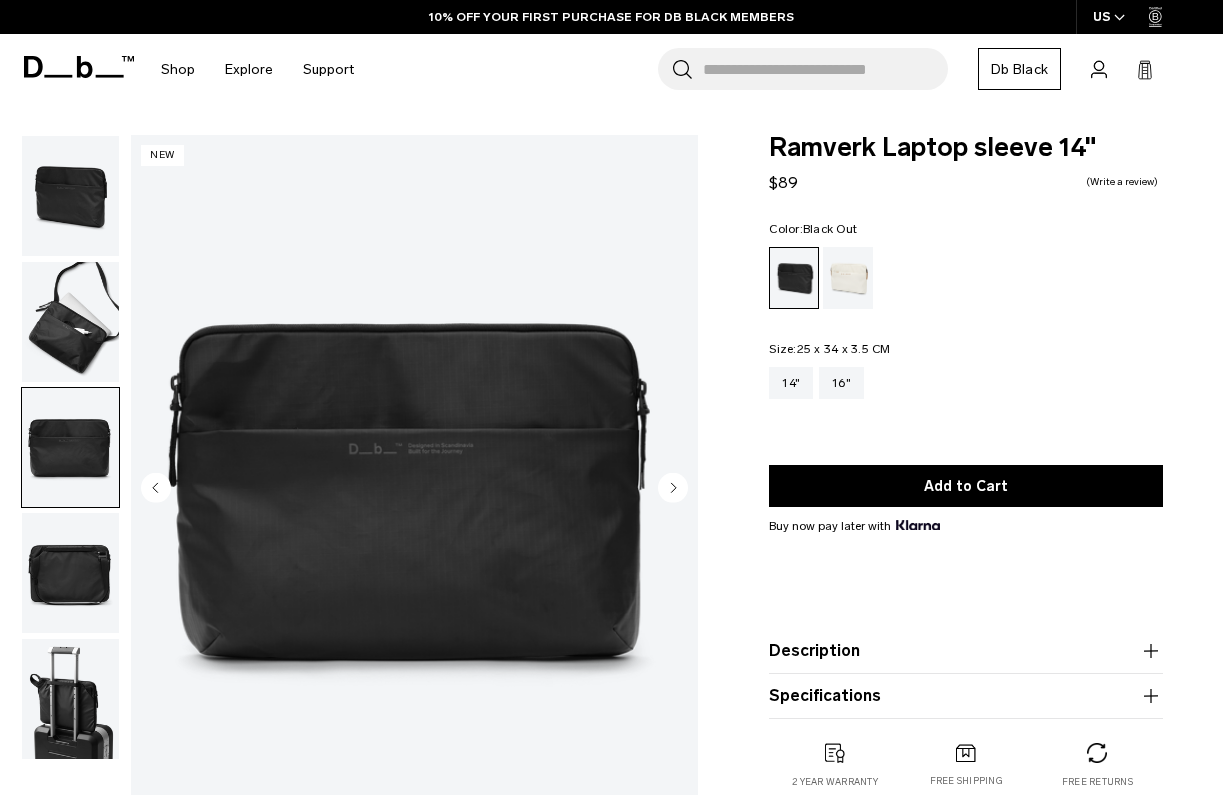 click at bounding box center (70, 573) 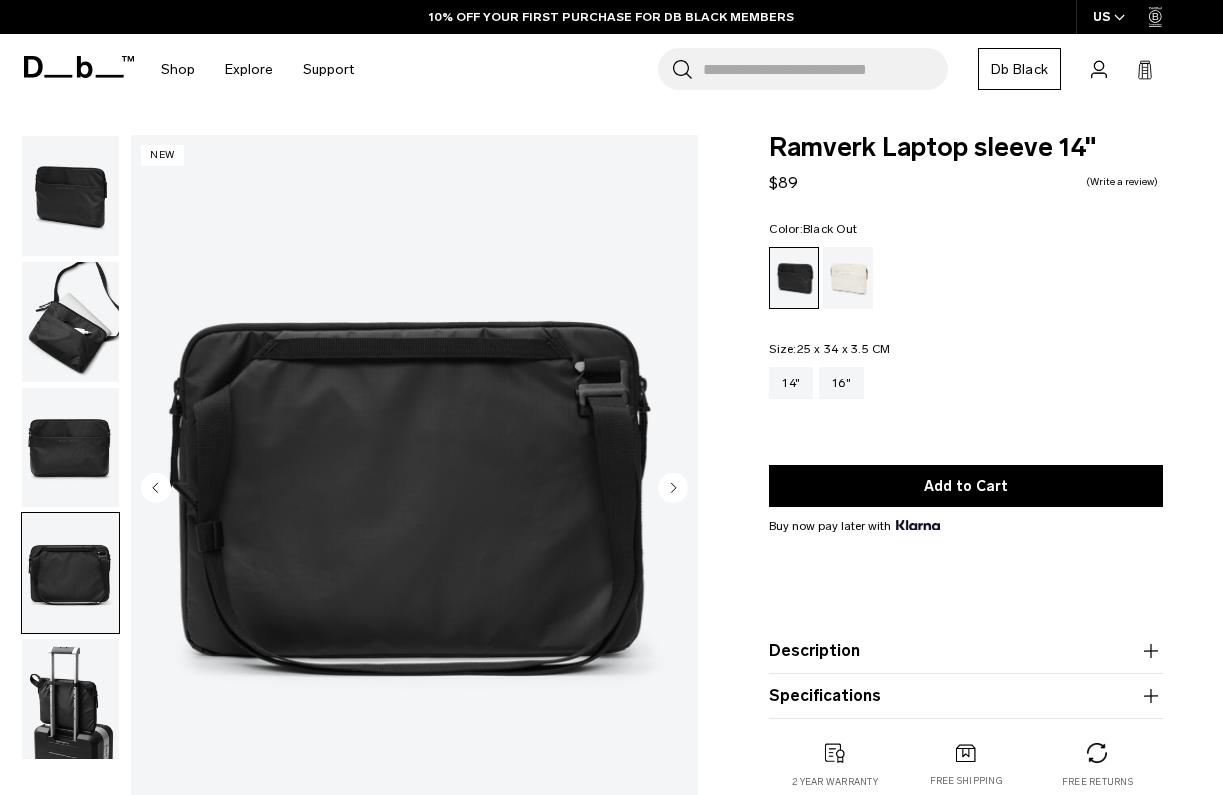 click at bounding box center [70, 699] 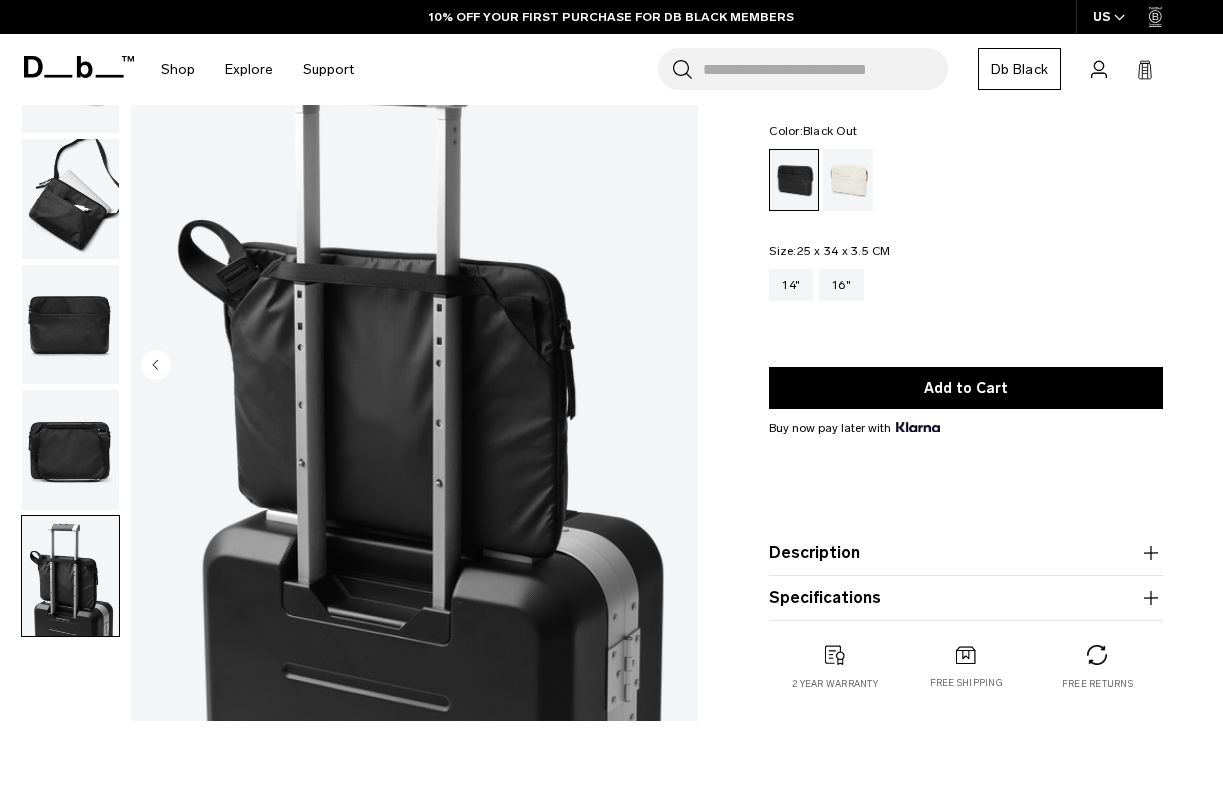 scroll, scrollTop: 67, scrollLeft: 0, axis: vertical 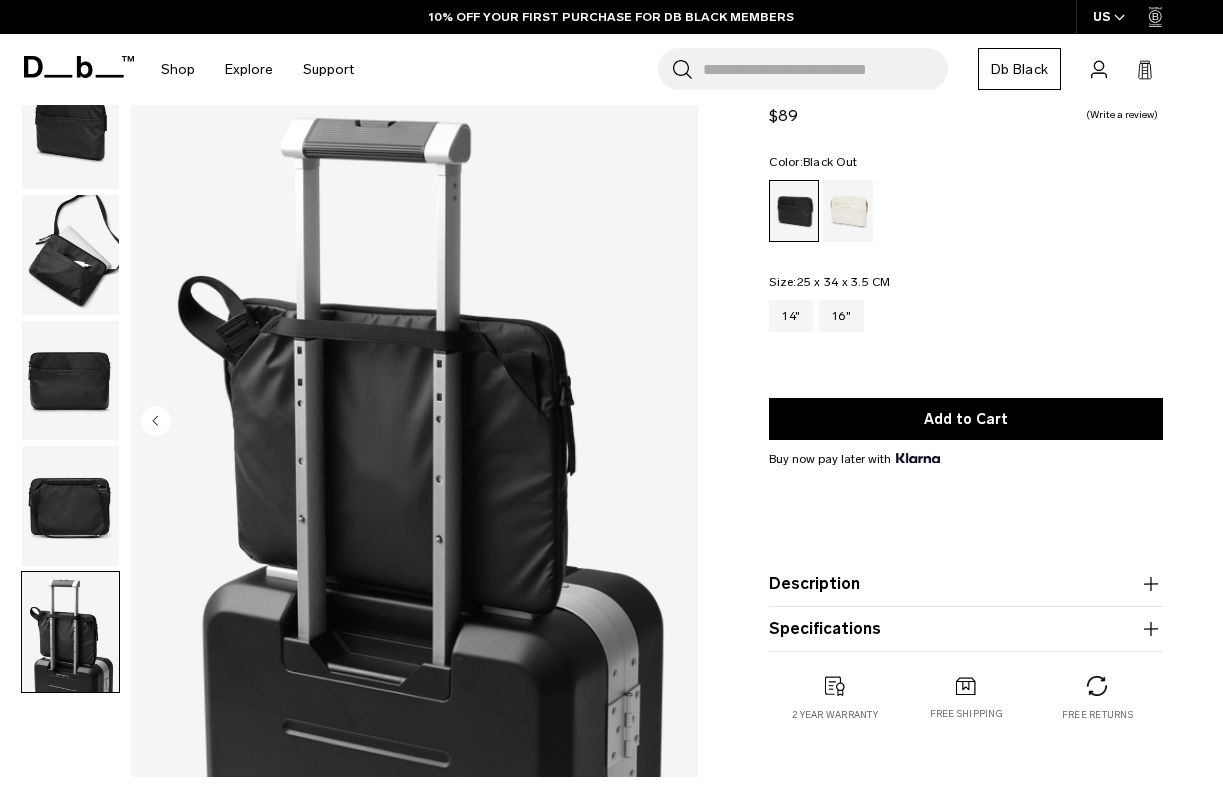 click at bounding box center (414, 422) 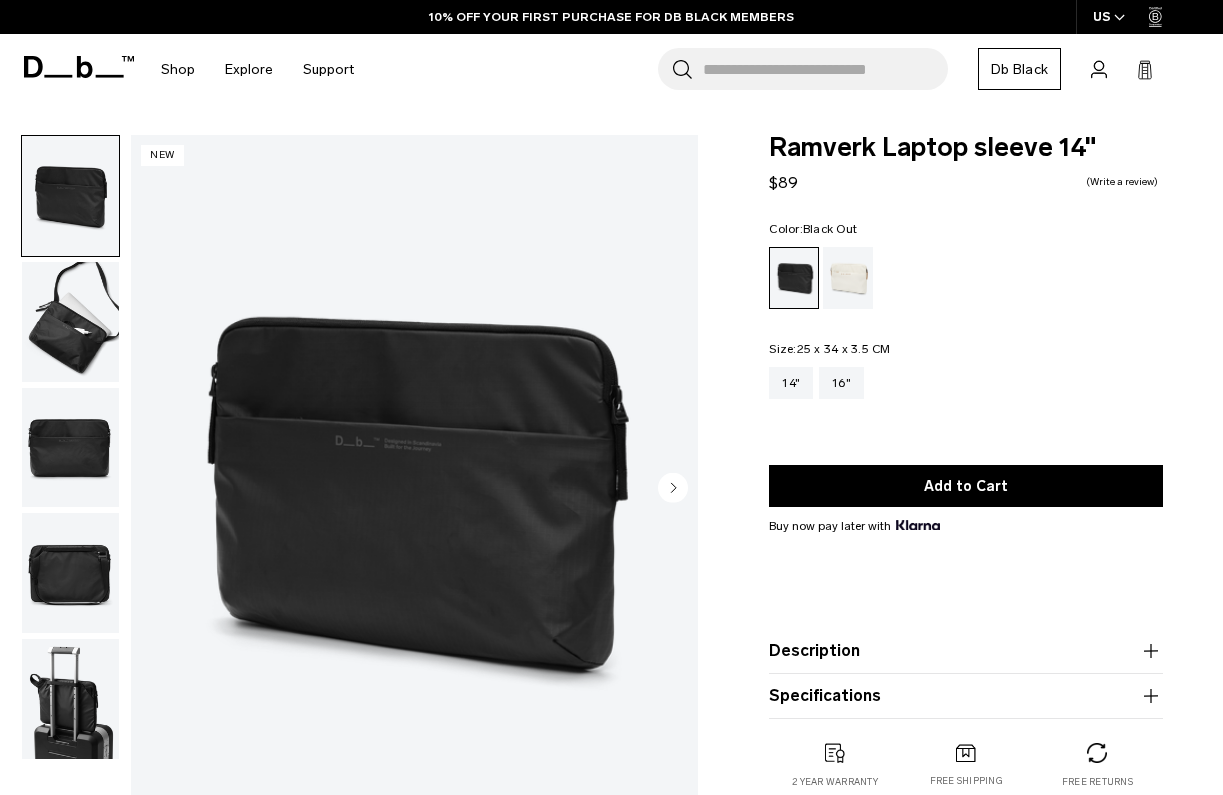 scroll, scrollTop: 0, scrollLeft: 0, axis: both 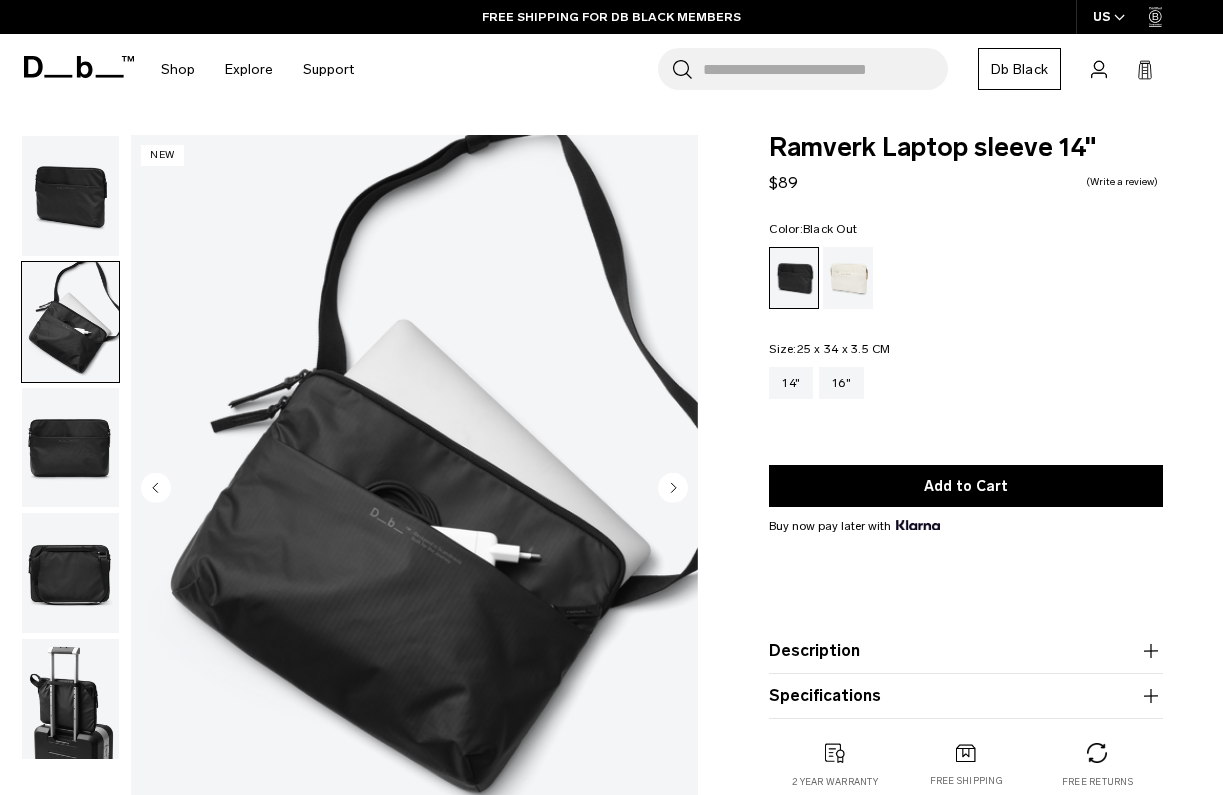 click at bounding box center [70, 196] 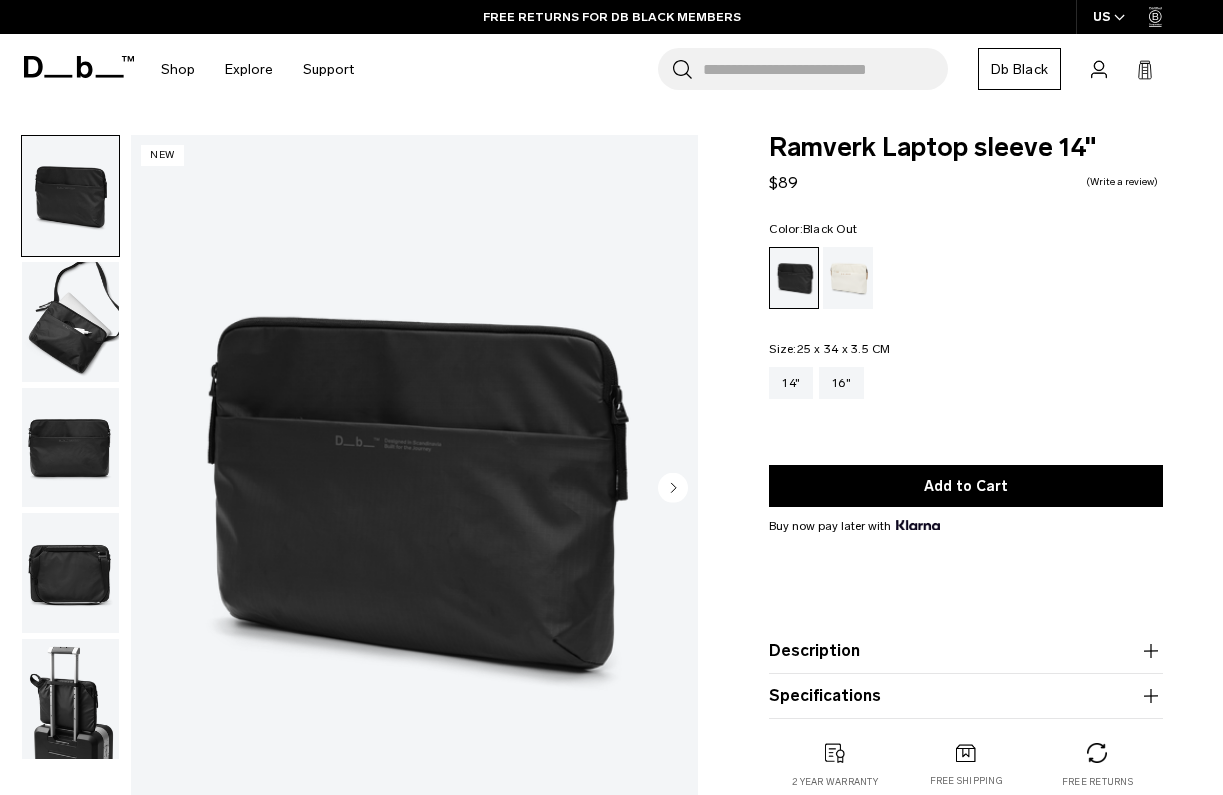 click at bounding box center (414, 489) 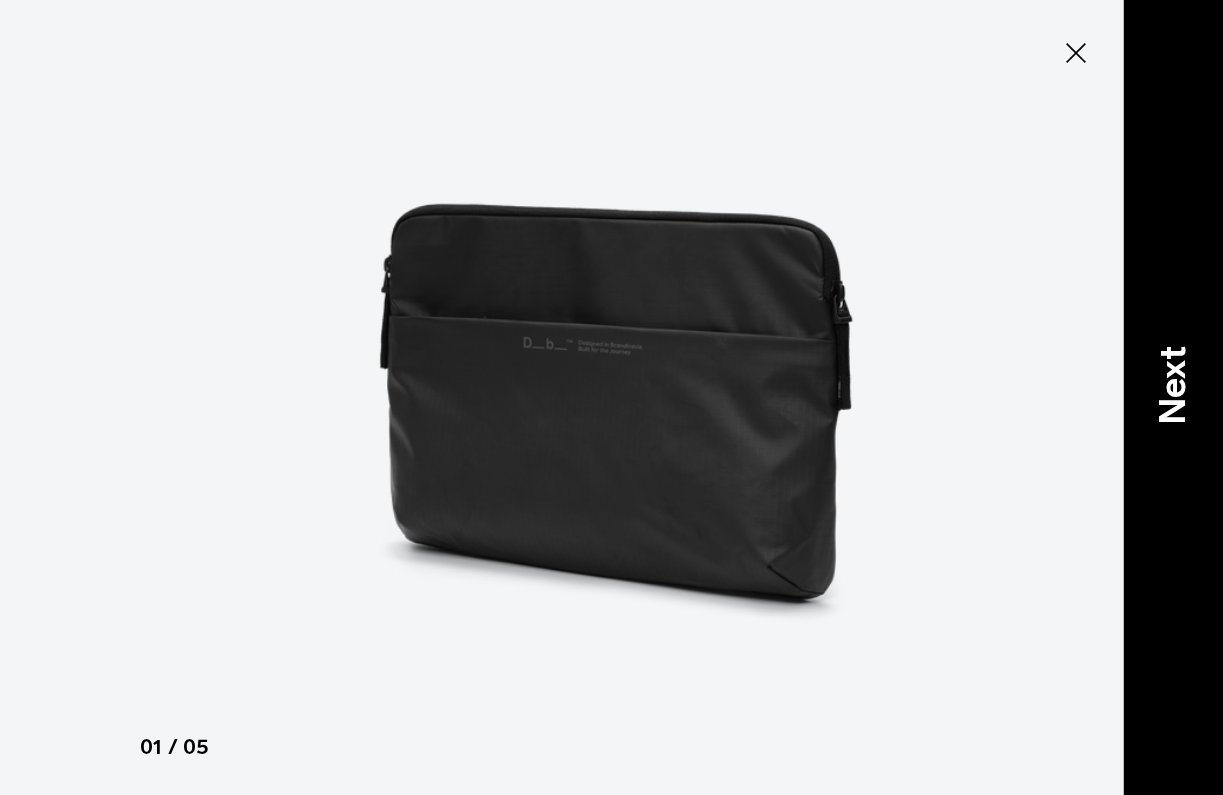 click on "Next" at bounding box center [1173, 385] 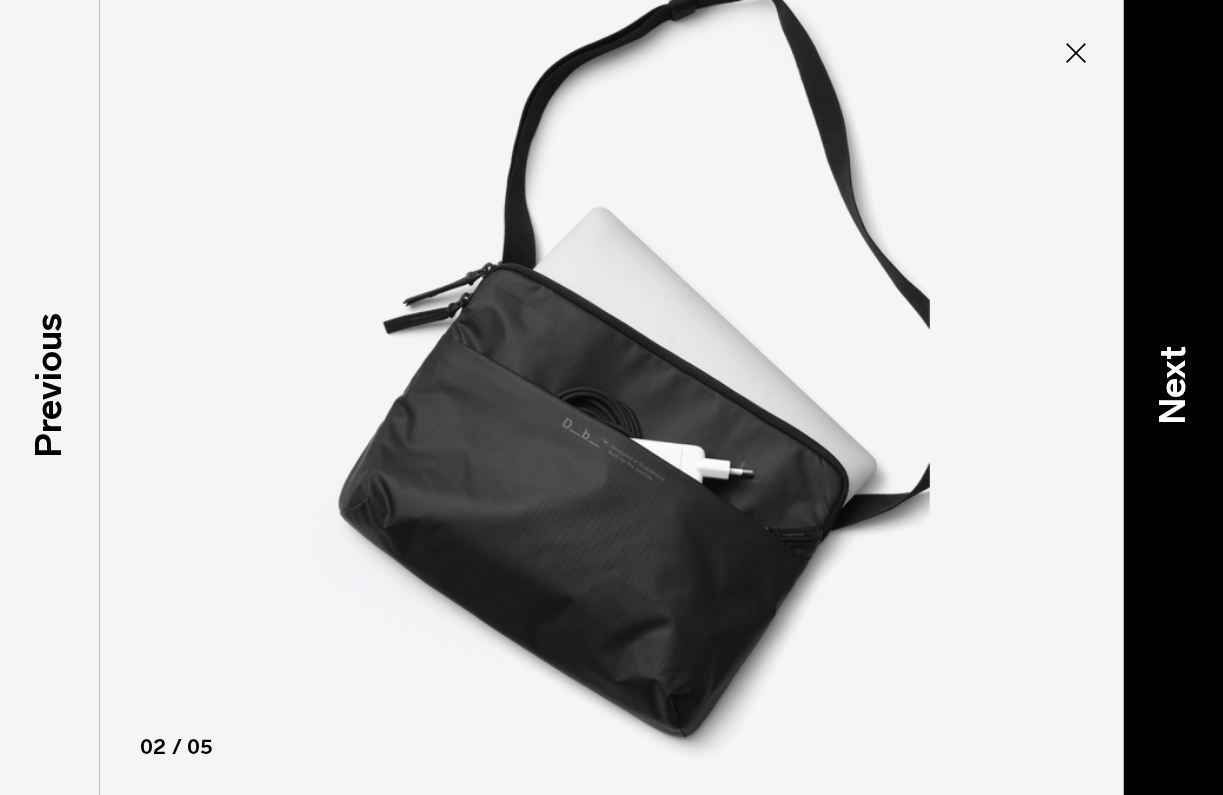 click on "Next" at bounding box center (1173, 385) 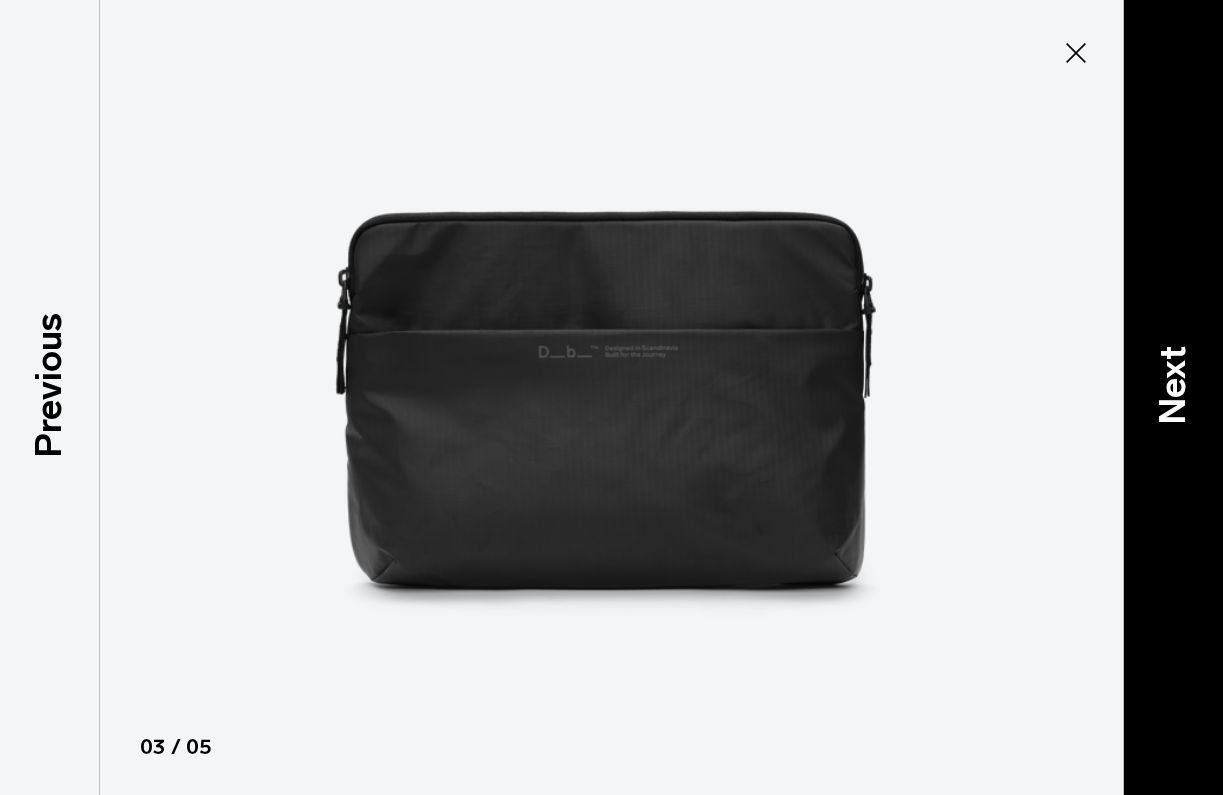 click on "Next" at bounding box center (1173, 385) 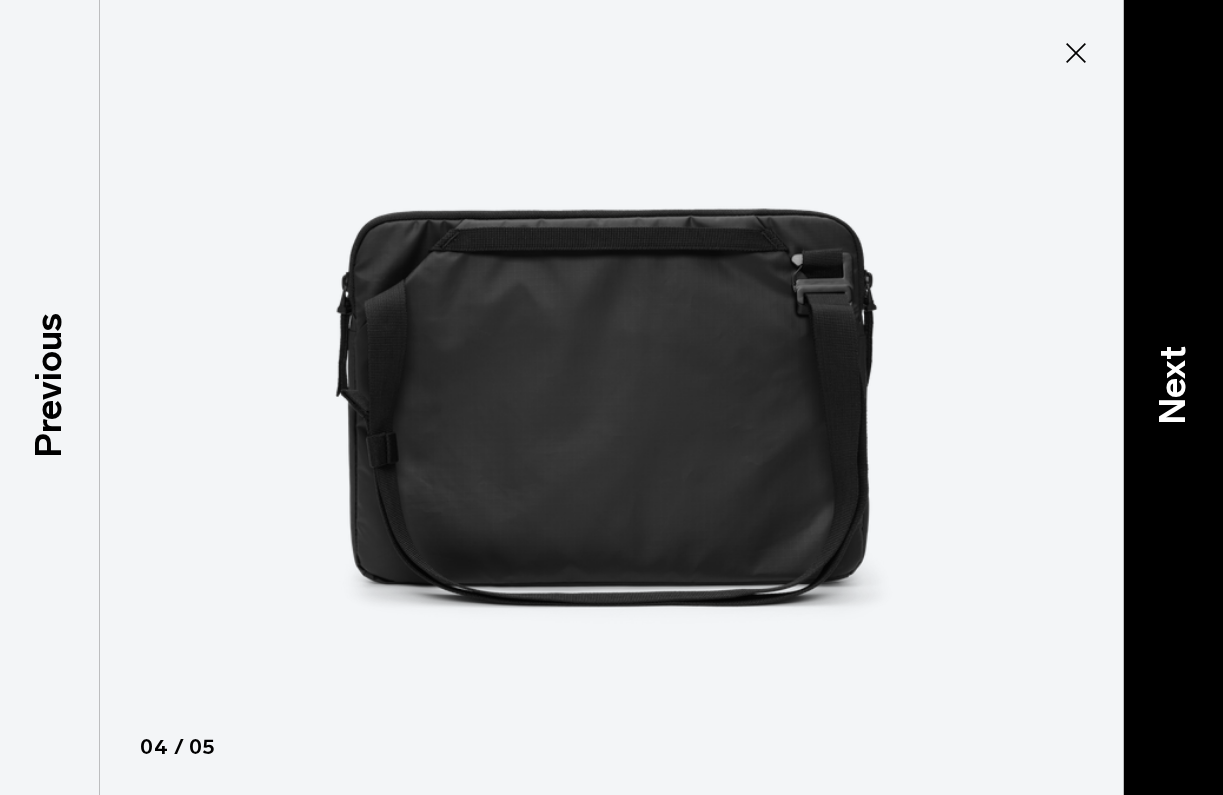 click on "Next" at bounding box center (1173, 385) 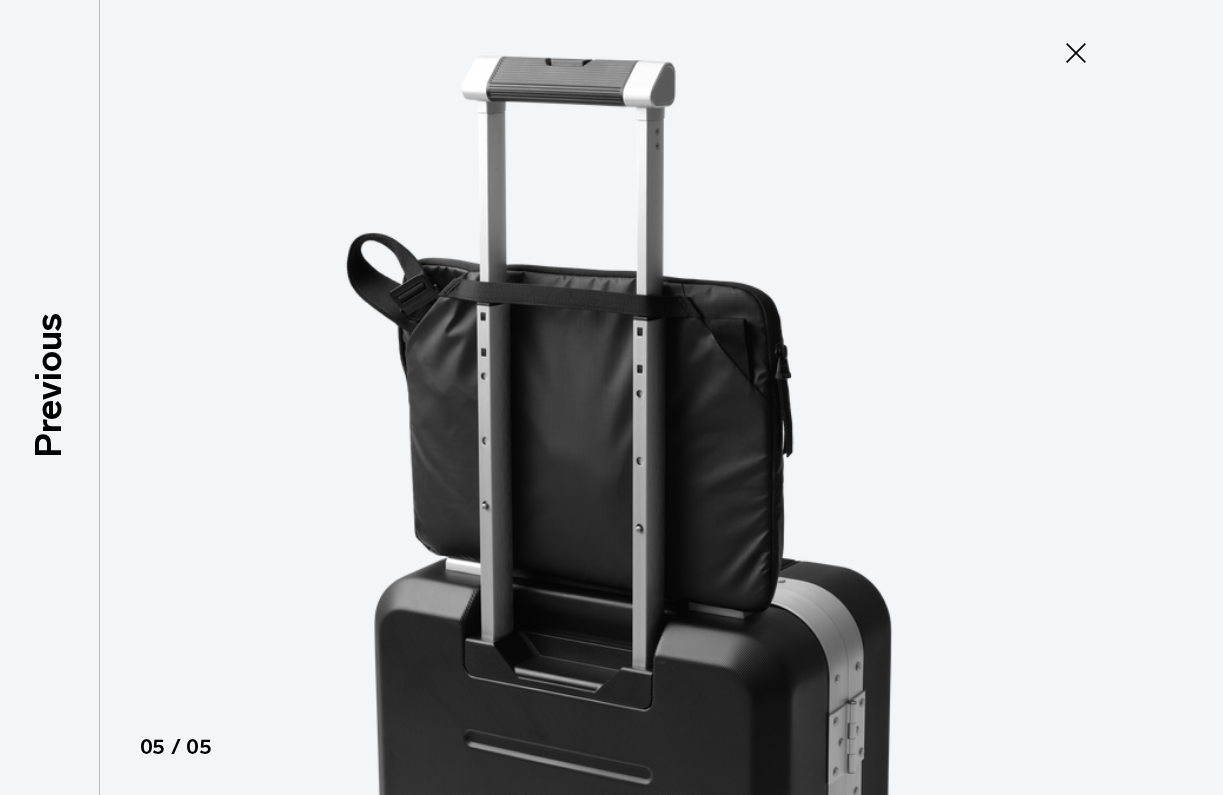 click 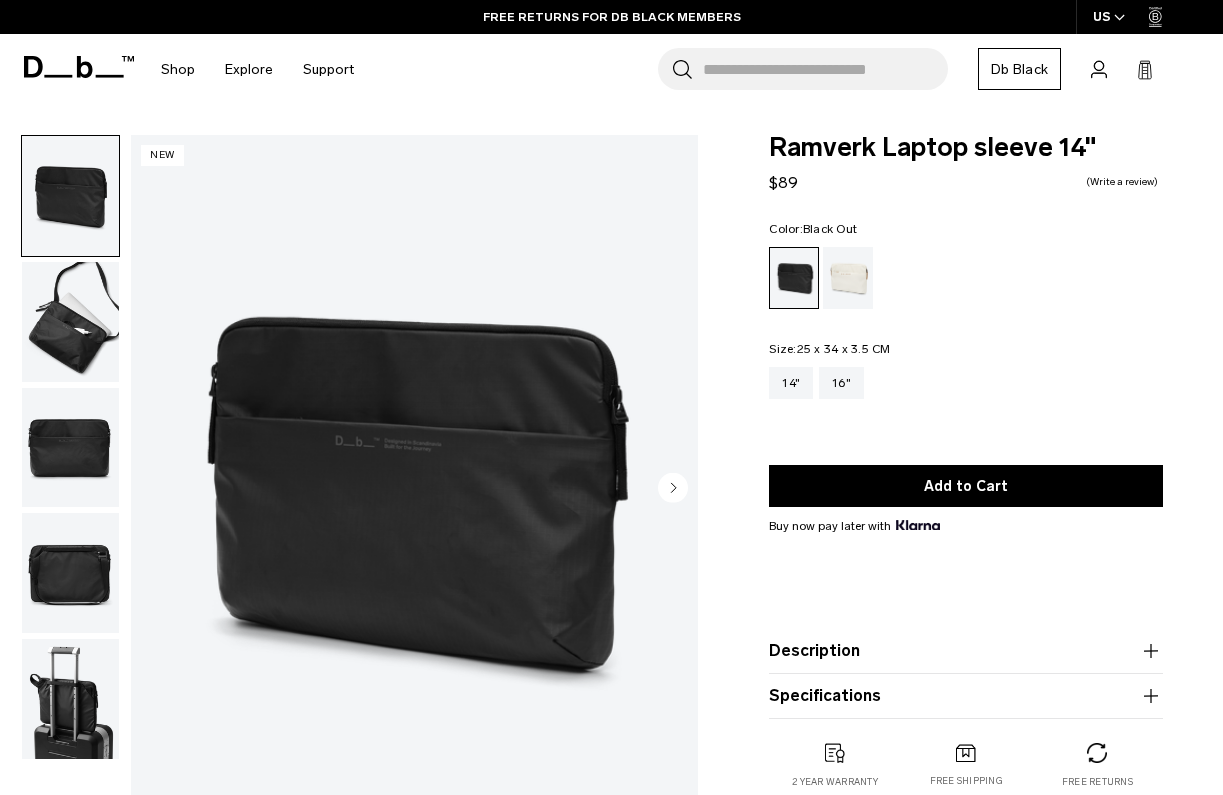 scroll, scrollTop: 0, scrollLeft: 0, axis: both 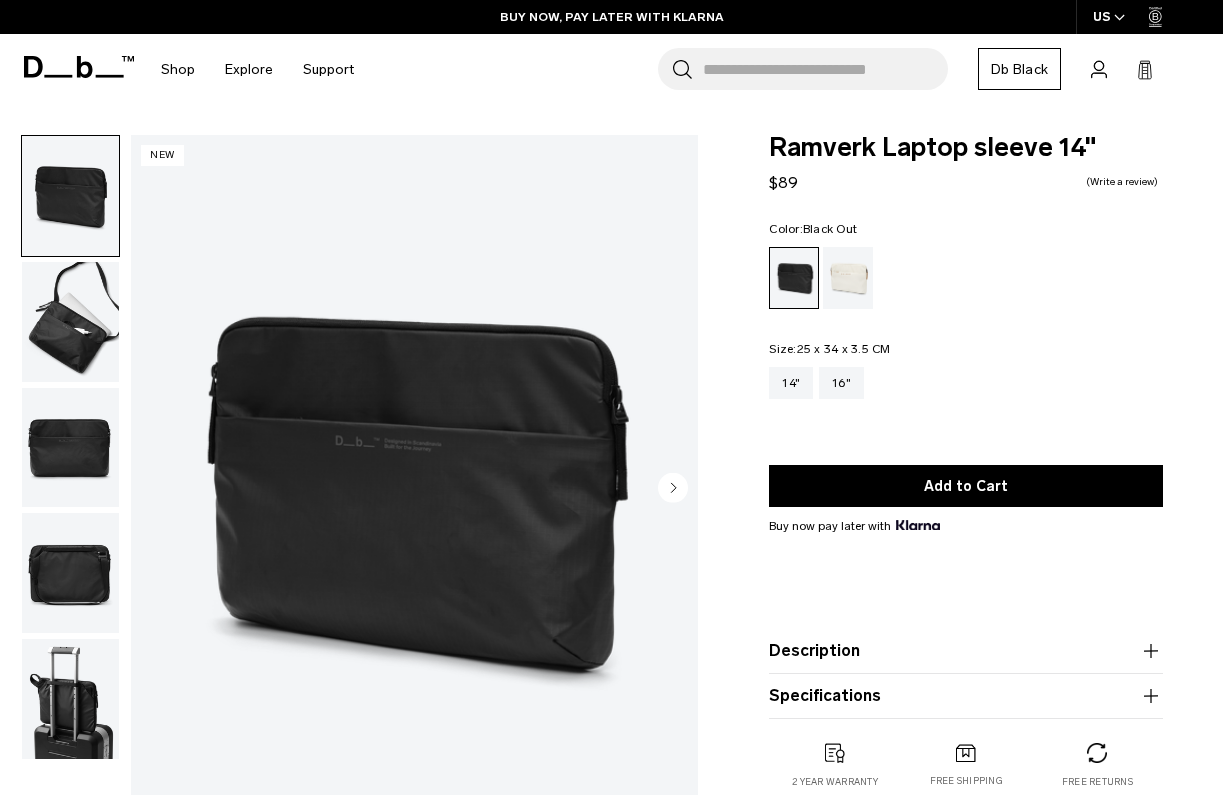 click 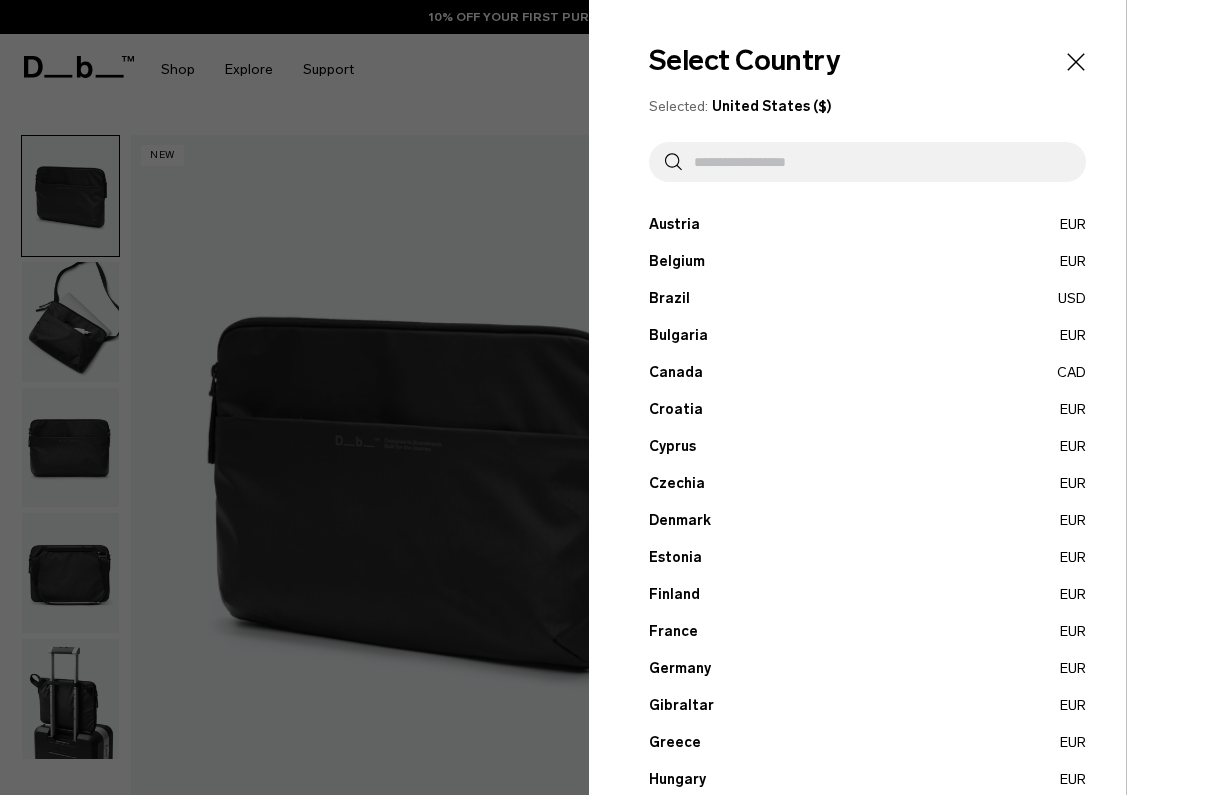 scroll, scrollTop: 0, scrollLeft: 0, axis: both 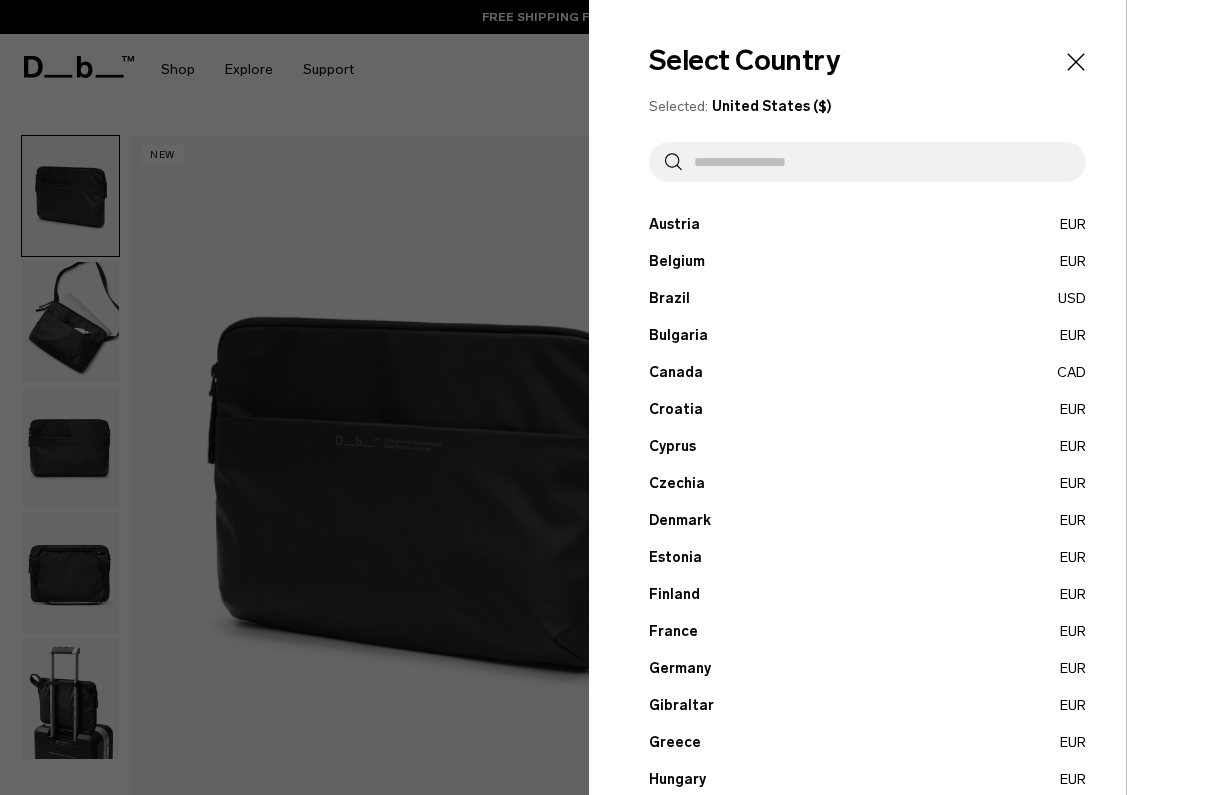 click 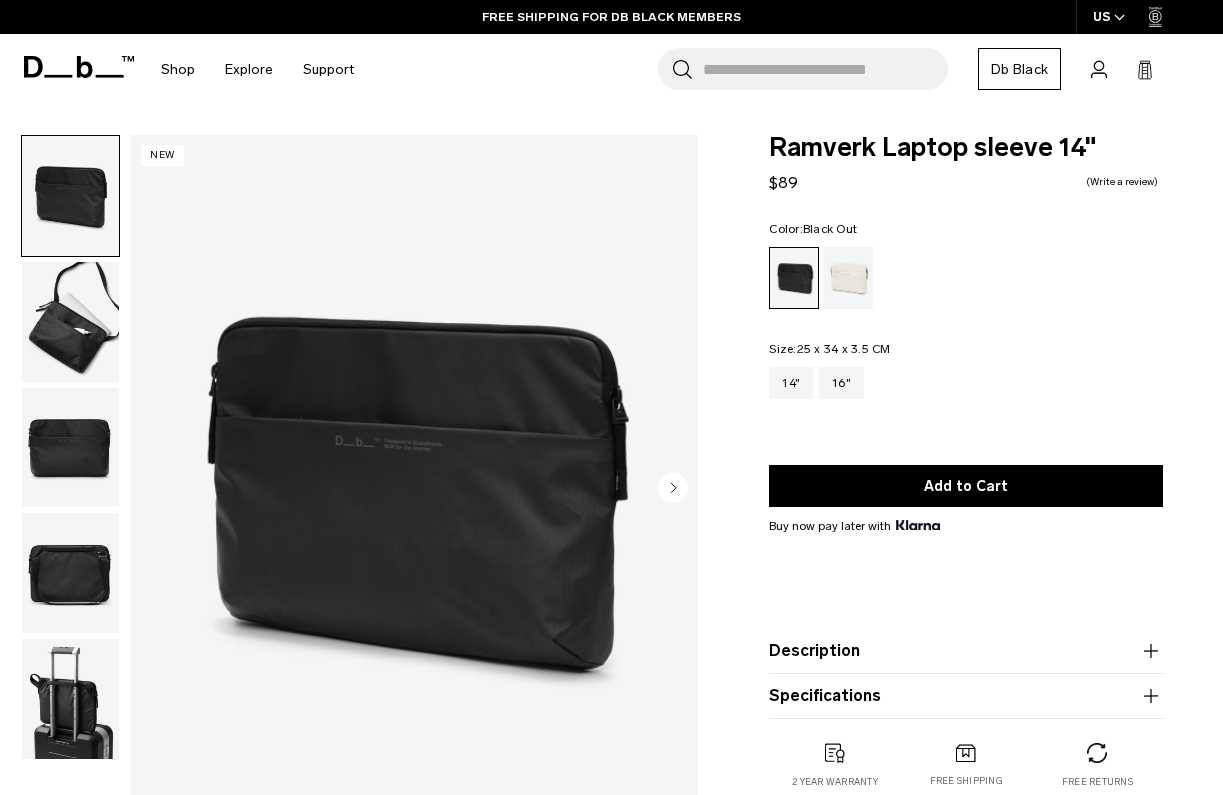 click at bounding box center [70, 322] 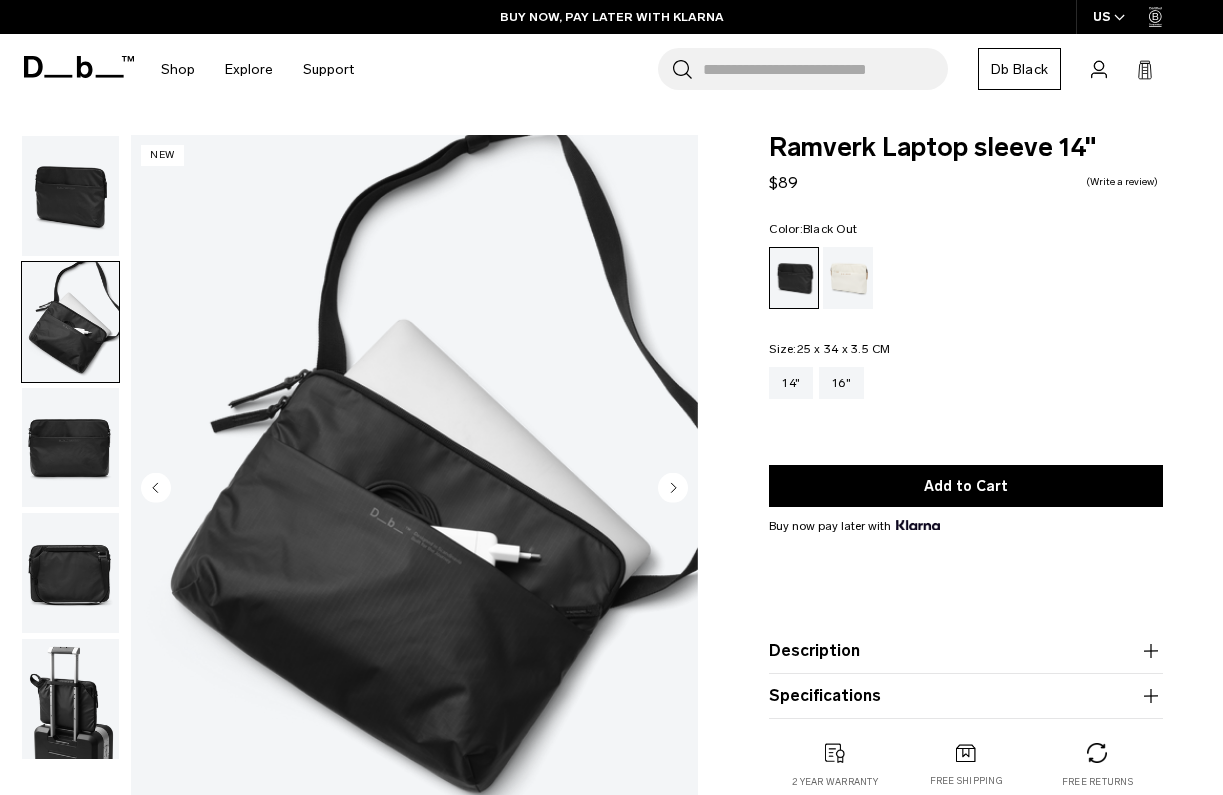 scroll, scrollTop: 0, scrollLeft: 0, axis: both 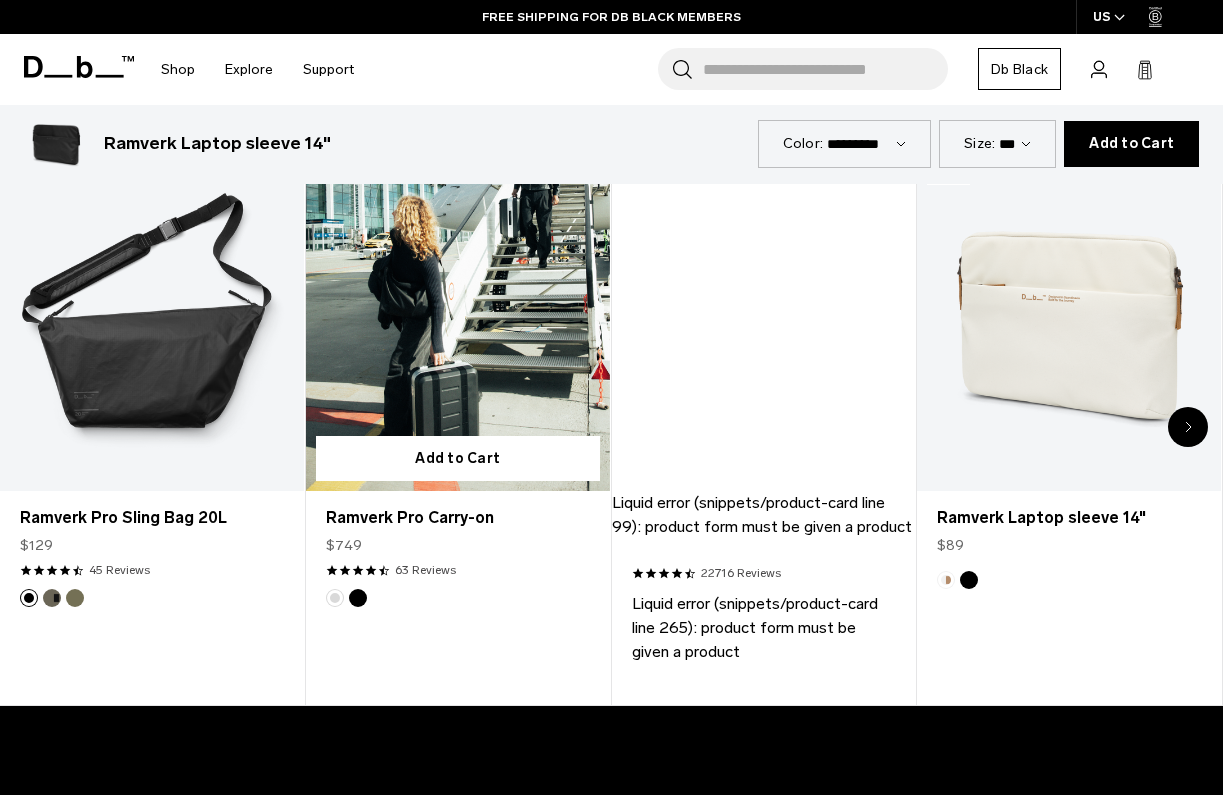 click at bounding box center (458, 323) 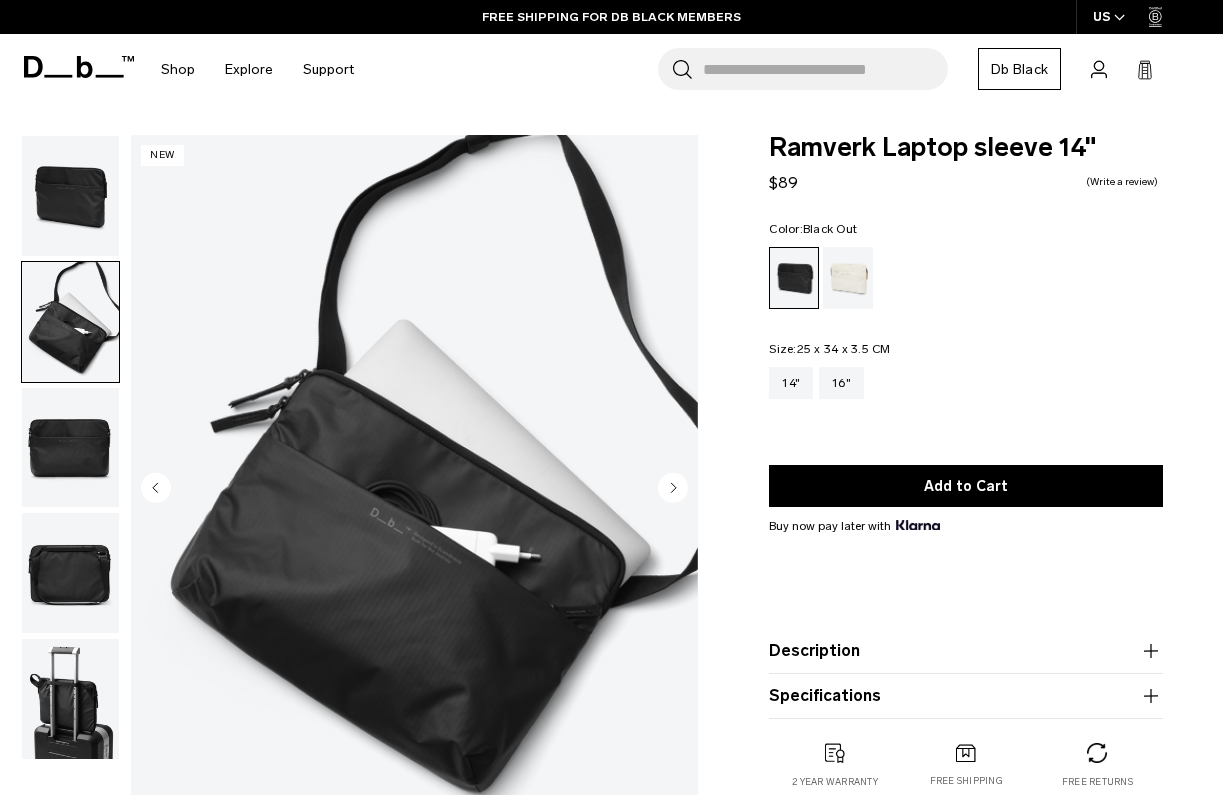 scroll, scrollTop: 0, scrollLeft: 0, axis: both 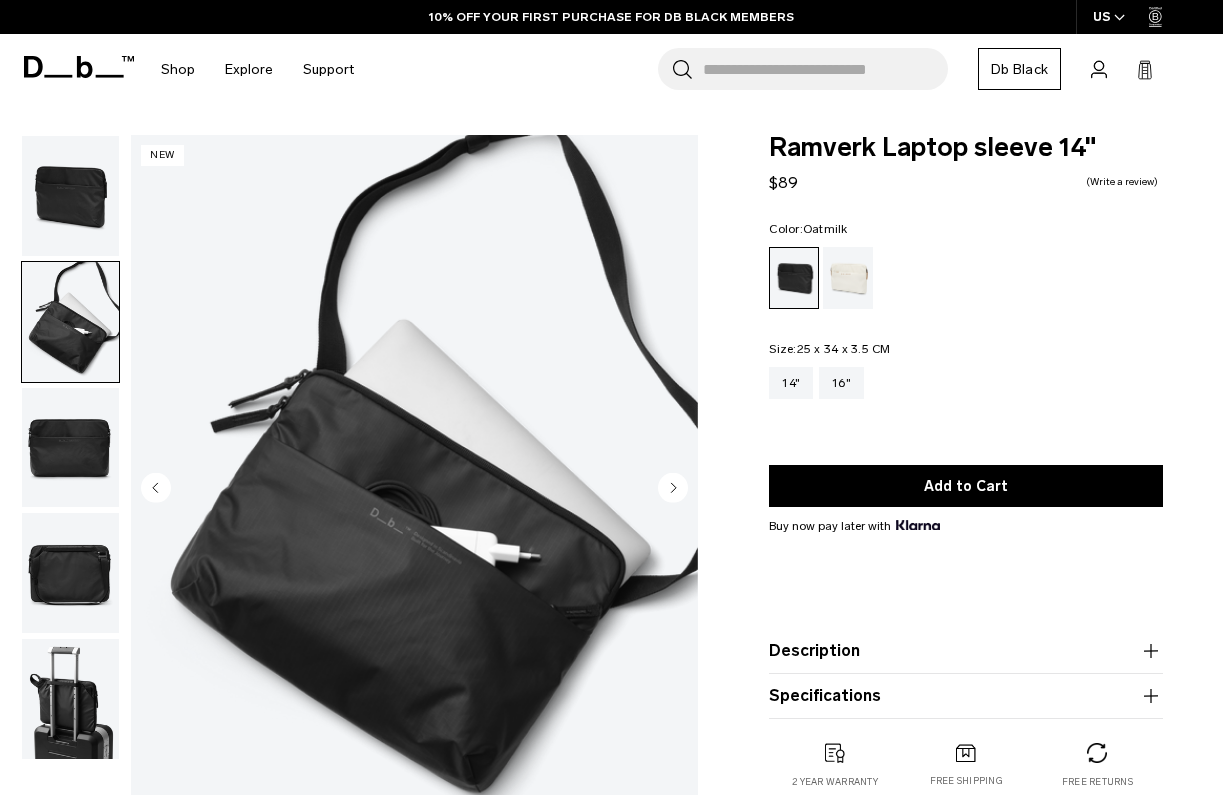 click at bounding box center (848, 278) 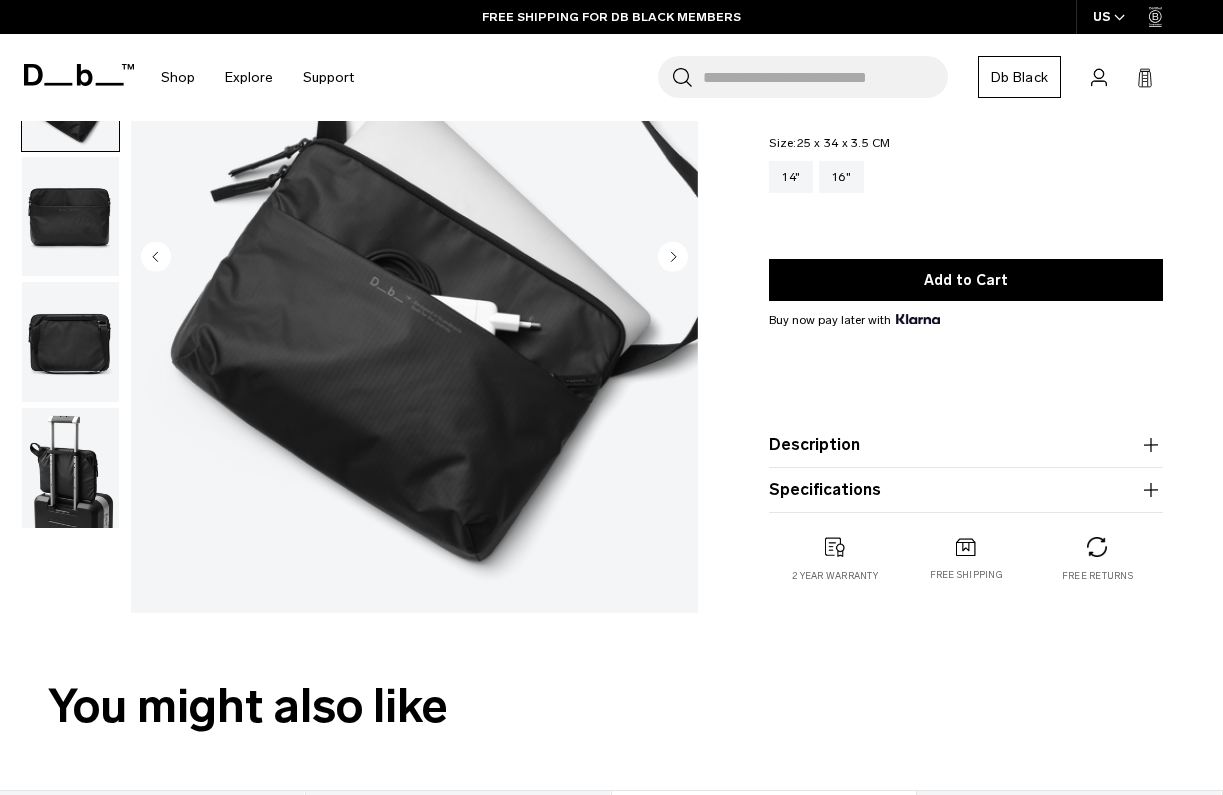 scroll, scrollTop: 246, scrollLeft: 0, axis: vertical 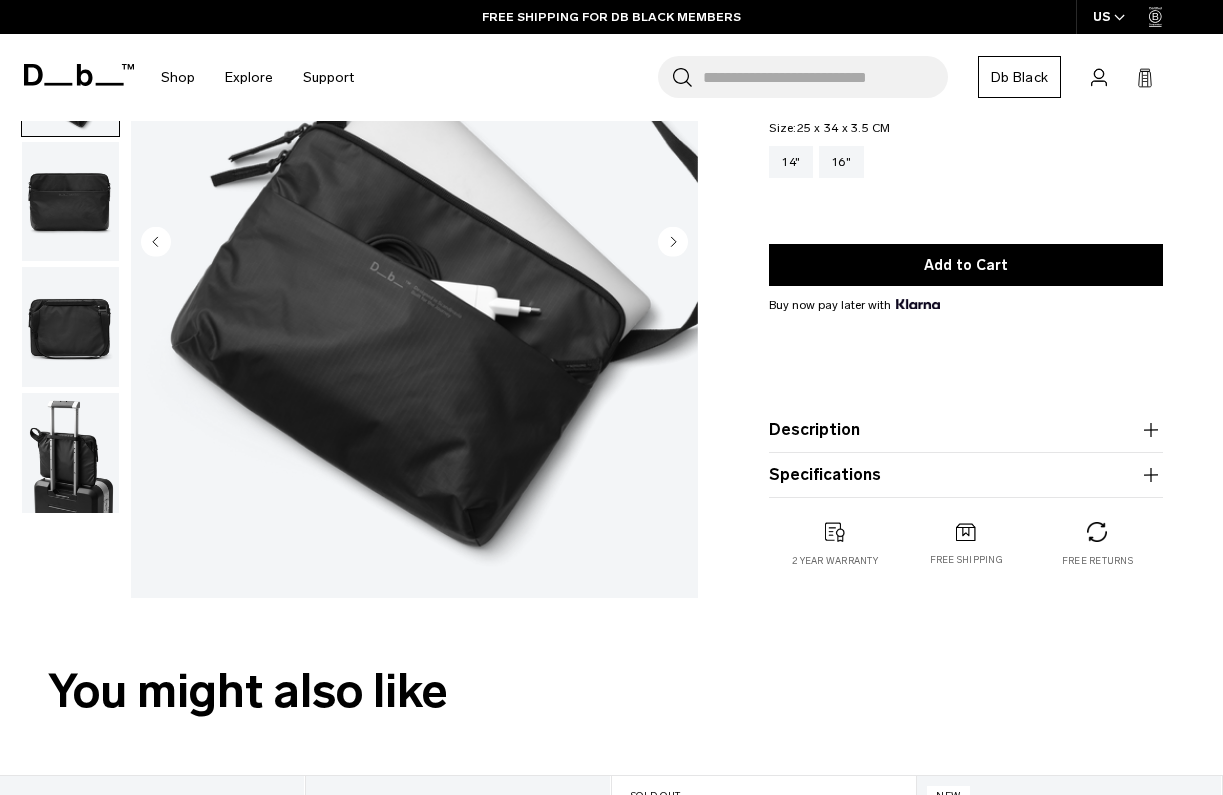 click 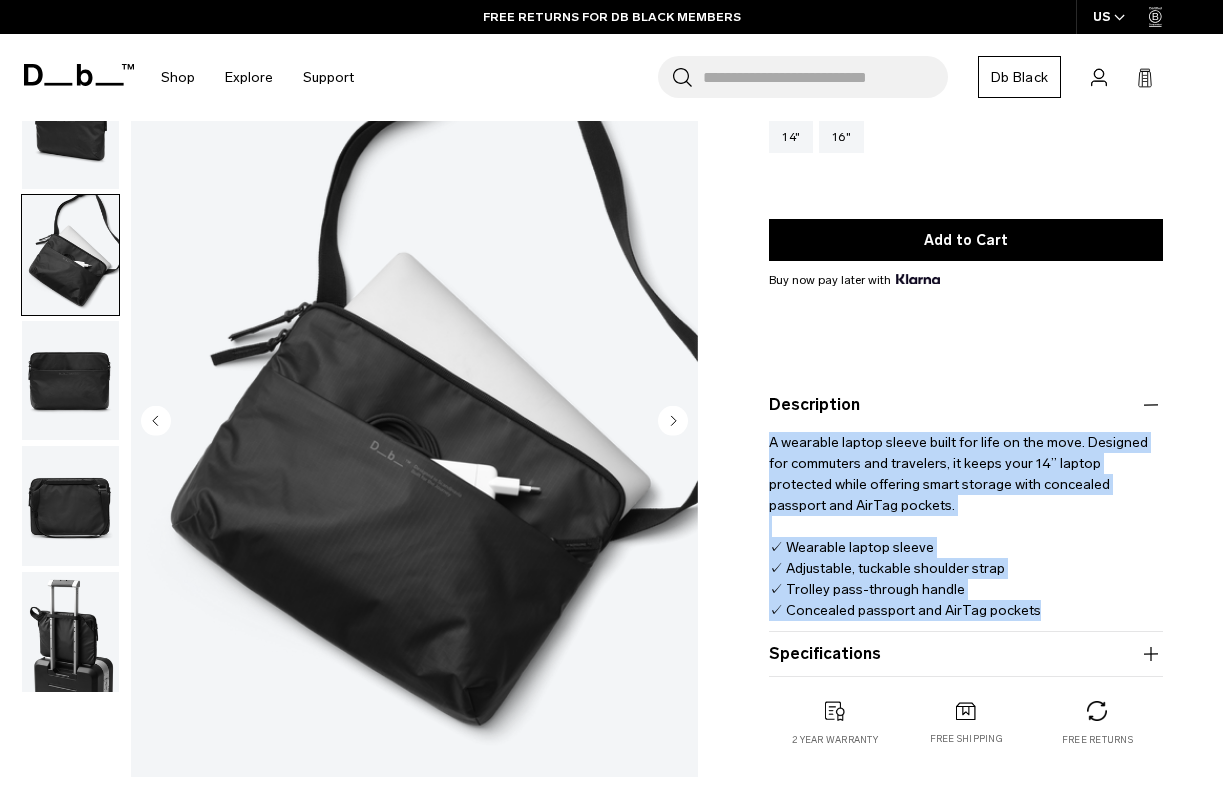 drag, startPoint x: 772, startPoint y: 442, endPoint x: 914, endPoint y: 621, distance: 228.48413 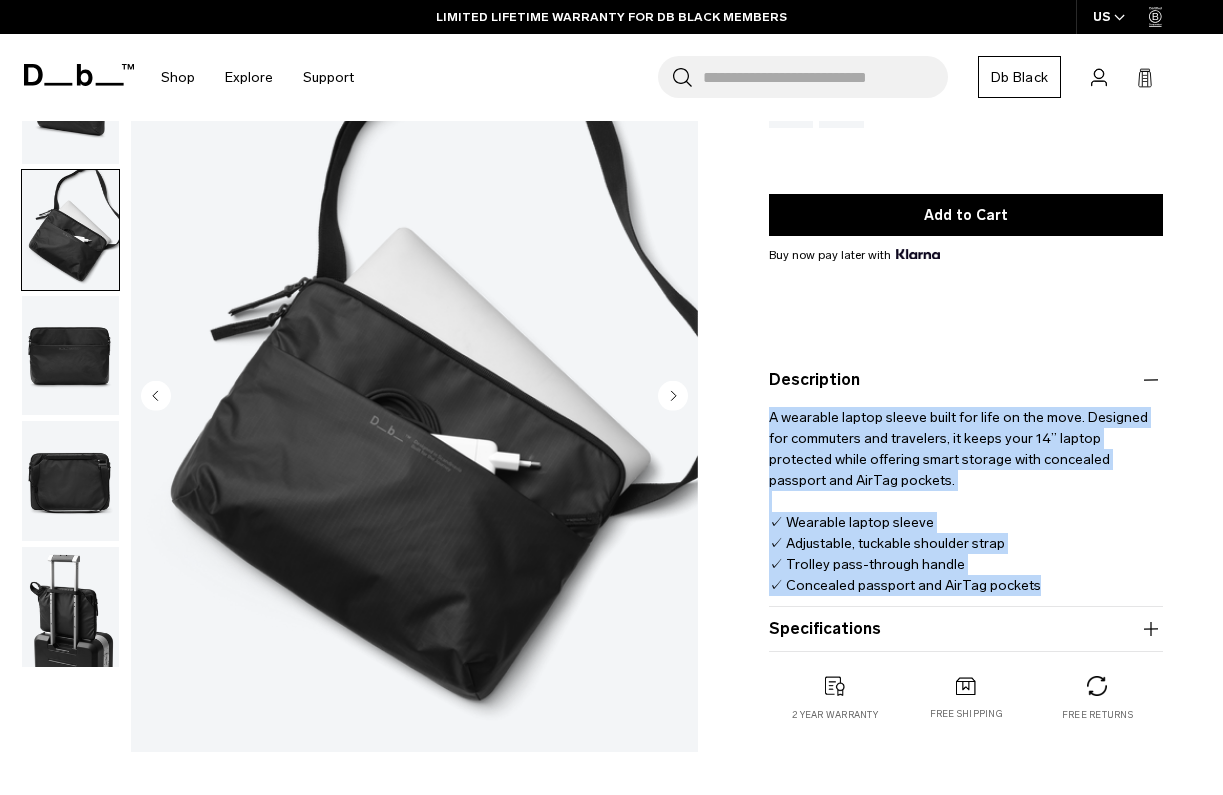 click on "A wearable laptop sleeve built for life on the move. Designed for commuters and travelers, it keeps your 14” laptop protected while offering smart storage with concealed passport and AirTag pockets. ✓ Wearable laptop sleeve ✓ Adjustable, tuckable shoulder strap ✓ Trolley pass-through handle ✓ Concealed passport and AirTag pockets" at bounding box center (966, 494) 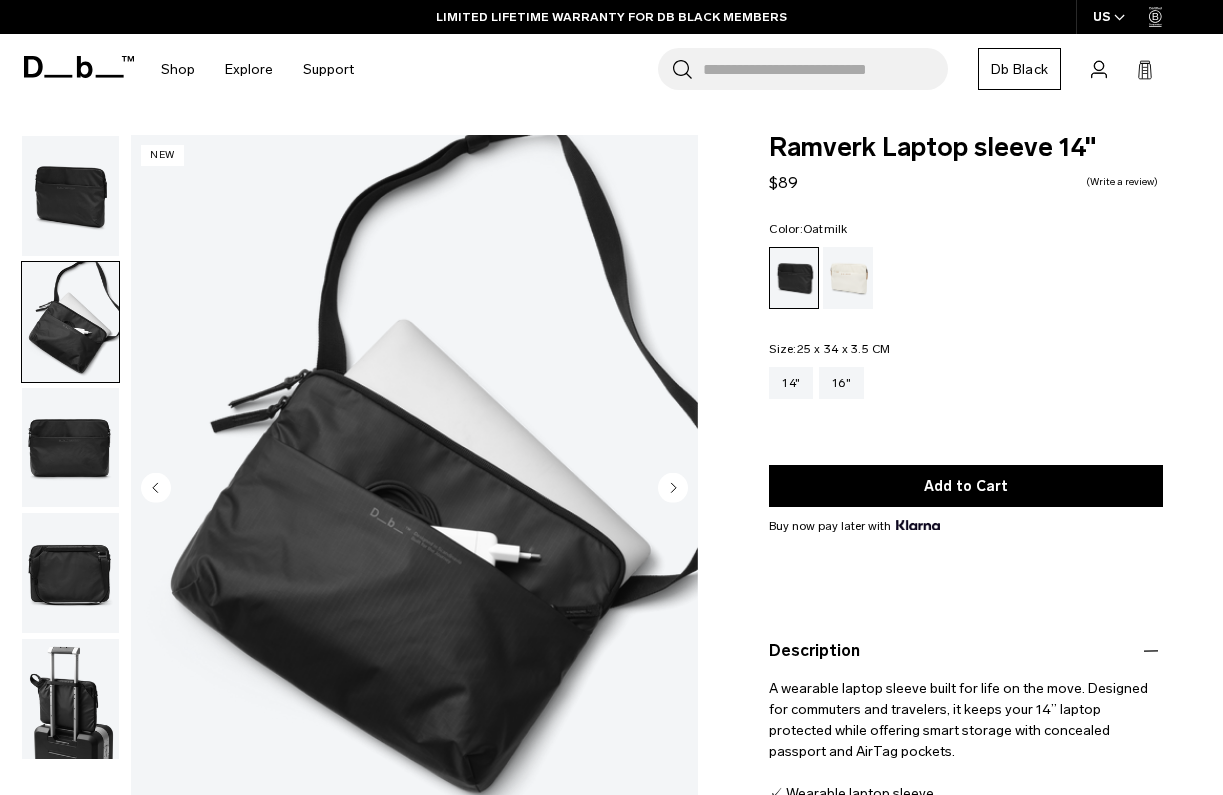 scroll, scrollTop: 0, scrollLeft: 0, axis: both 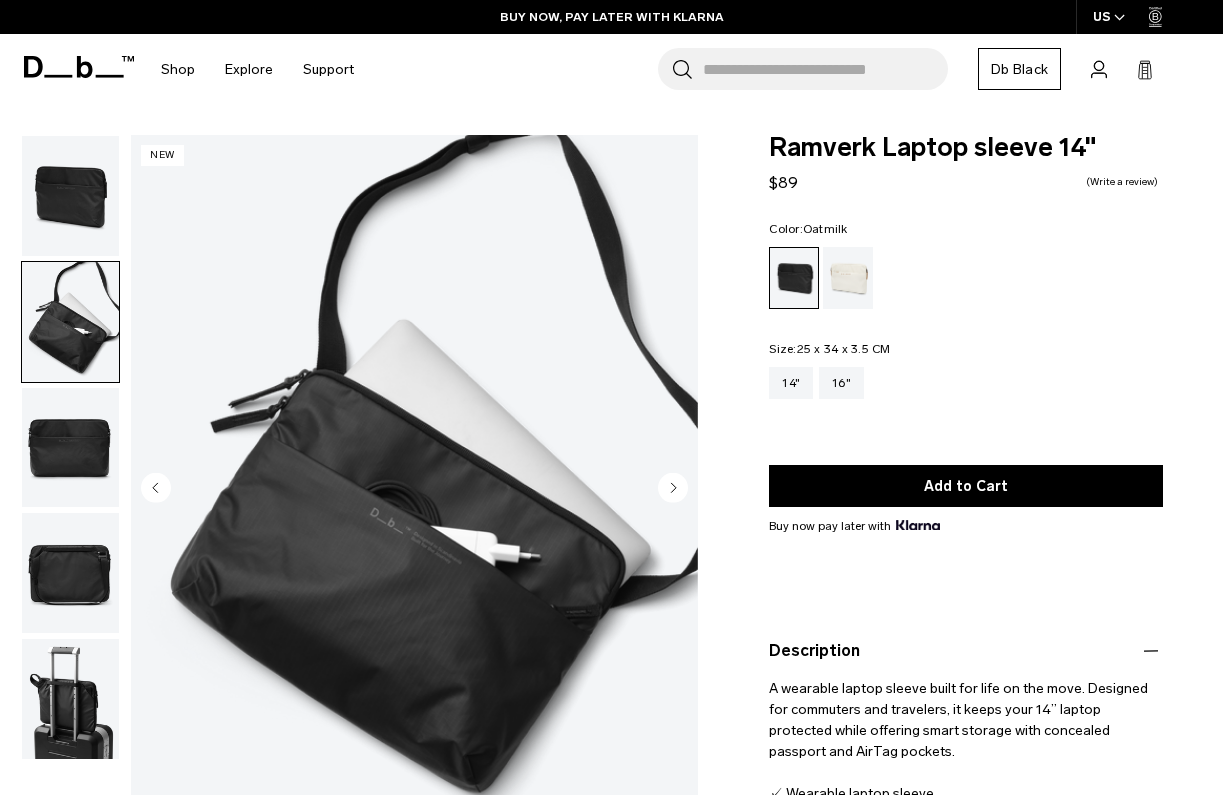 click at bounding box center (848, 278) 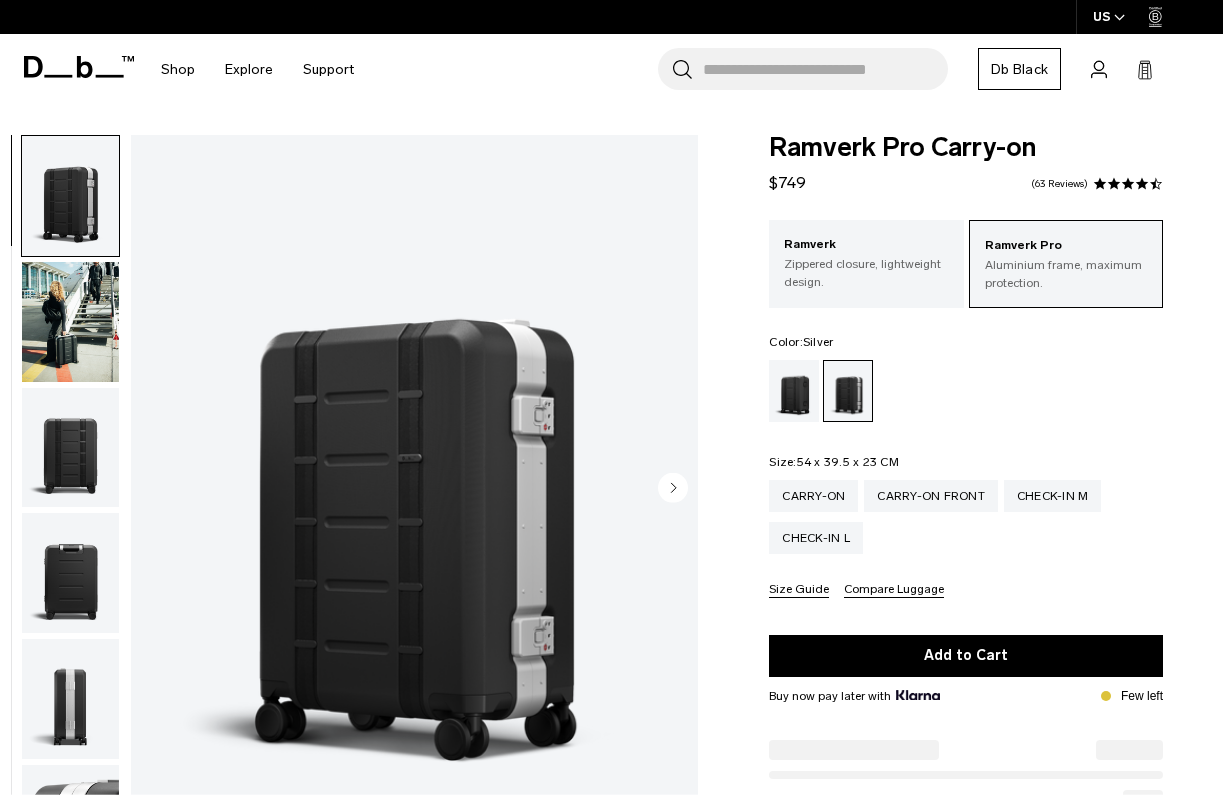 scroll, scrollTop: 0, scrollLeft: 0, axis: both 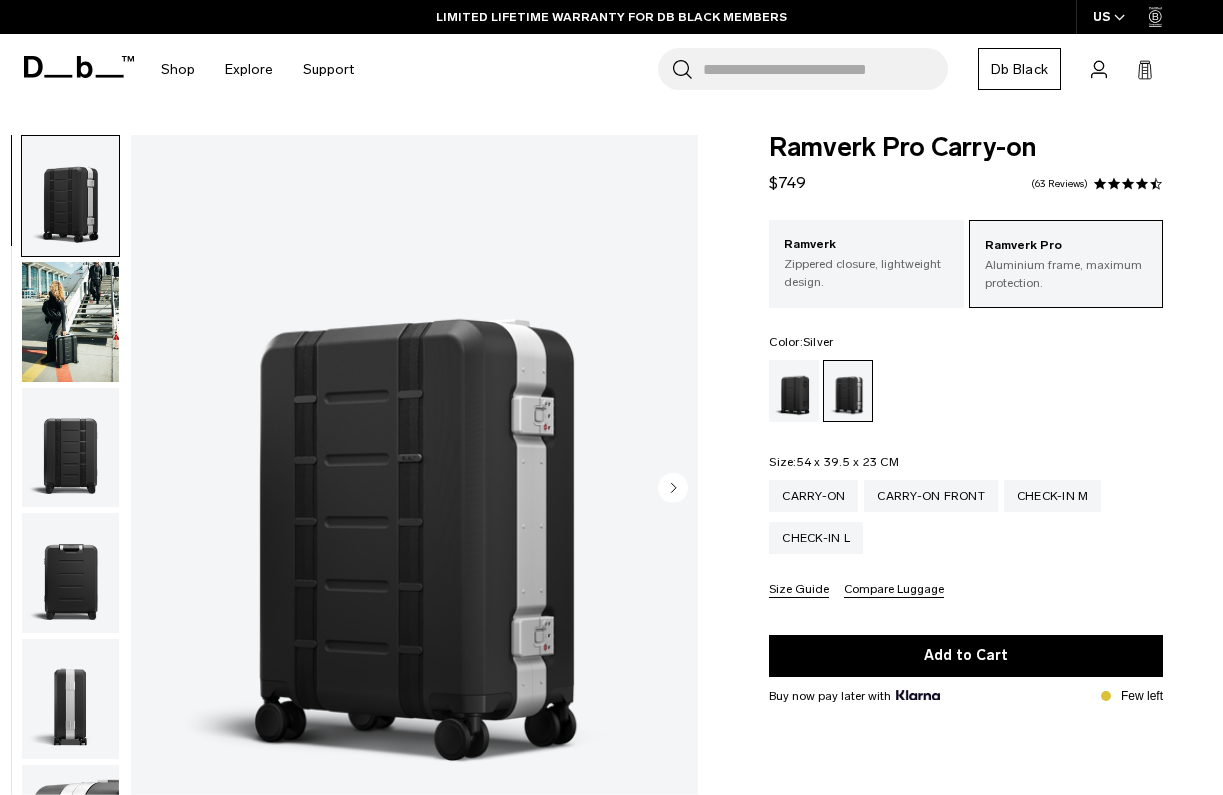 click on "Db Black" at bounding box center [1019, 69] 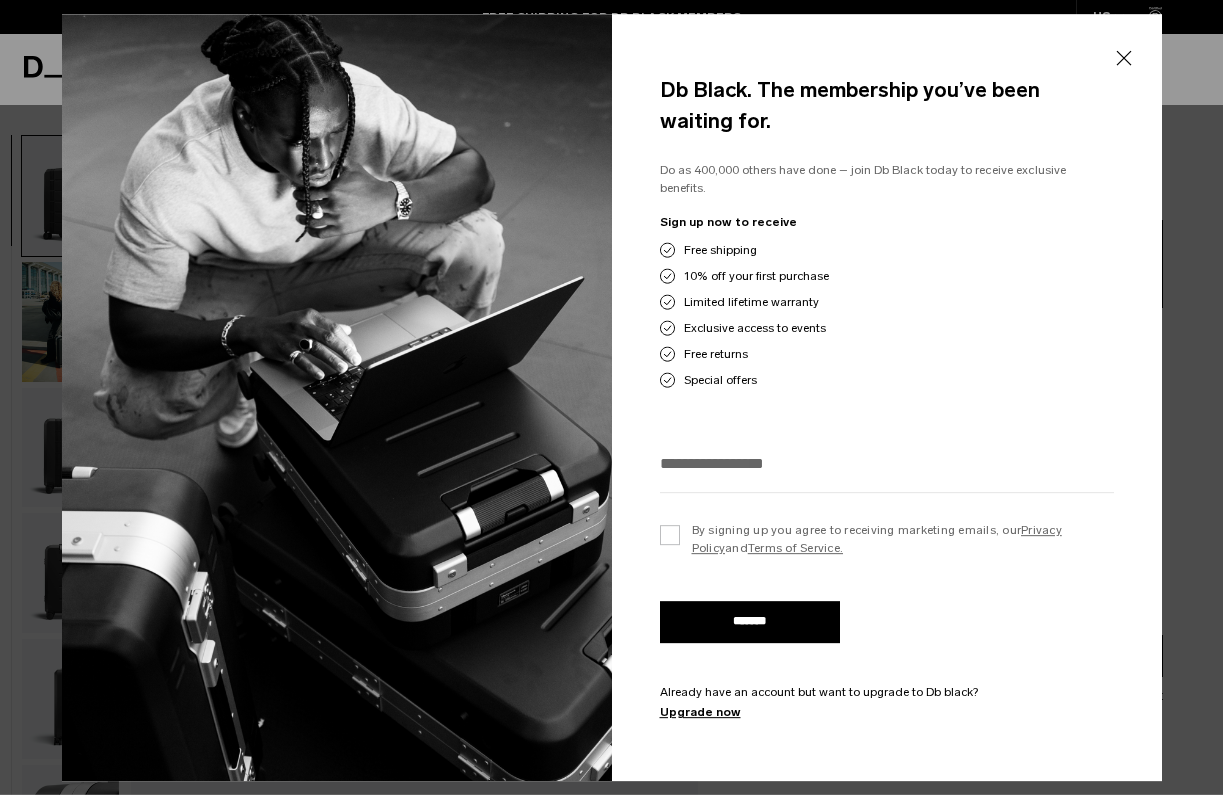 click on "Close" at bounding box center (1123, 59) 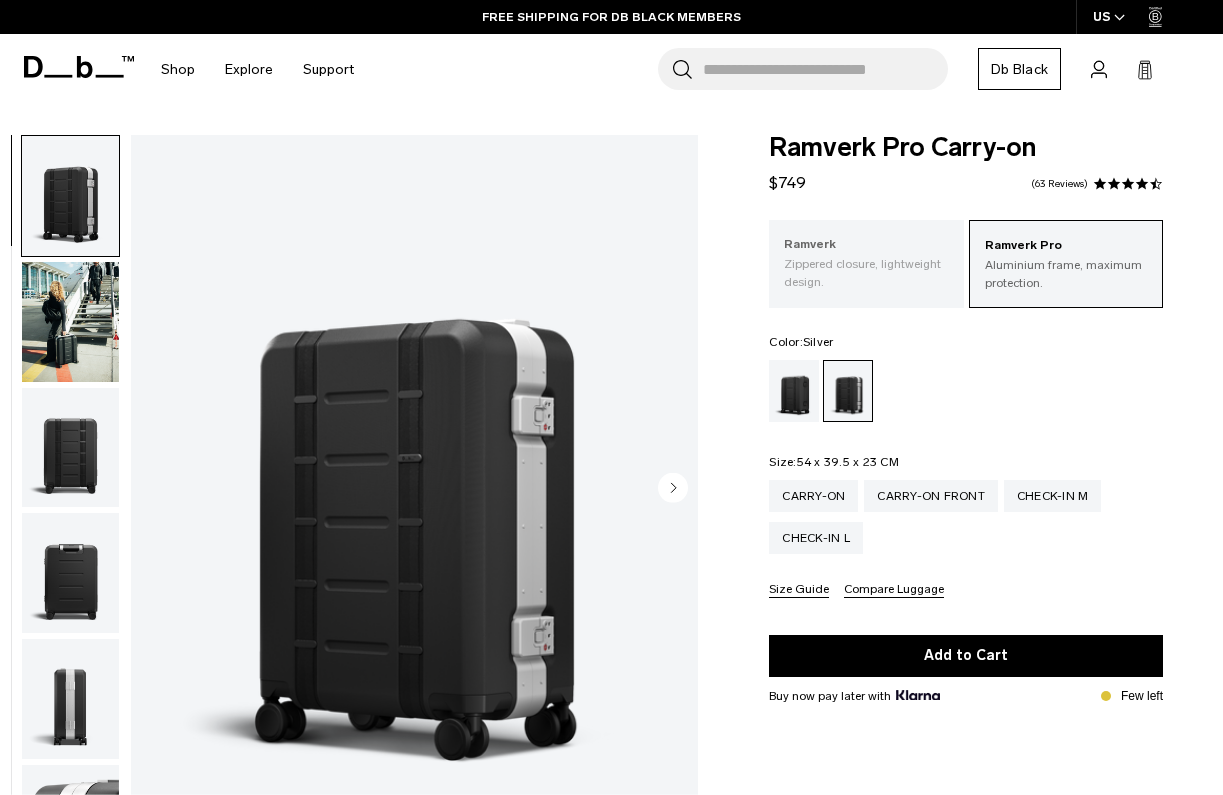 scroll, scrollTop: 0, scrollLeft: 0, axis: both 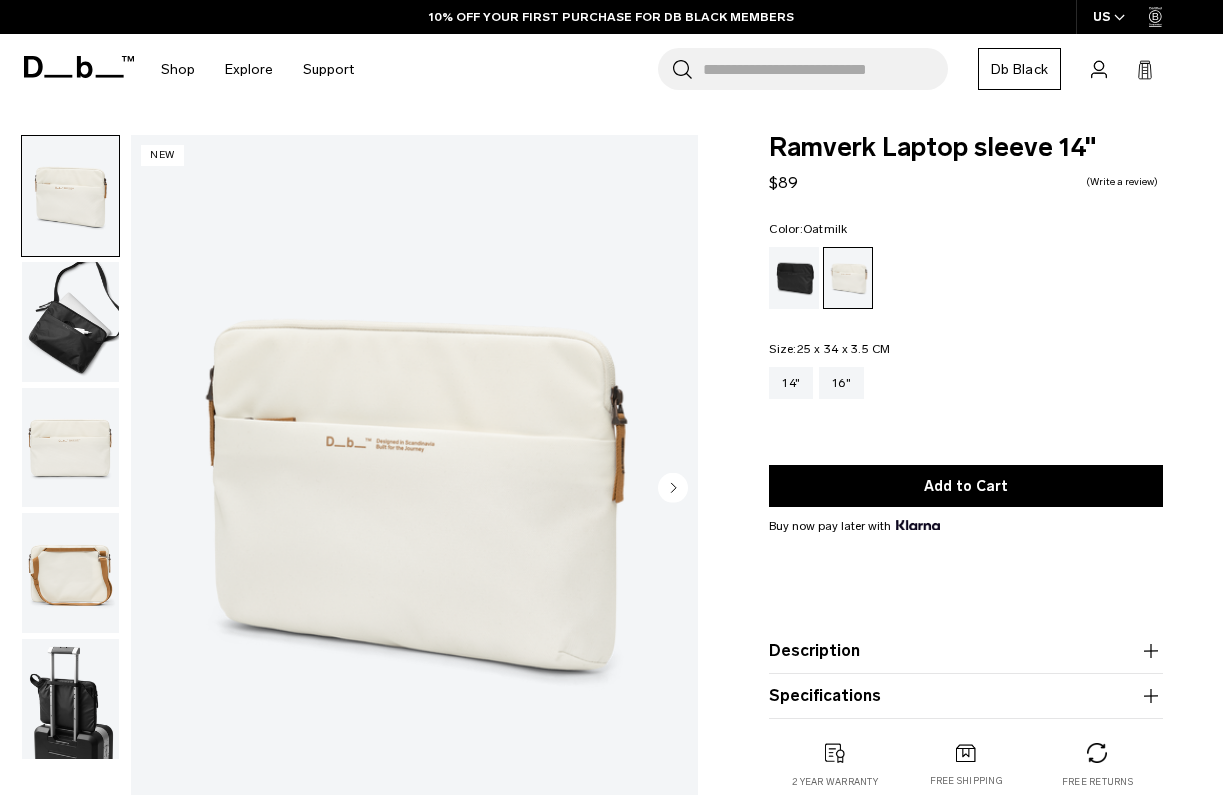 click at bounding box center [70, 573] 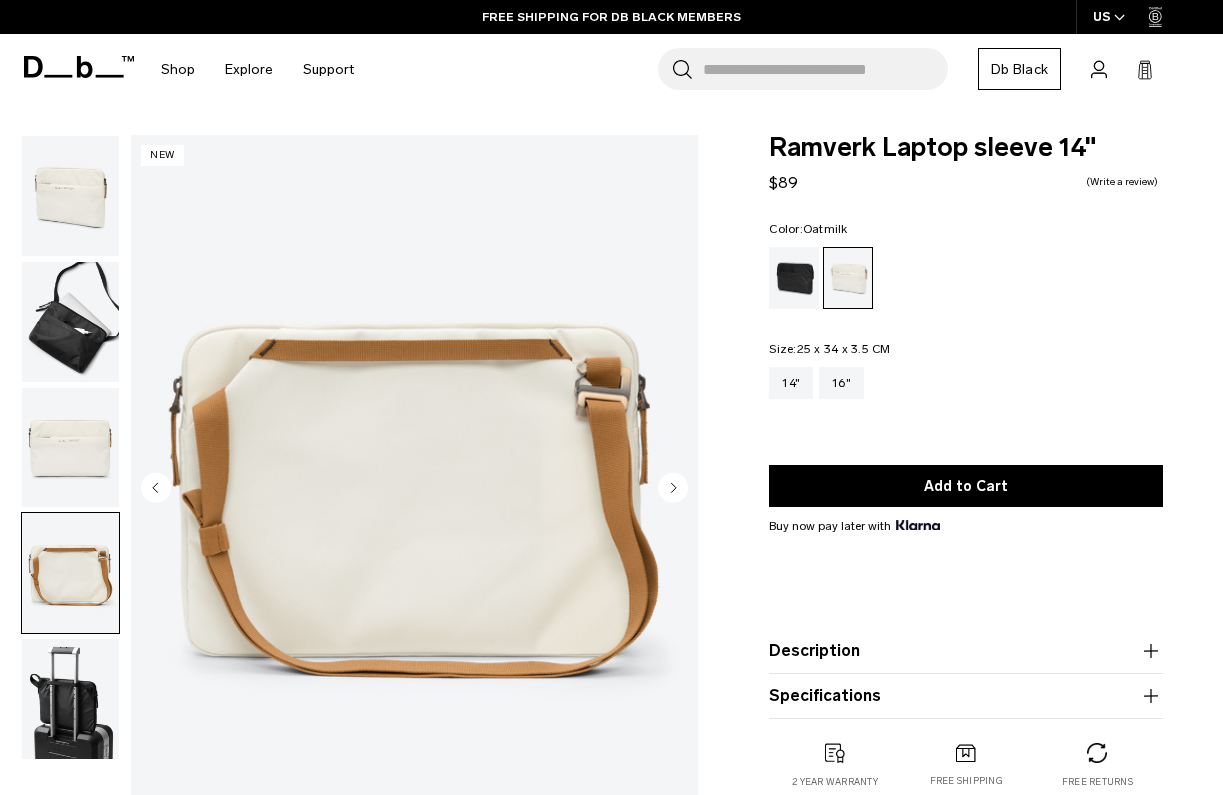 scroll, scrollTop: 0, scrollLeft: 0, axis: both 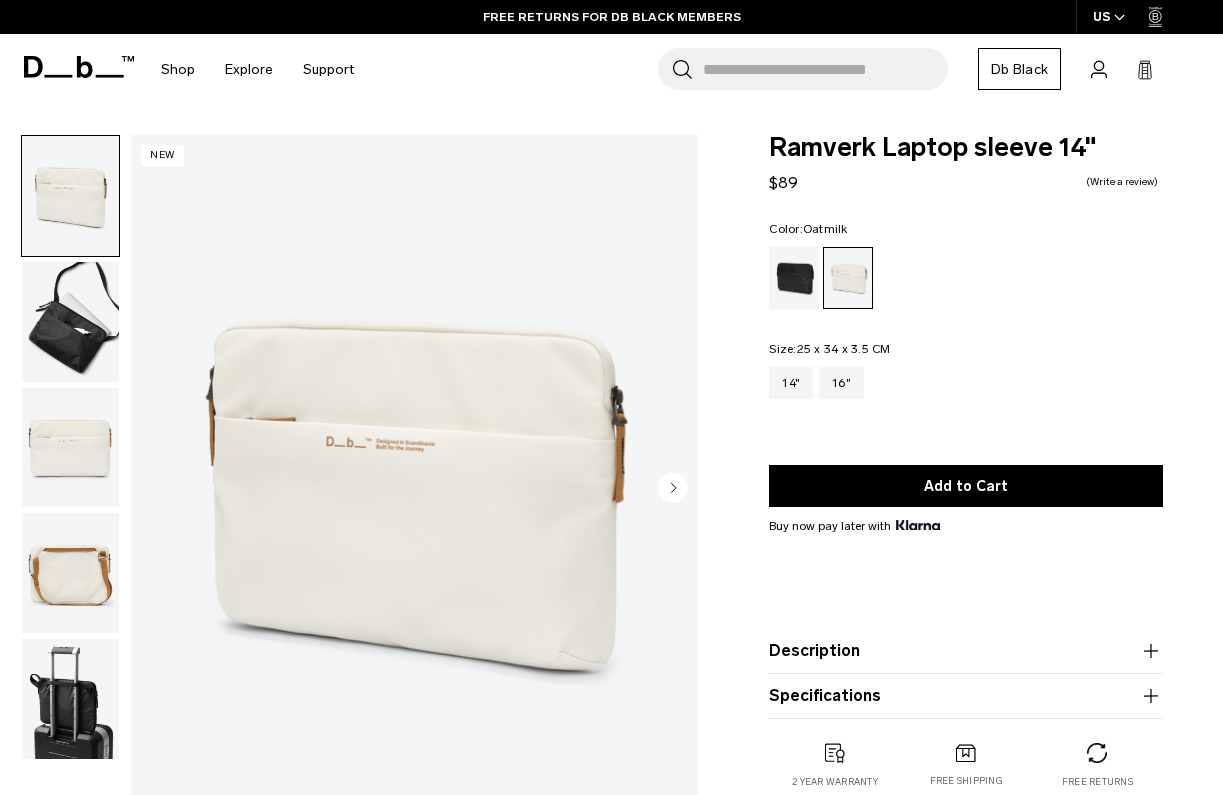 click at bounding box center (70, 448) 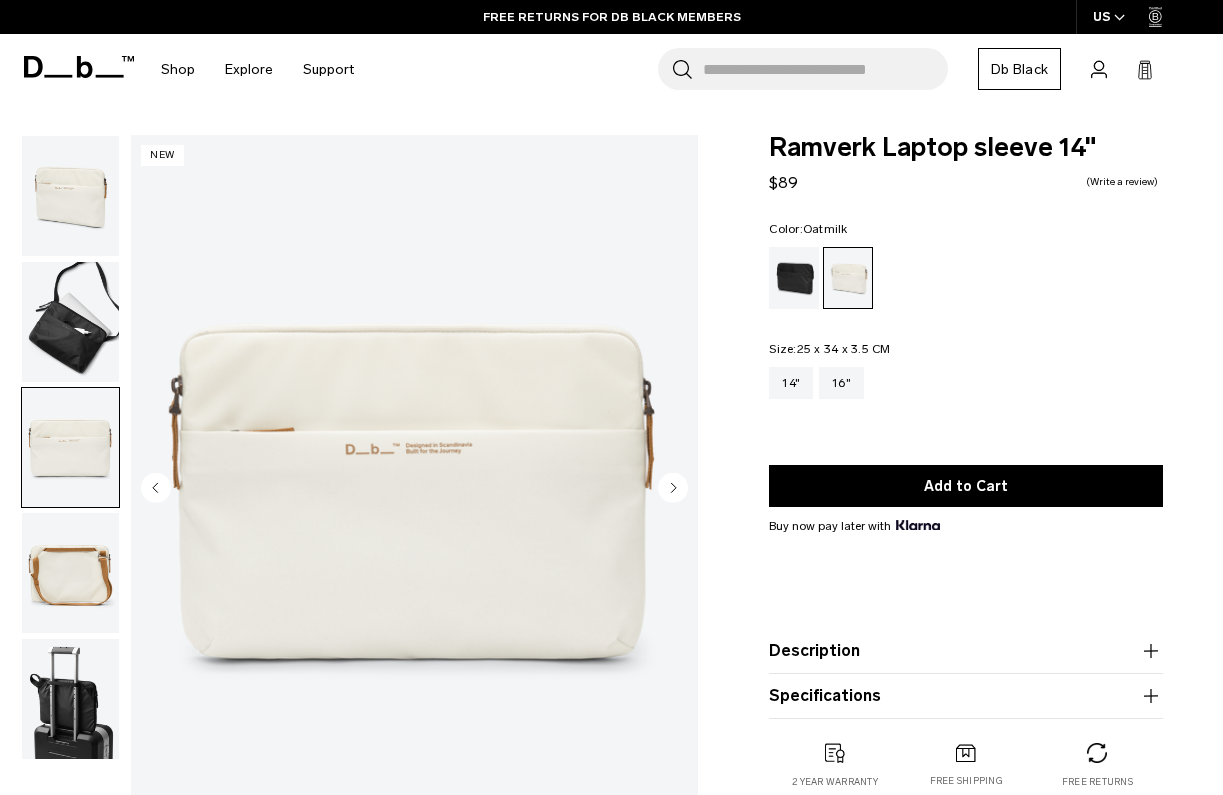 click at bounding box center [414, 489] 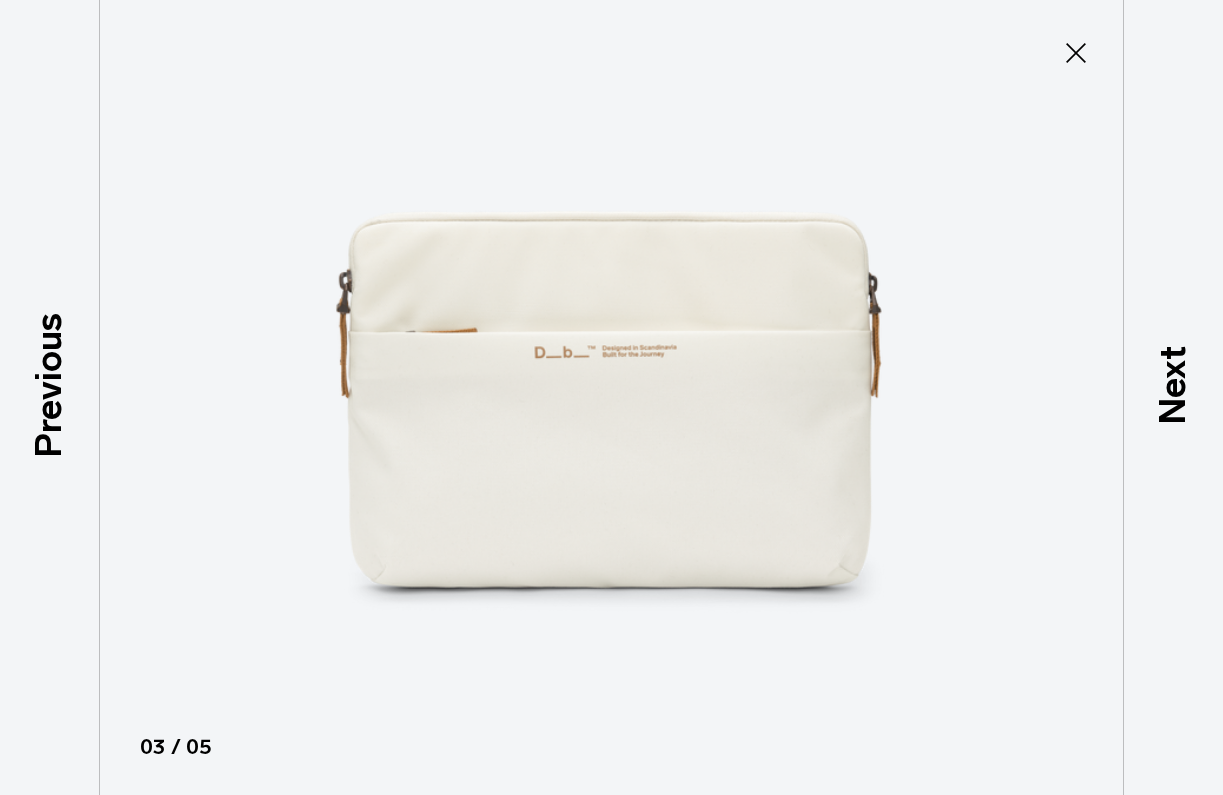 click at bounding box center [612, 397] 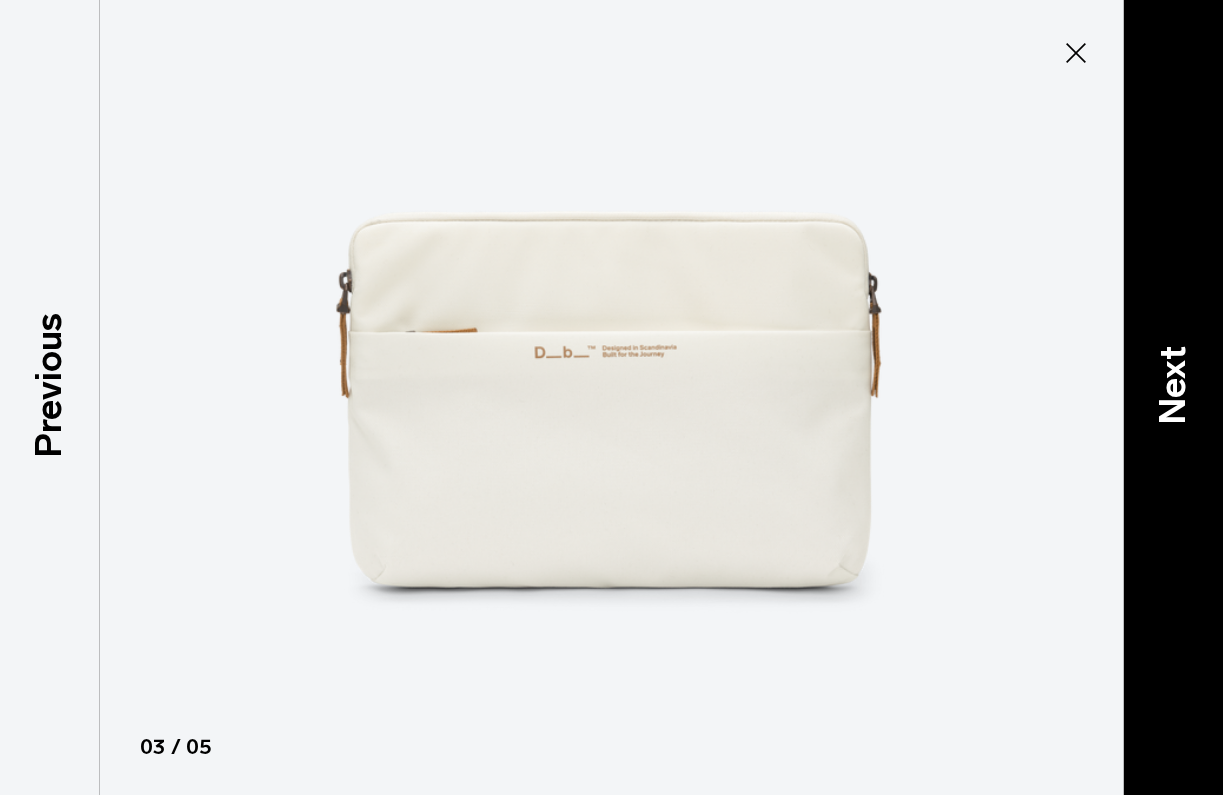 click on "Next" at bounding box center (1173, 385) 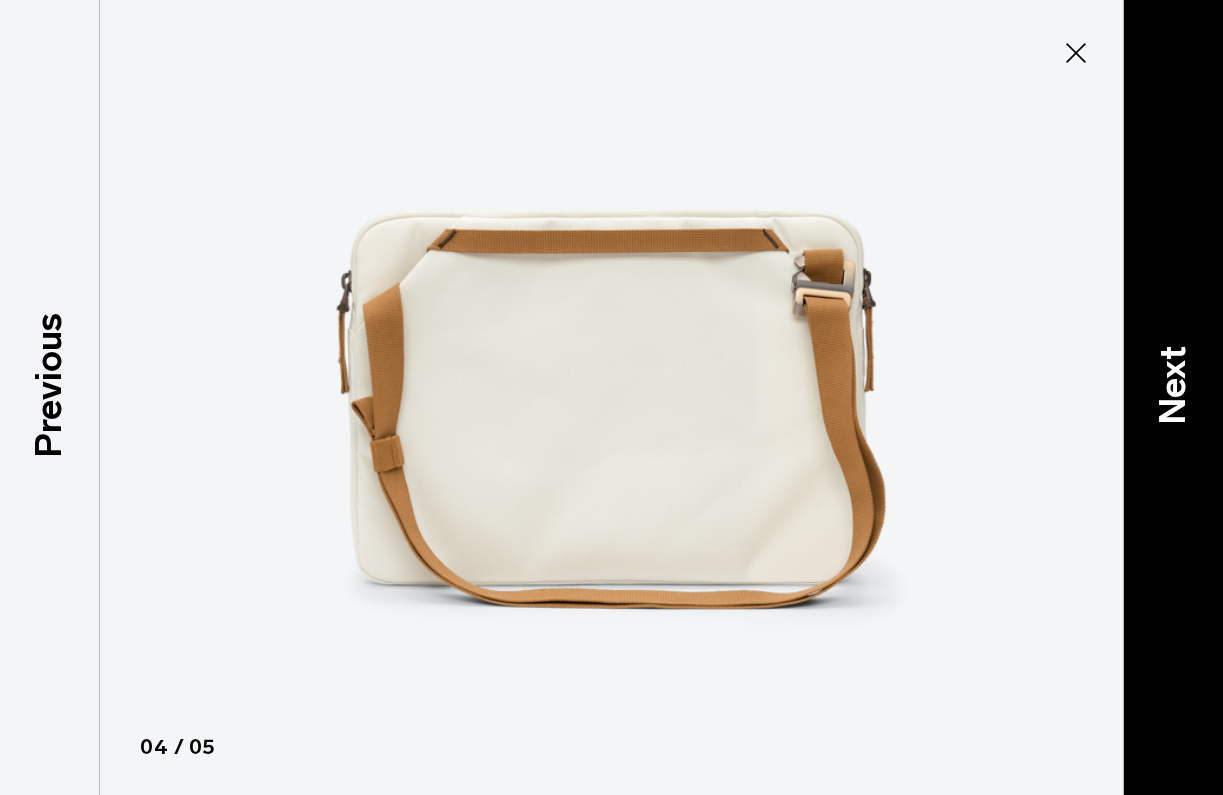 click on "Next" at bounding box center (1173, 385) 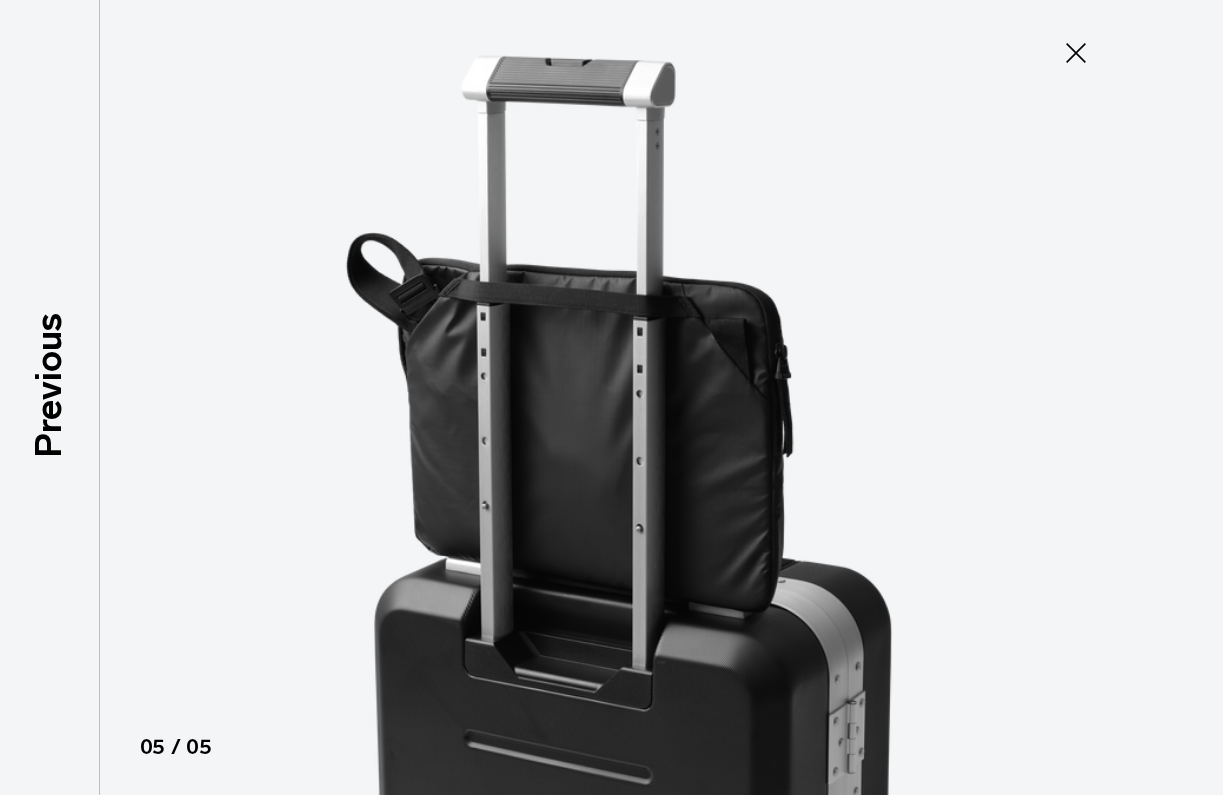 click at bounding box center [611, 397] 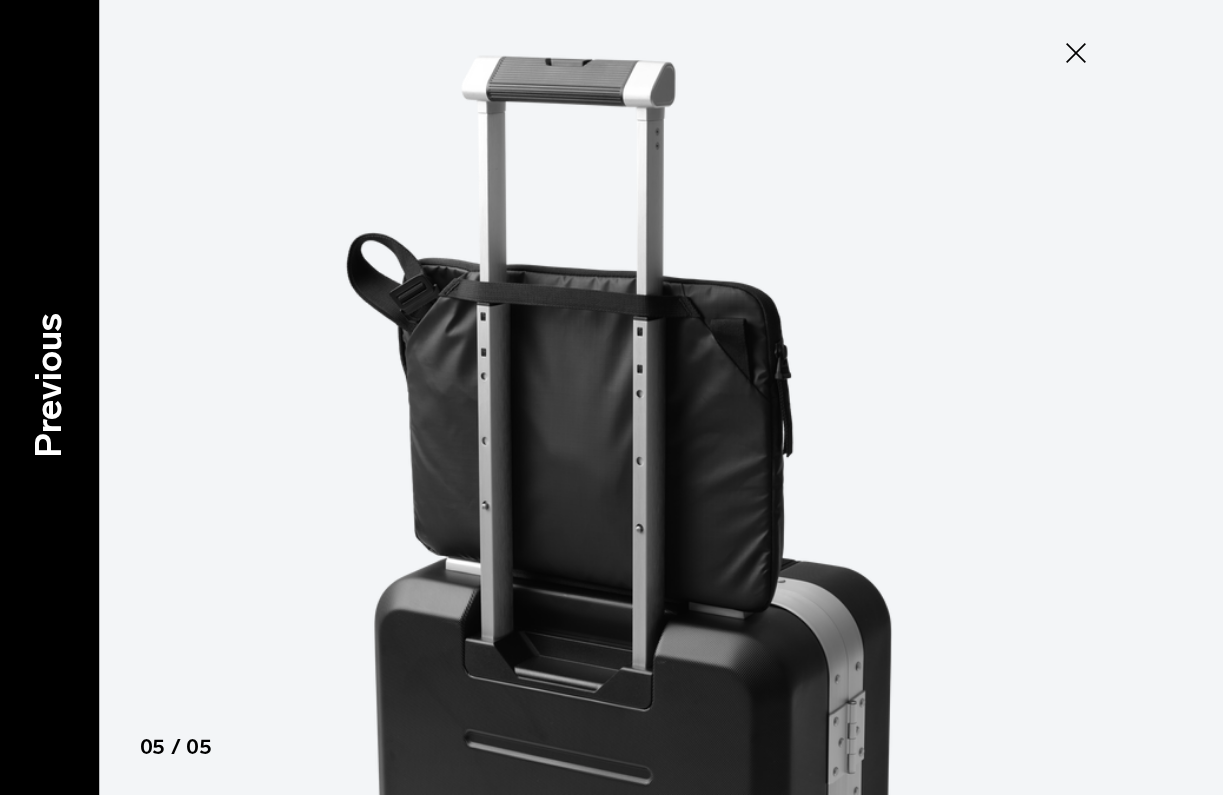 click on "Previous" at bounding box center (49, 385) 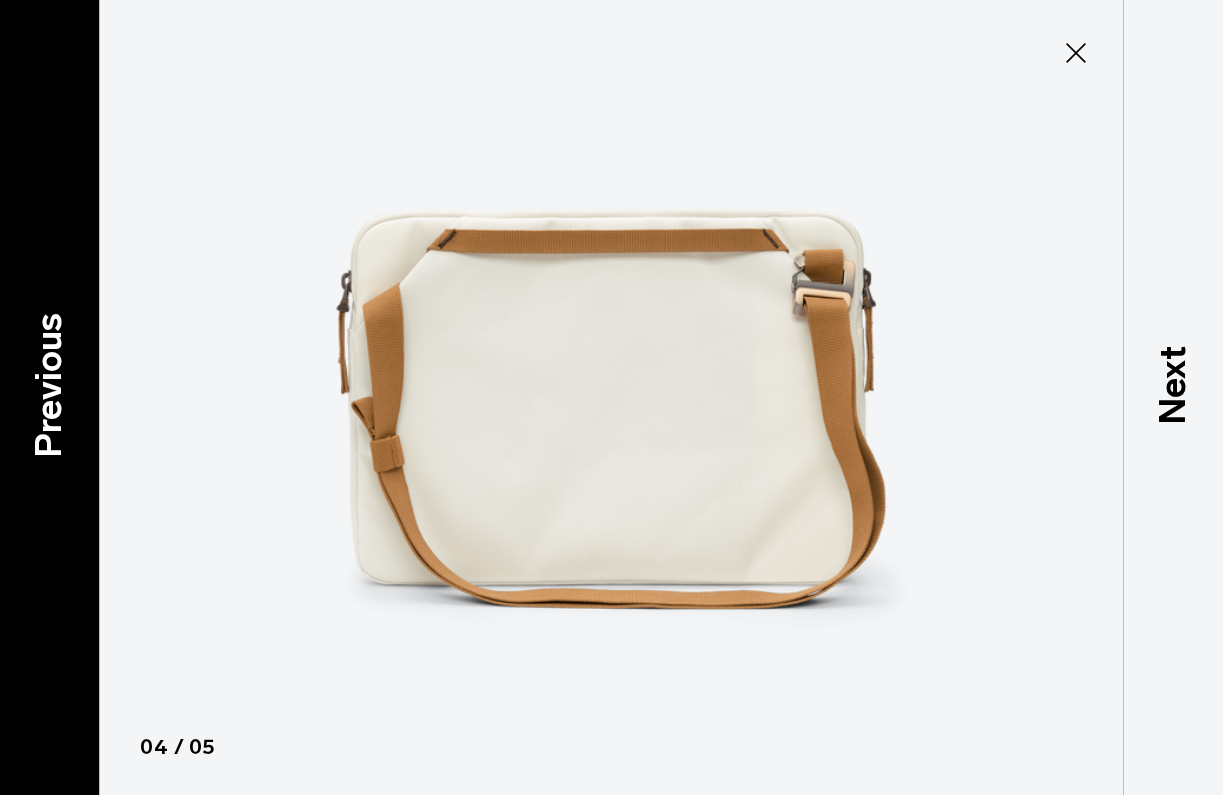 click on "Previous" at bounding box center (49, 385) 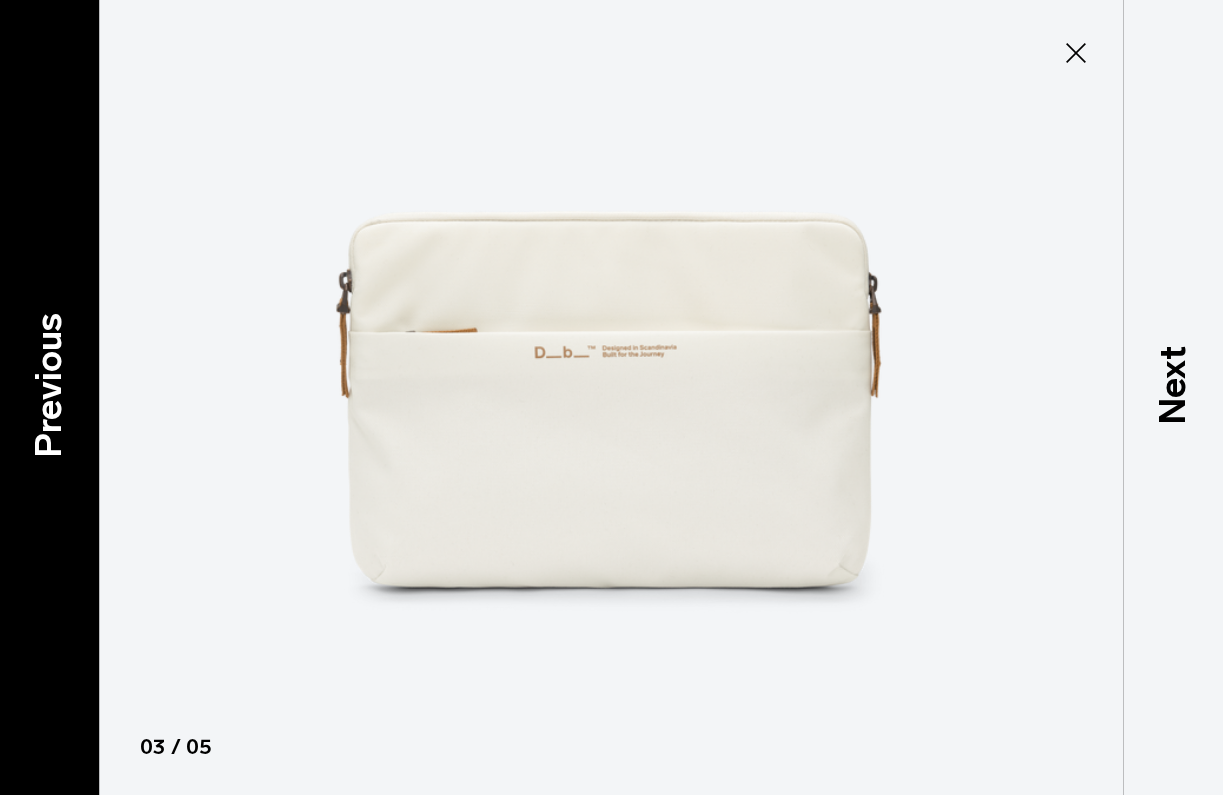 click on "Previous" at bounding box center (49, 385) 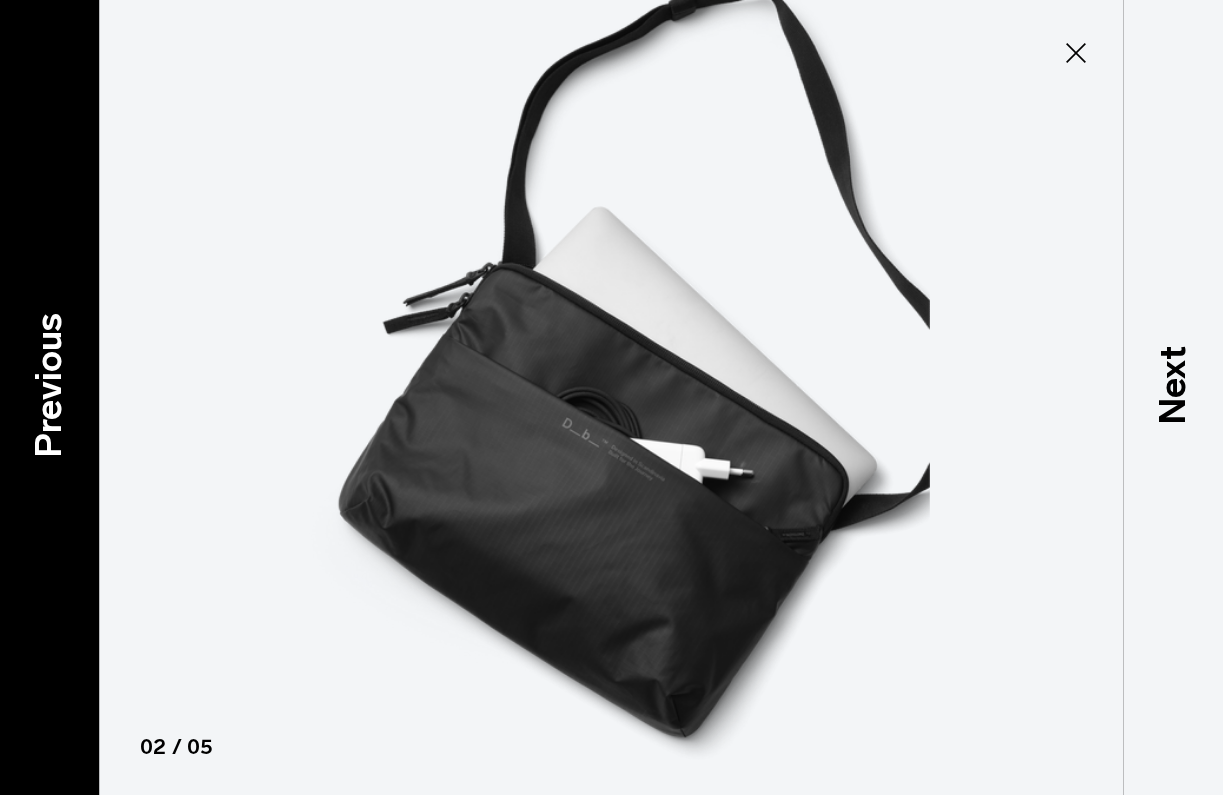 click on "Previous" at bounding box center (49, 385) 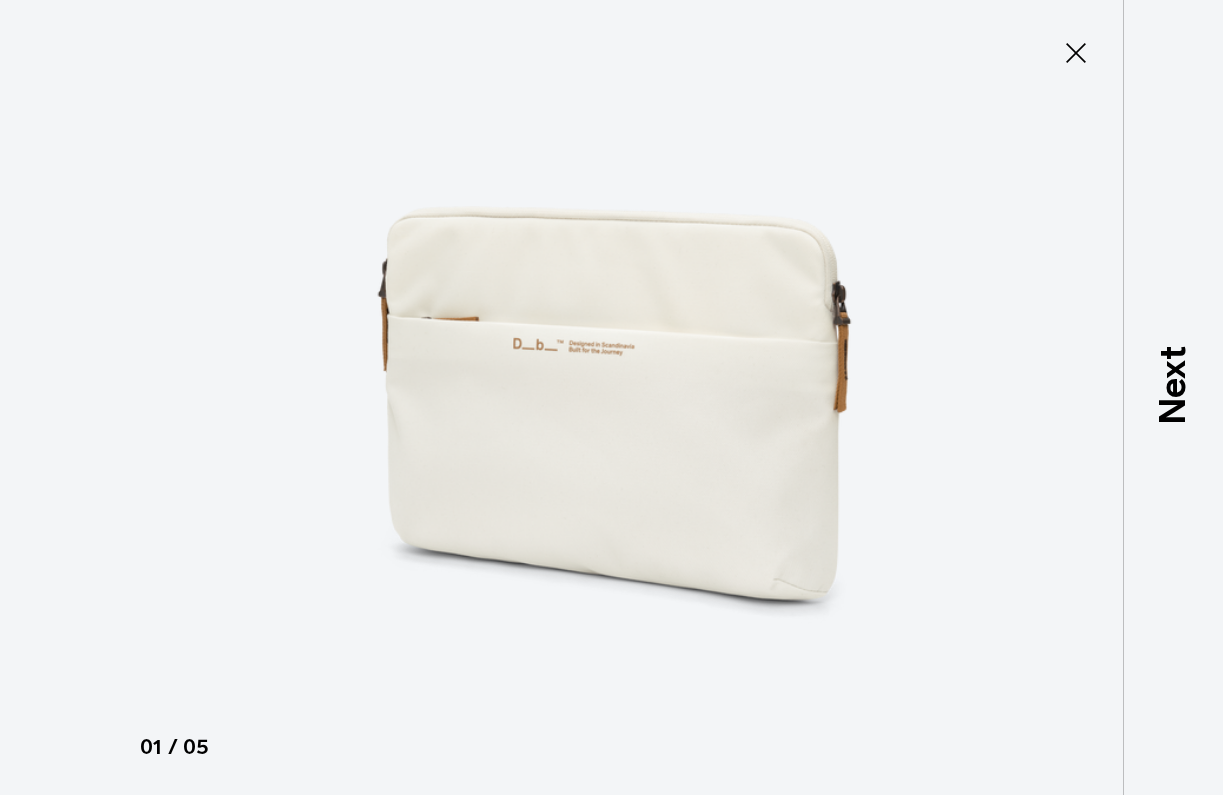 click at bounding box center (611, 397) 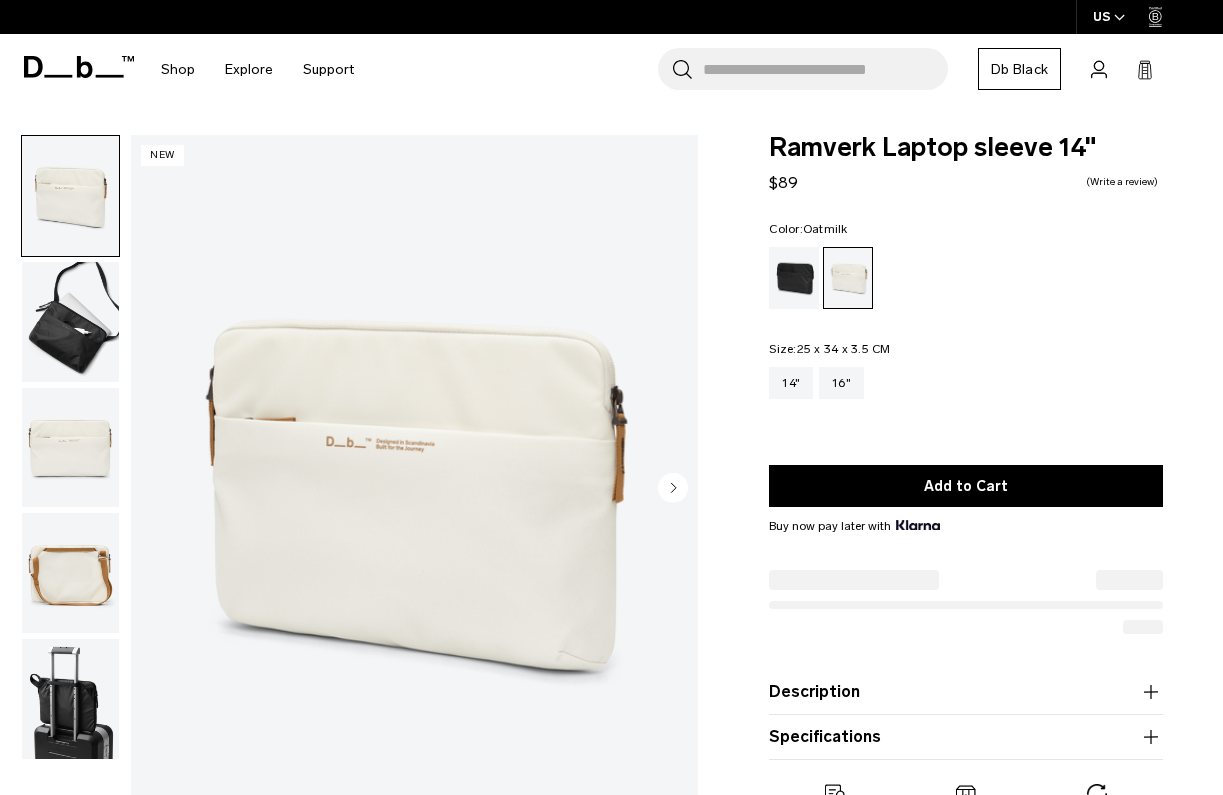 scroll, scrollTop: 0, scrollLeft: 0, axis: both 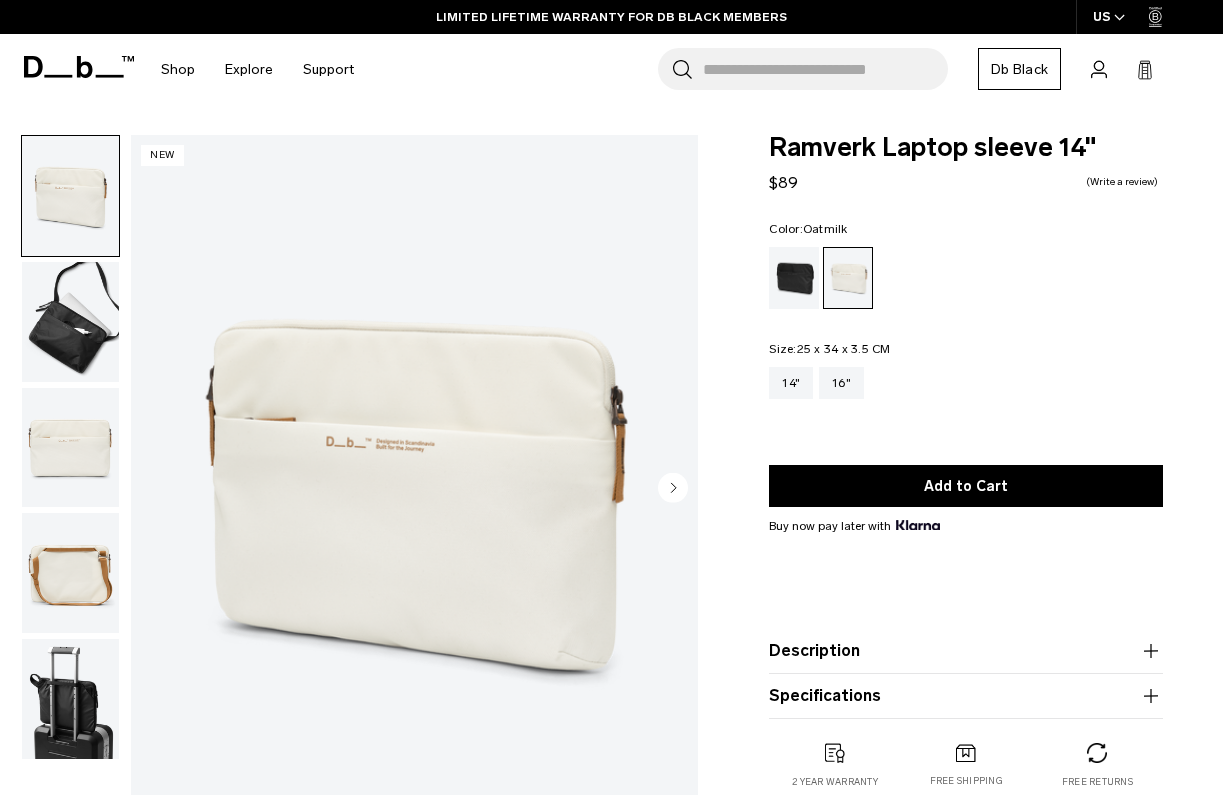click at bounding box center [70, 322] 